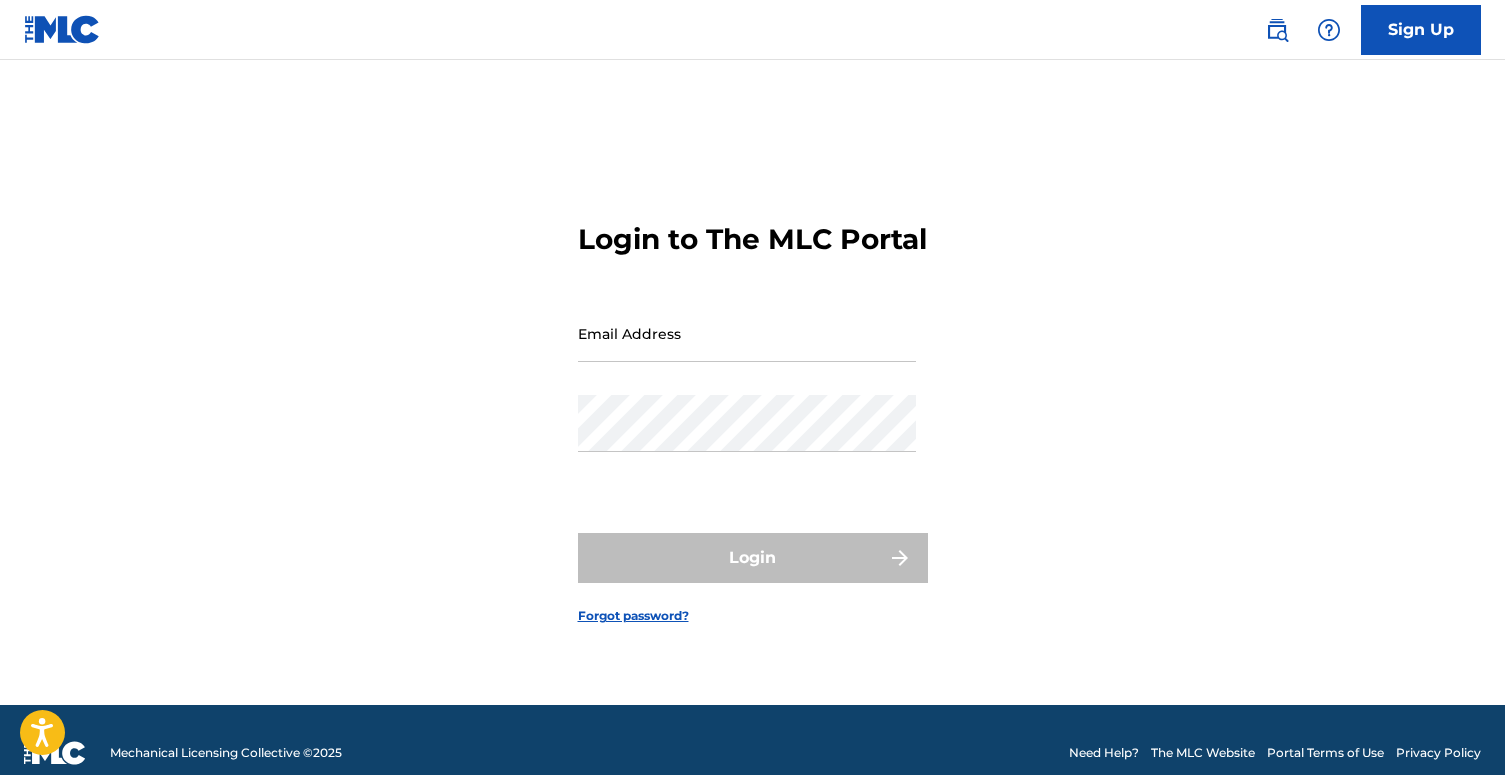 scroll, scrollTop: 26, scrollLeft: 0, axis: vertical 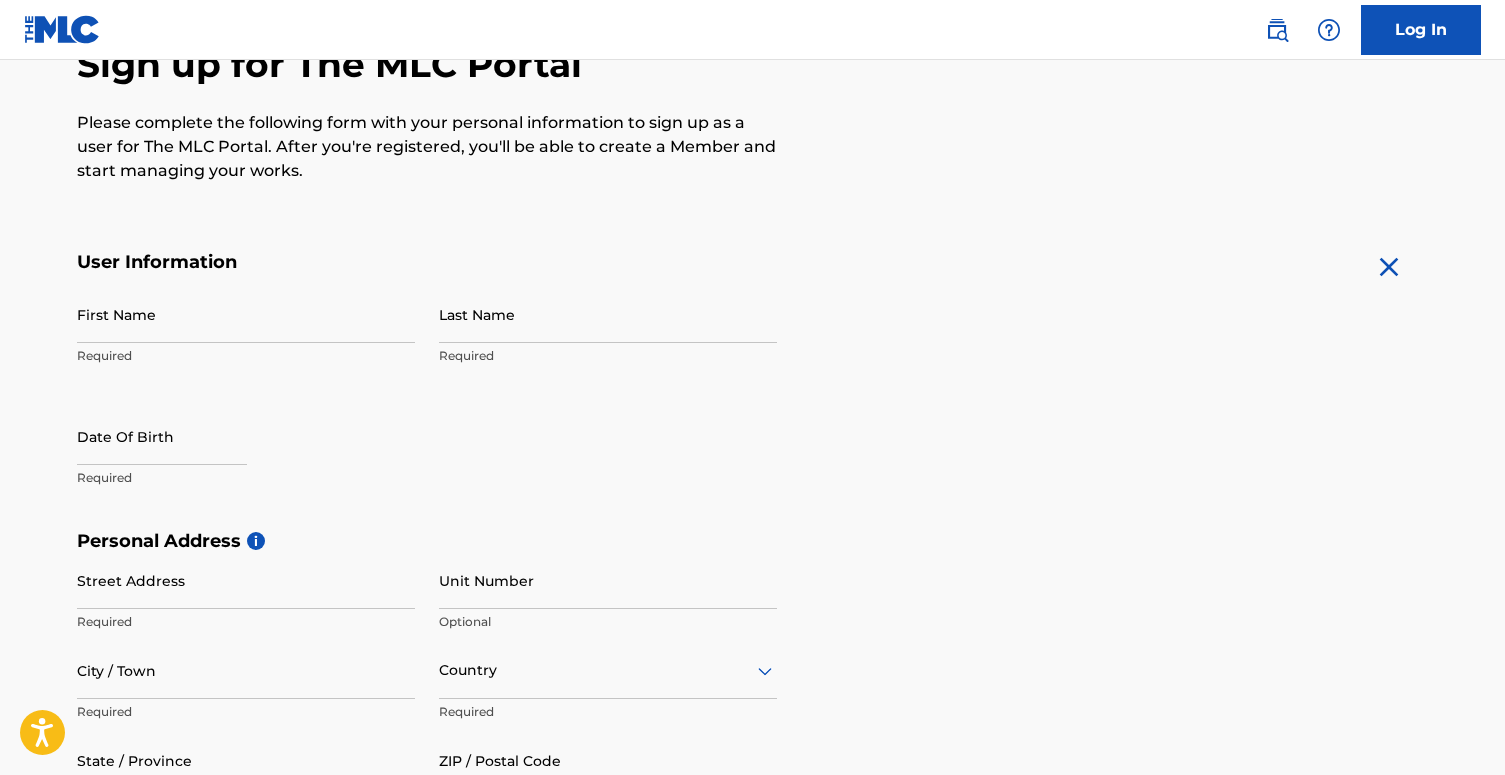 click on "First Name" at bounding box center (246, 314) 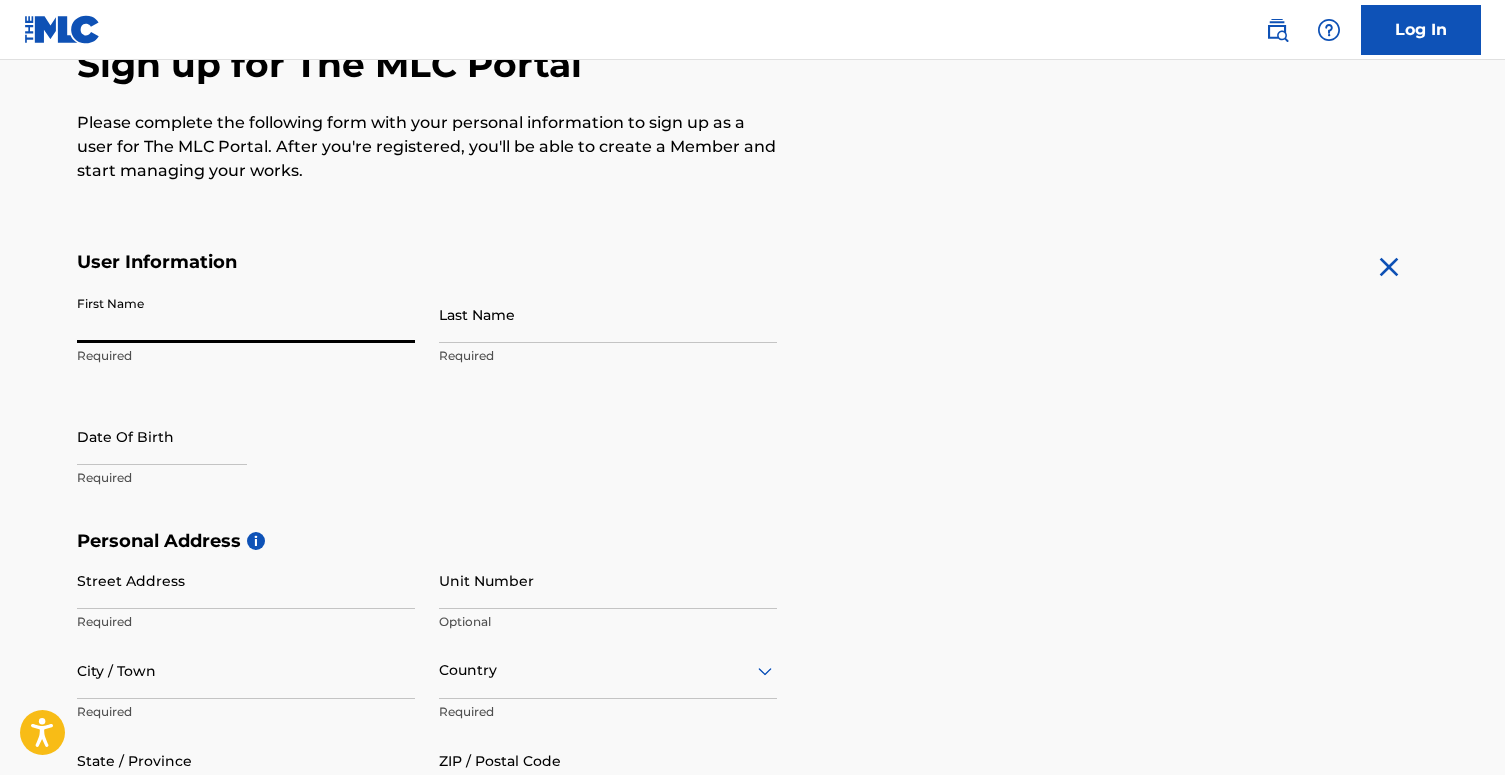 type on "[PERSON_NAME]" 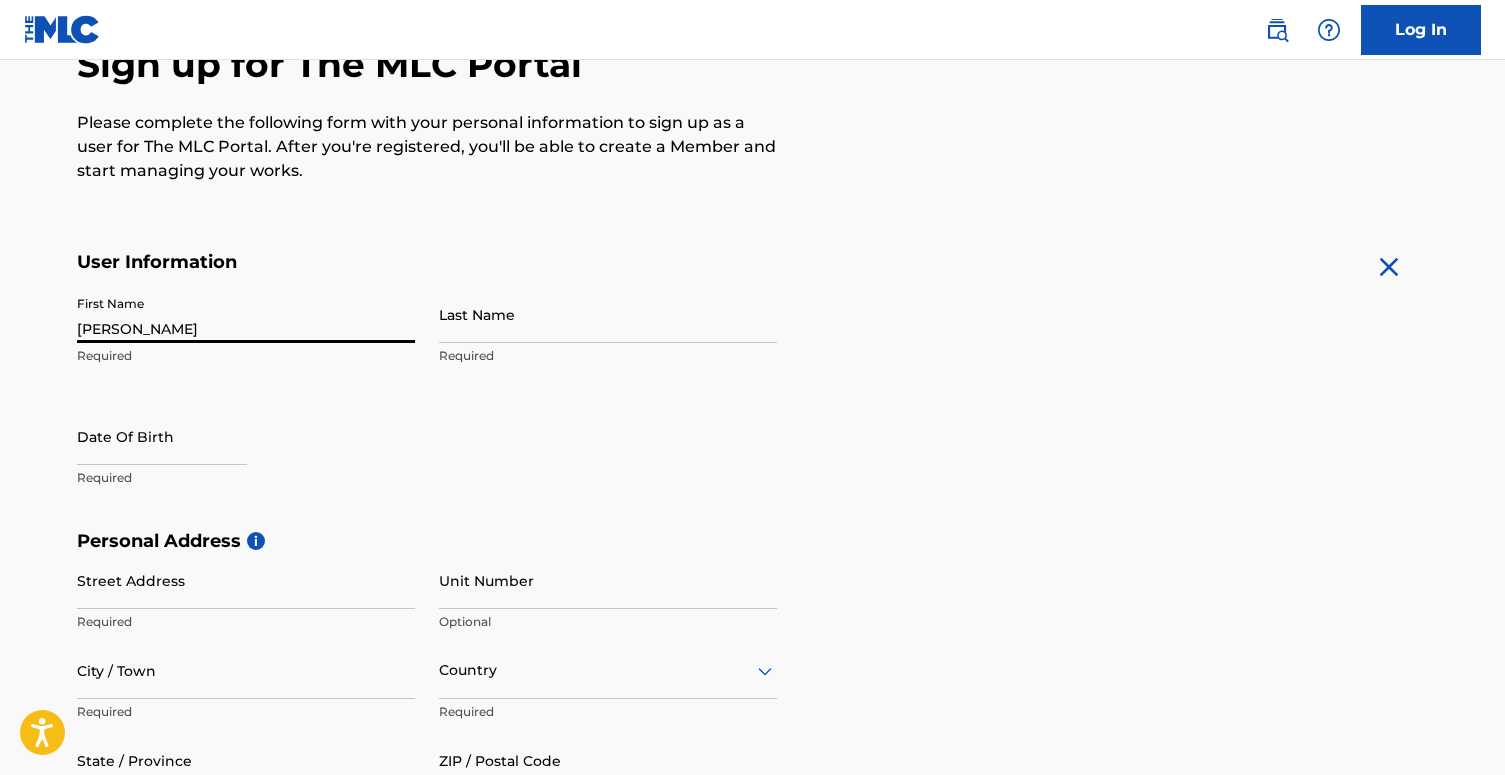 type on "Siteman" 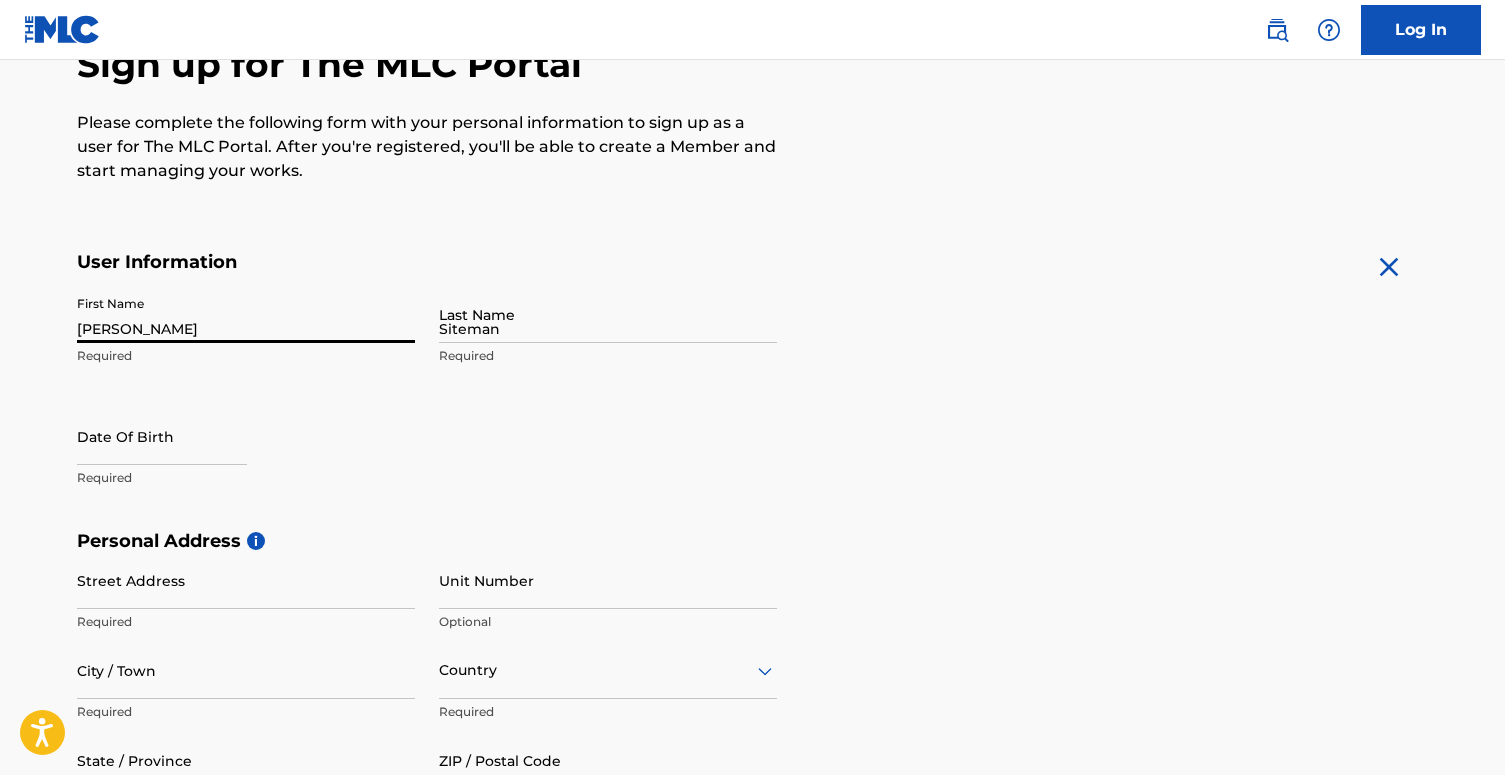 type on "631 E Sola St" 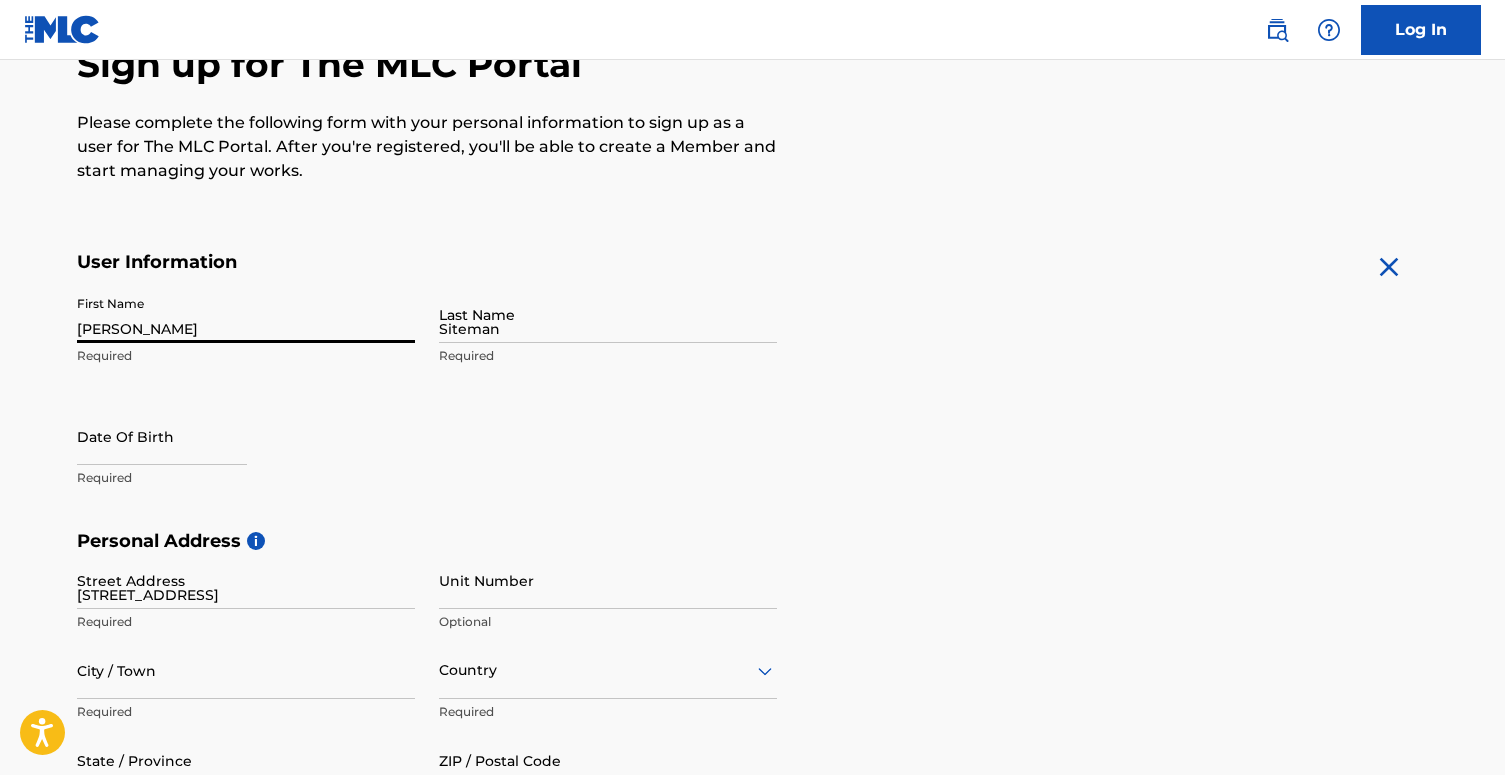 type on "Unit A" 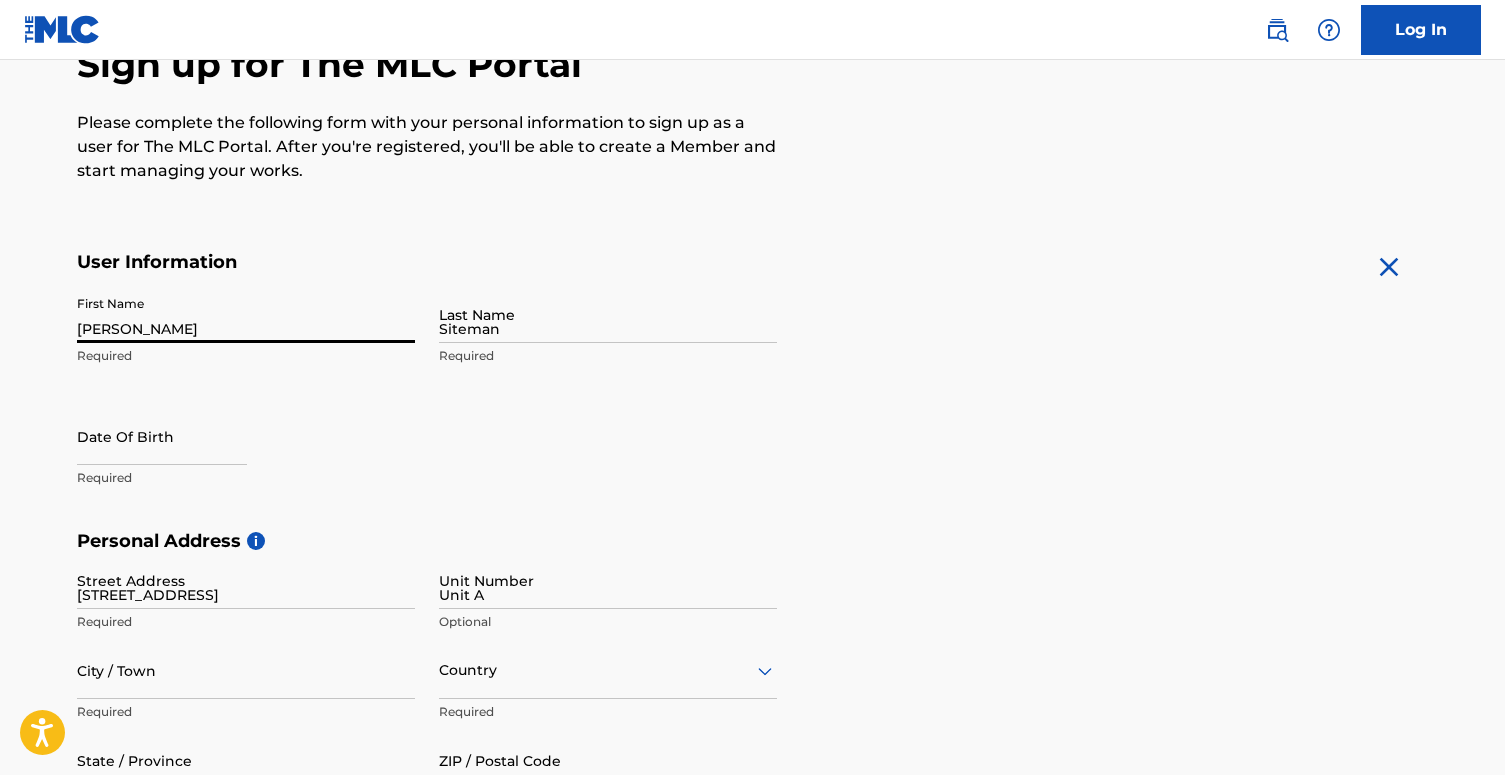 type on "Santa Barbara" 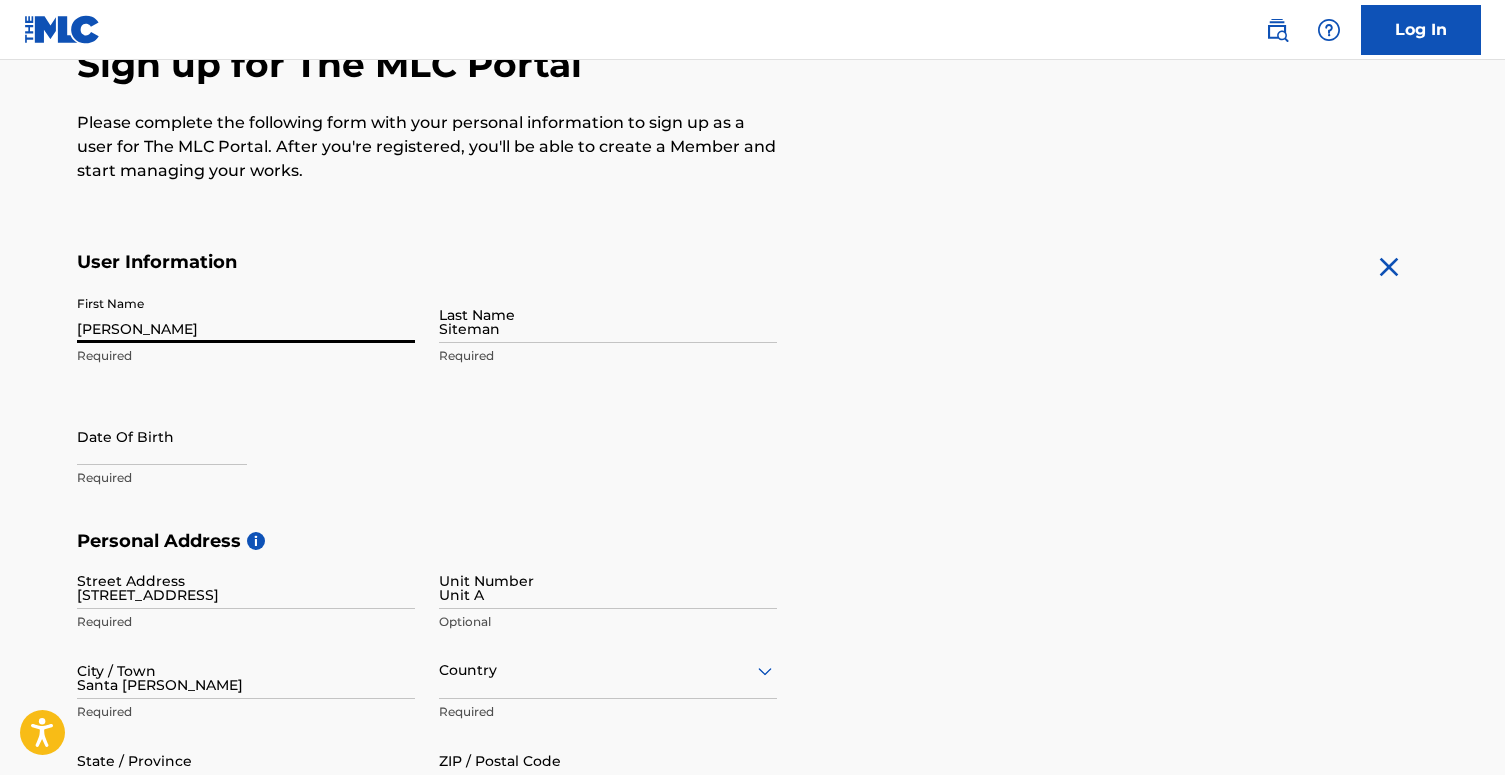 type on "United States" 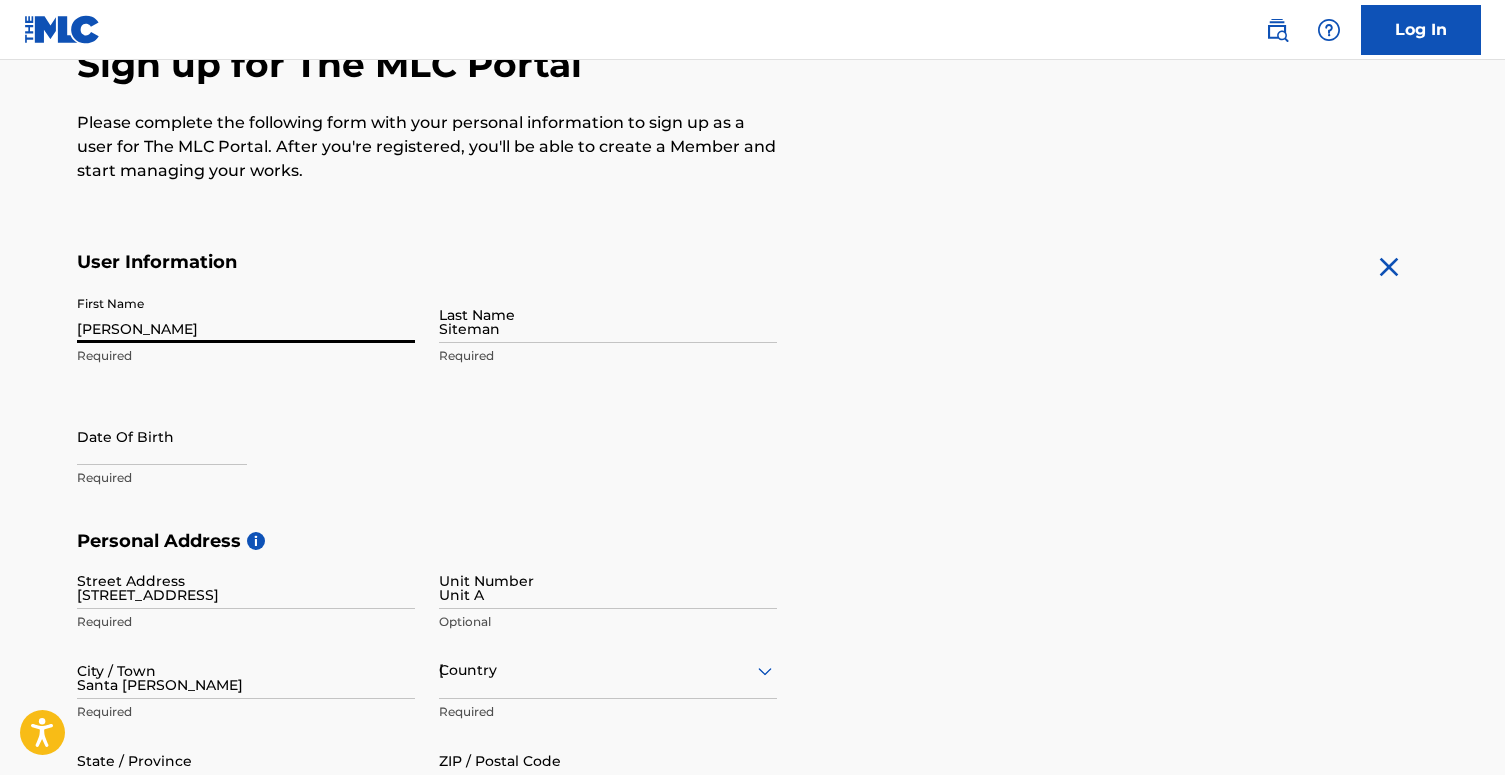 type on "CA" 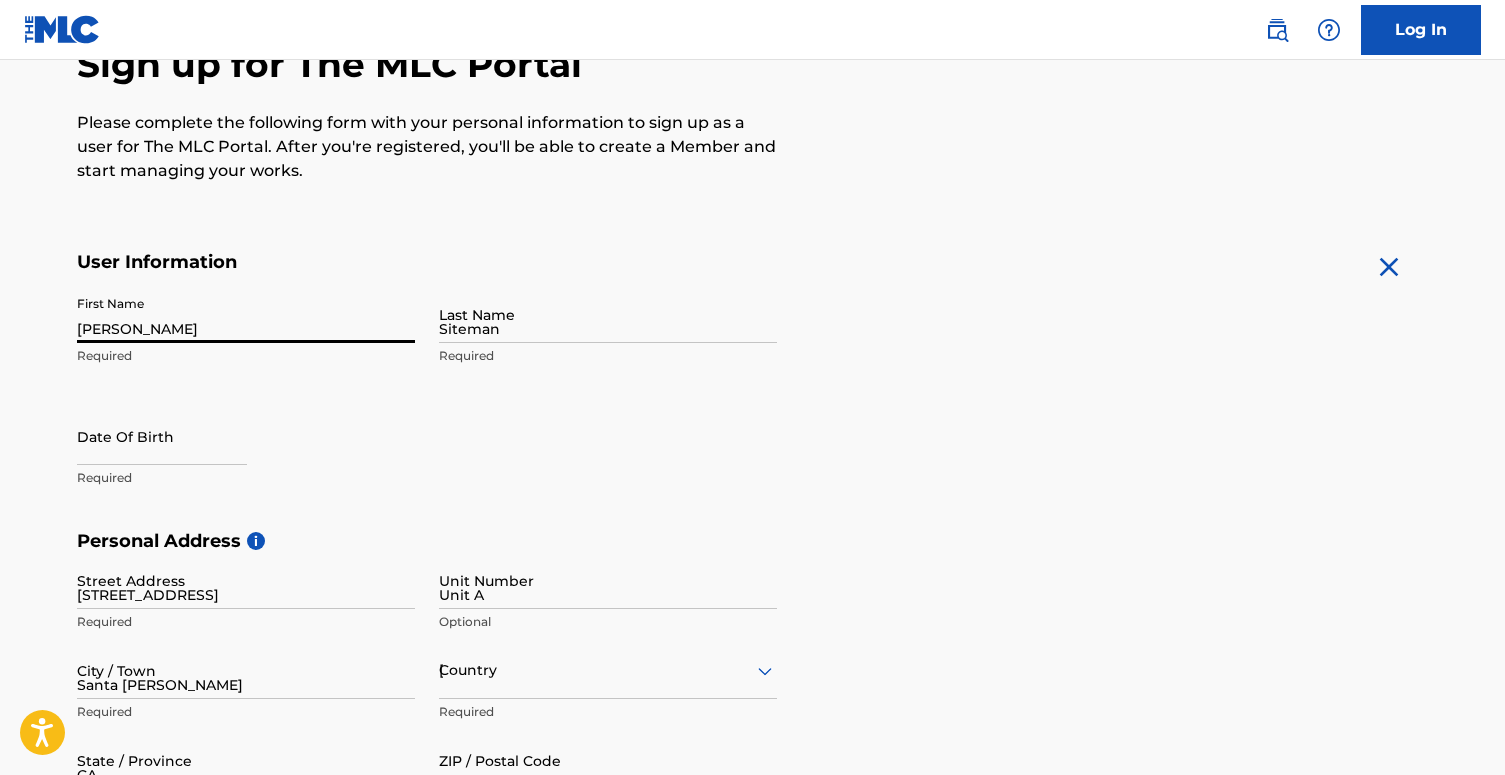 type on "93103" 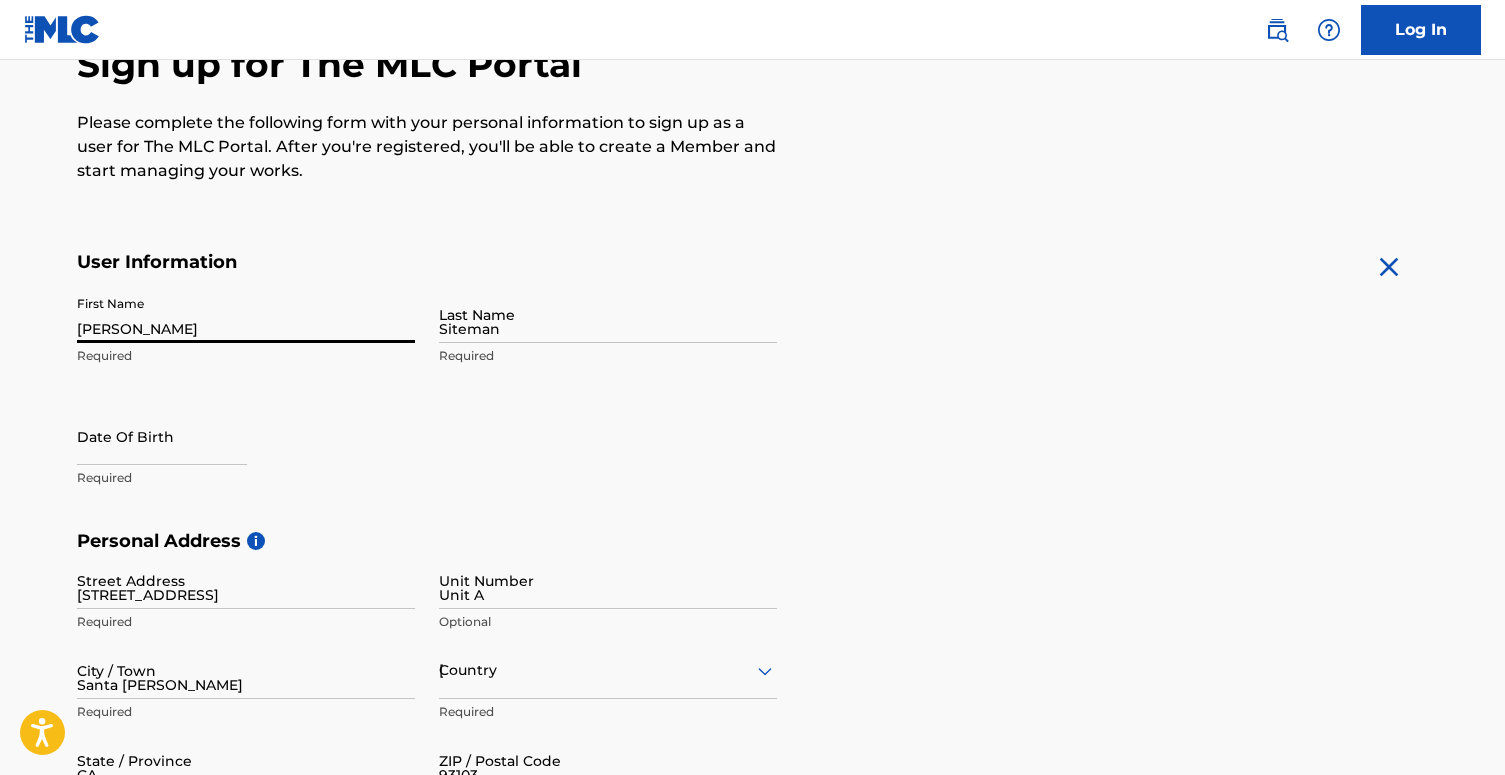 type on "1" 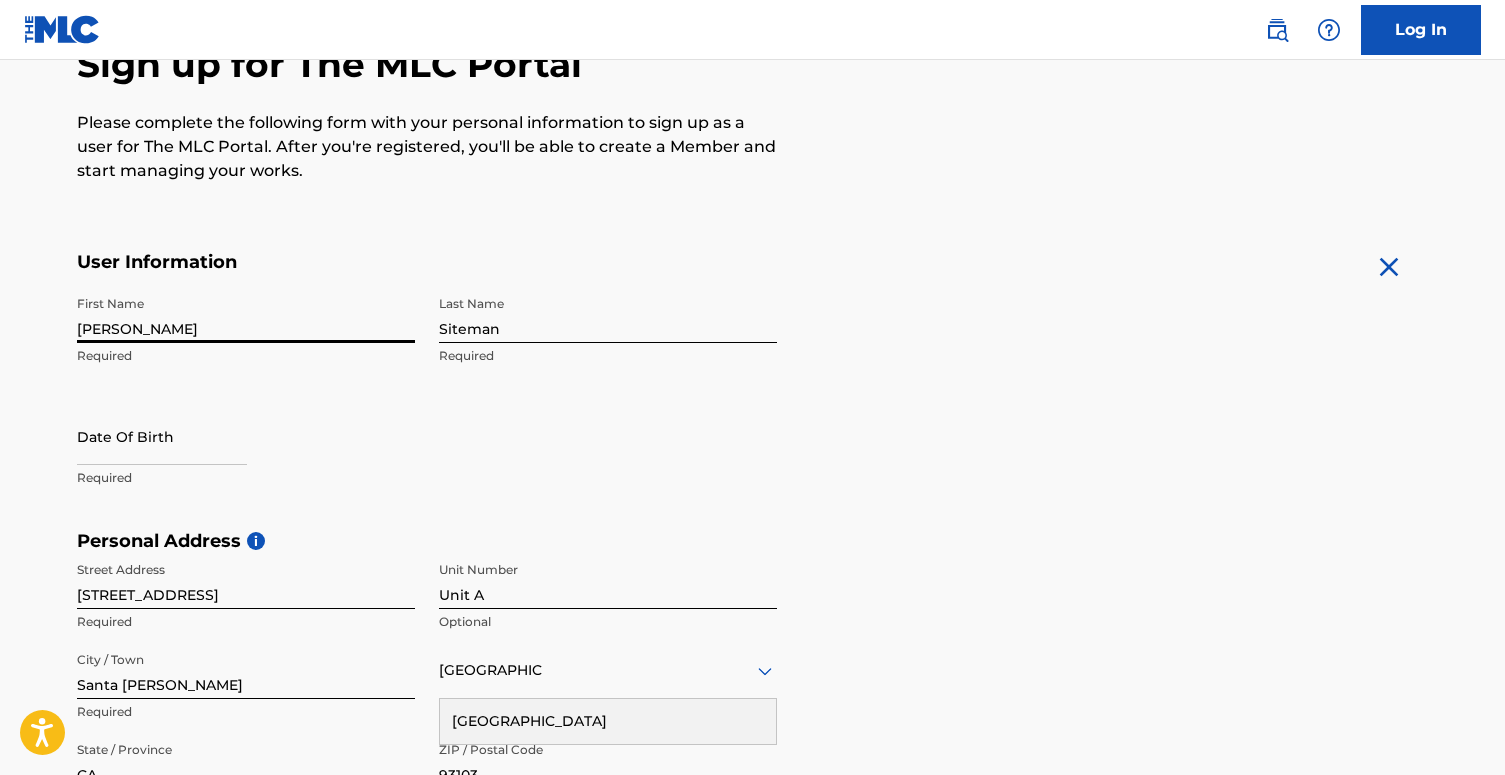 scroll, scrollTop: 660, scrollLeft: 0, axis: vertical 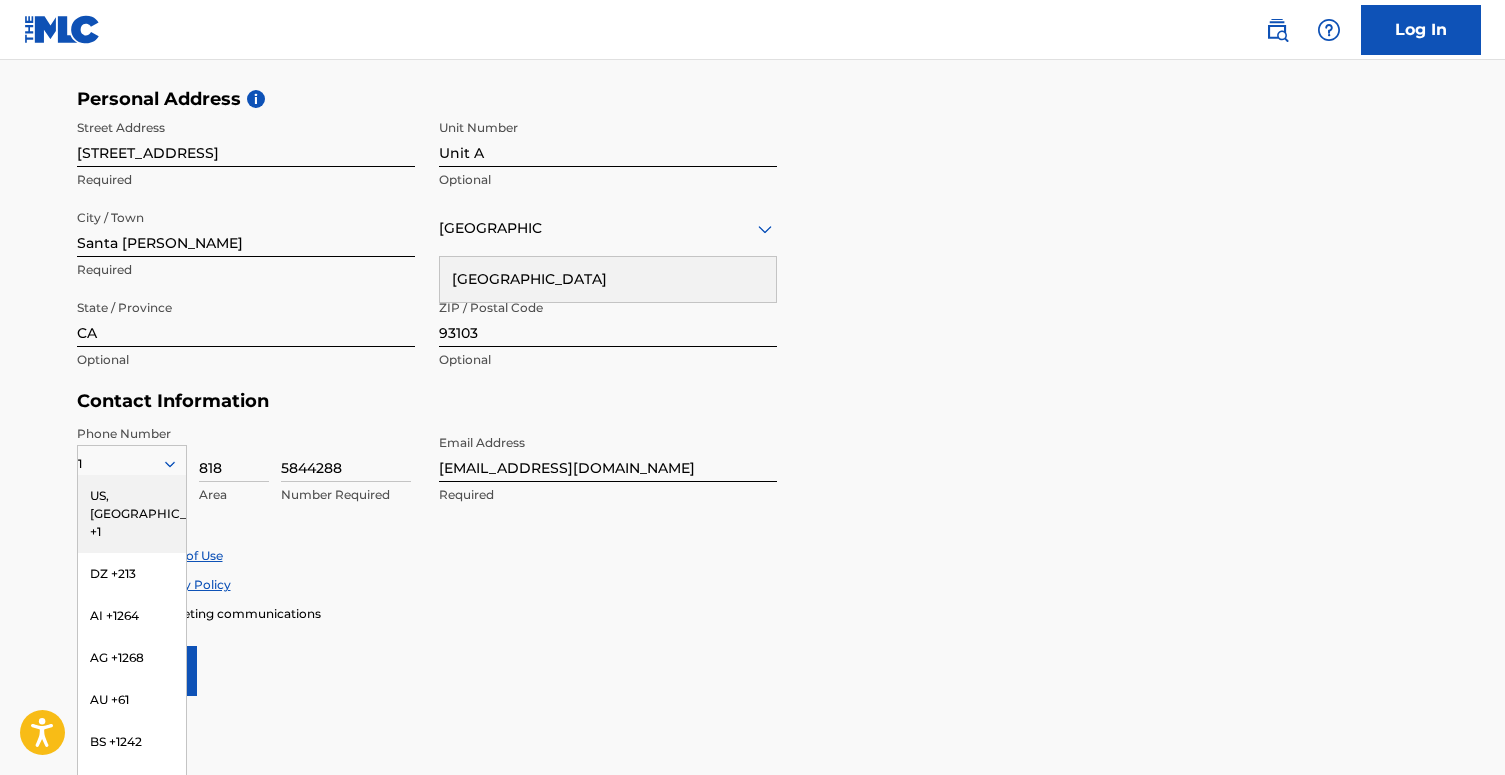 click on "Personal Address i Street Address 631 E Sola St Required Unit Number Unit A Optional City / Town Santa Barbara Required United States United States Required State / Province CA Optional ZIP / Postal Code 93103 Optional" at bounding box center (753, 239) 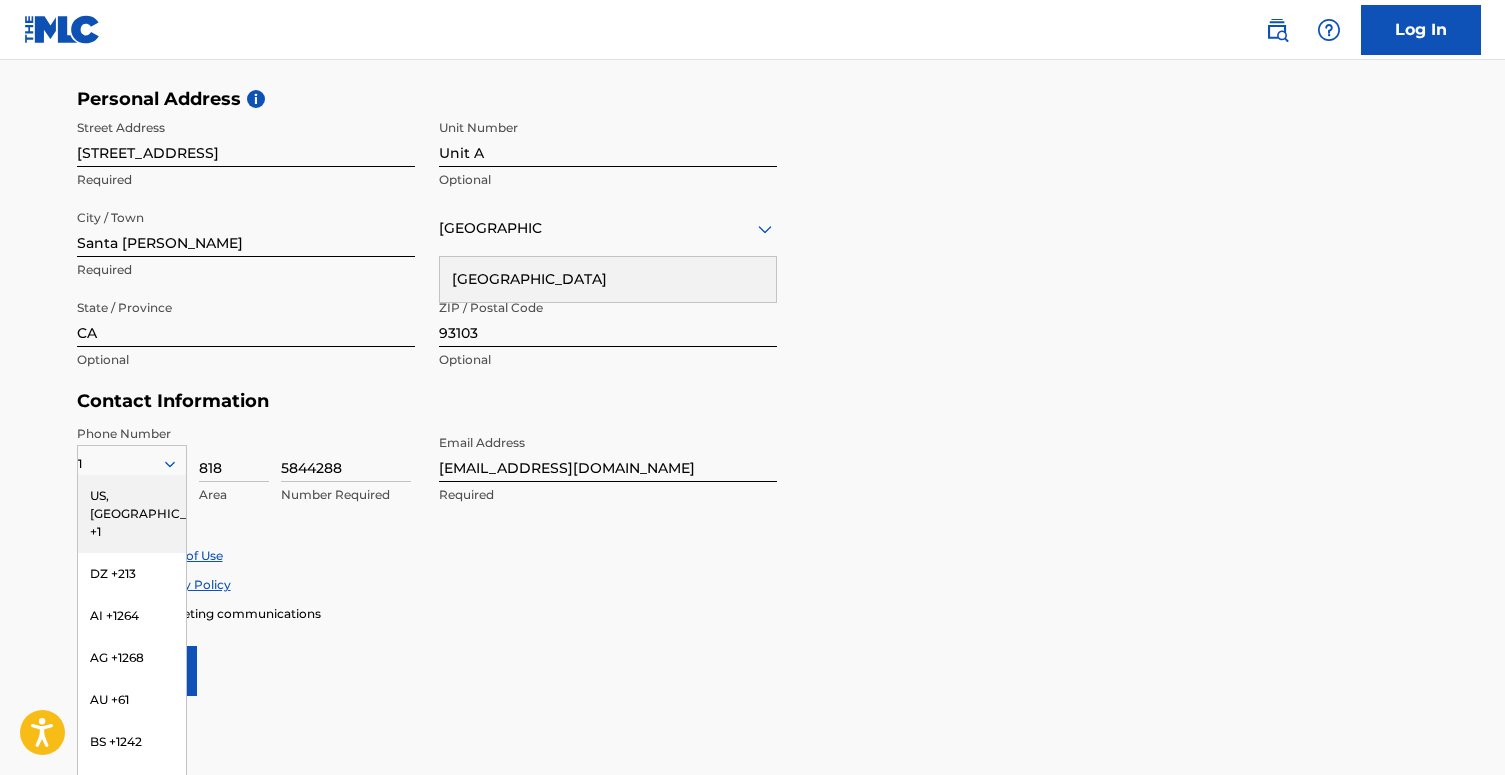 click on "US, CA +1" at bounding box center [132, 514] 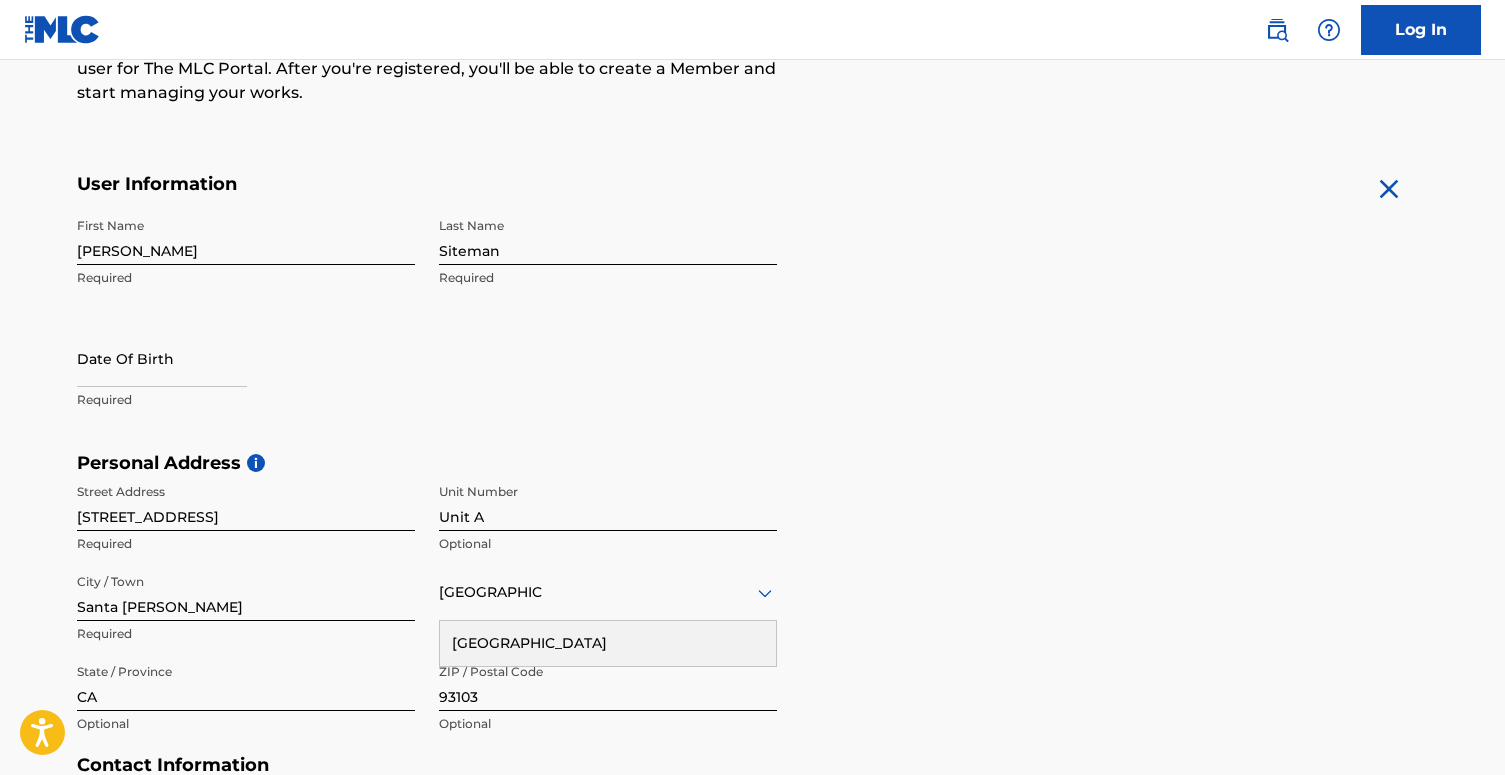 scroll, scrollTop: 288, scrollLeft: 0, axis: vertical 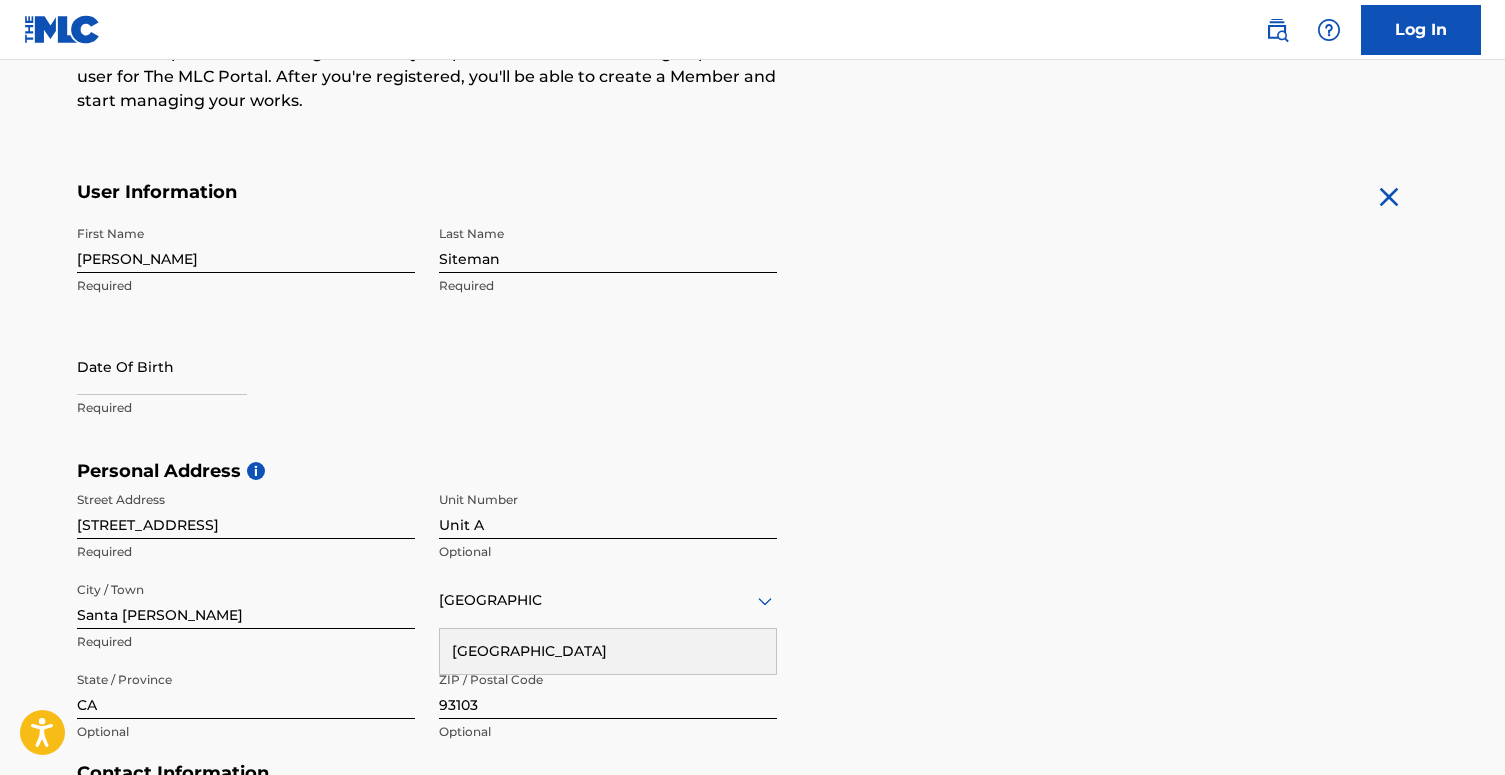 click at bounding box center [162, 366] 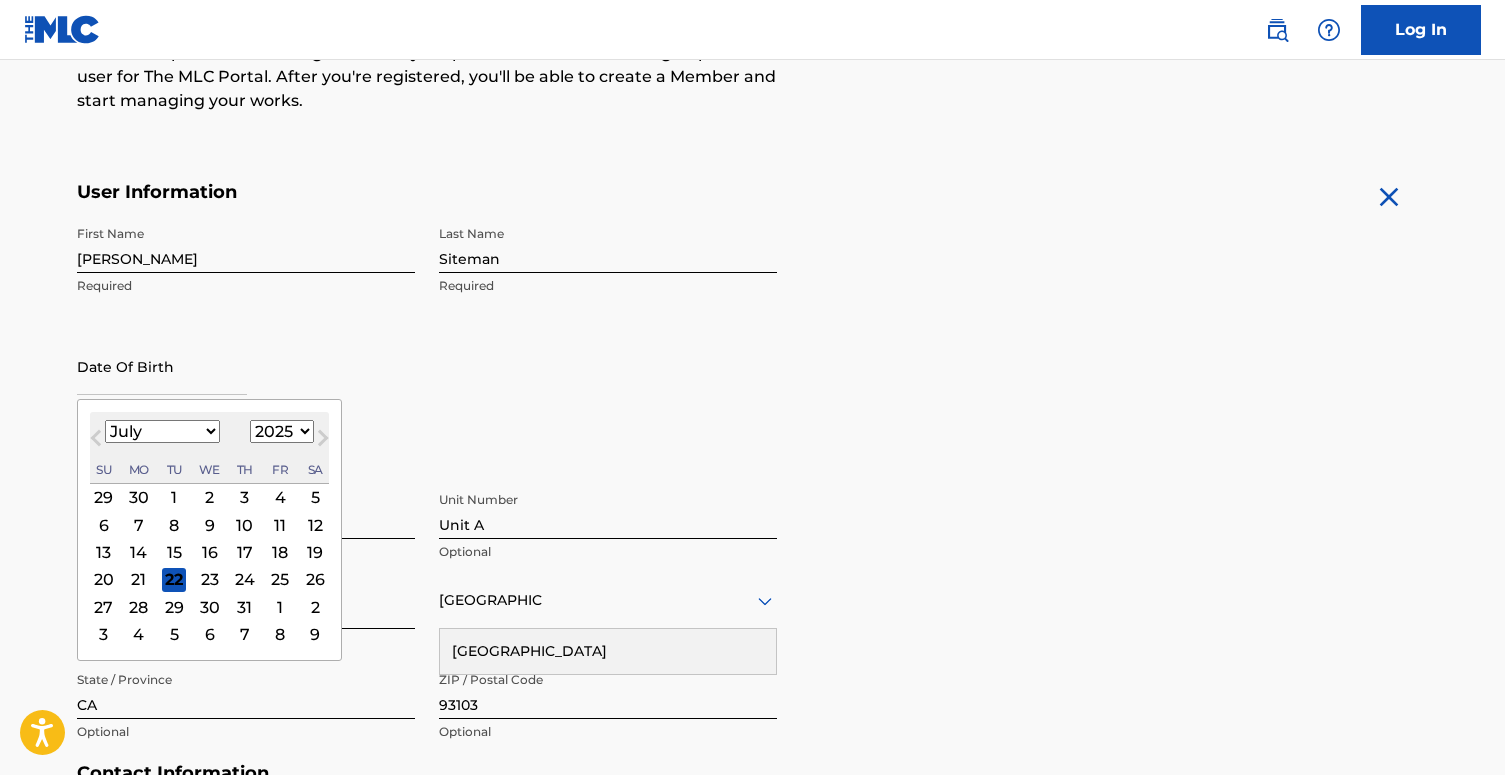 type on "04/14/1997" 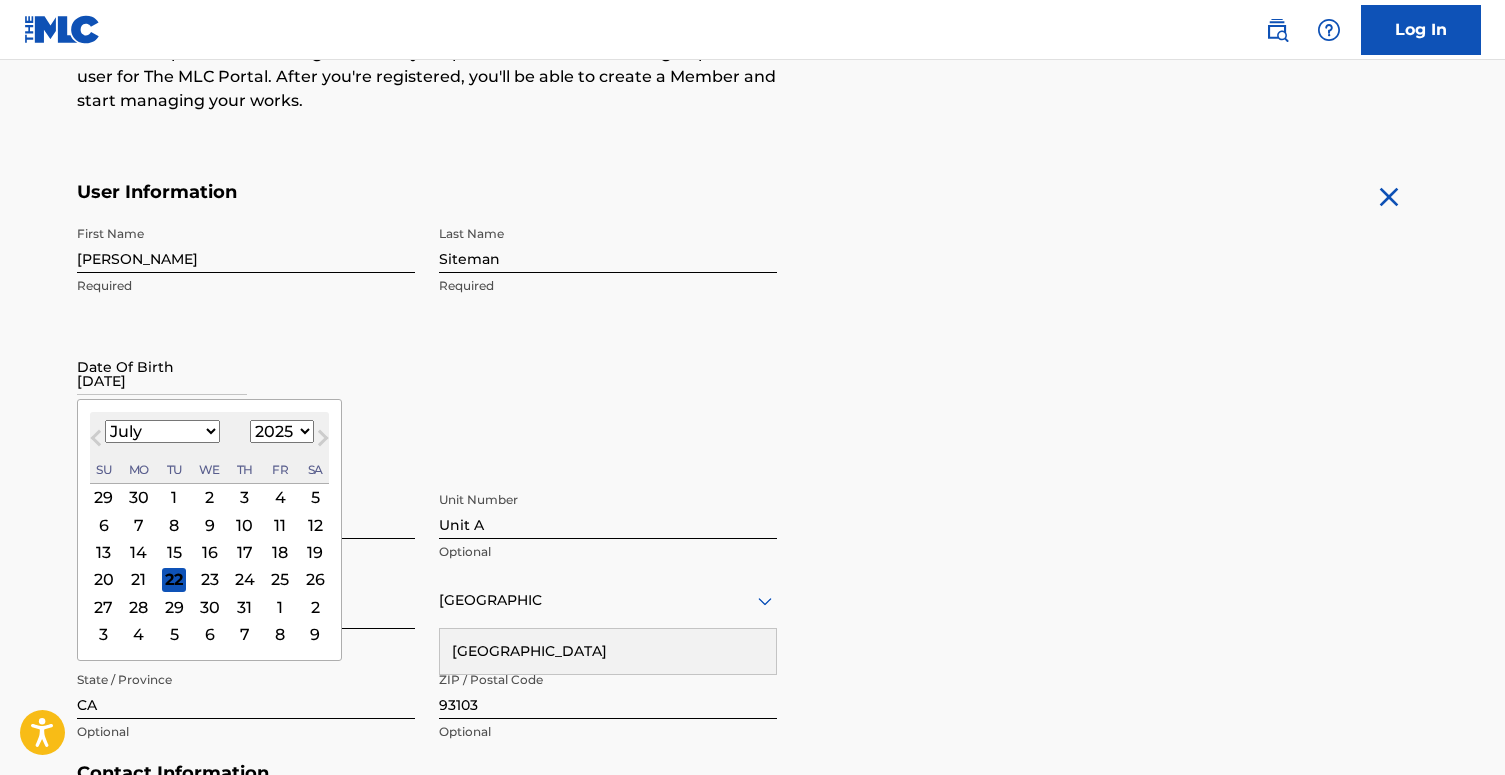 type 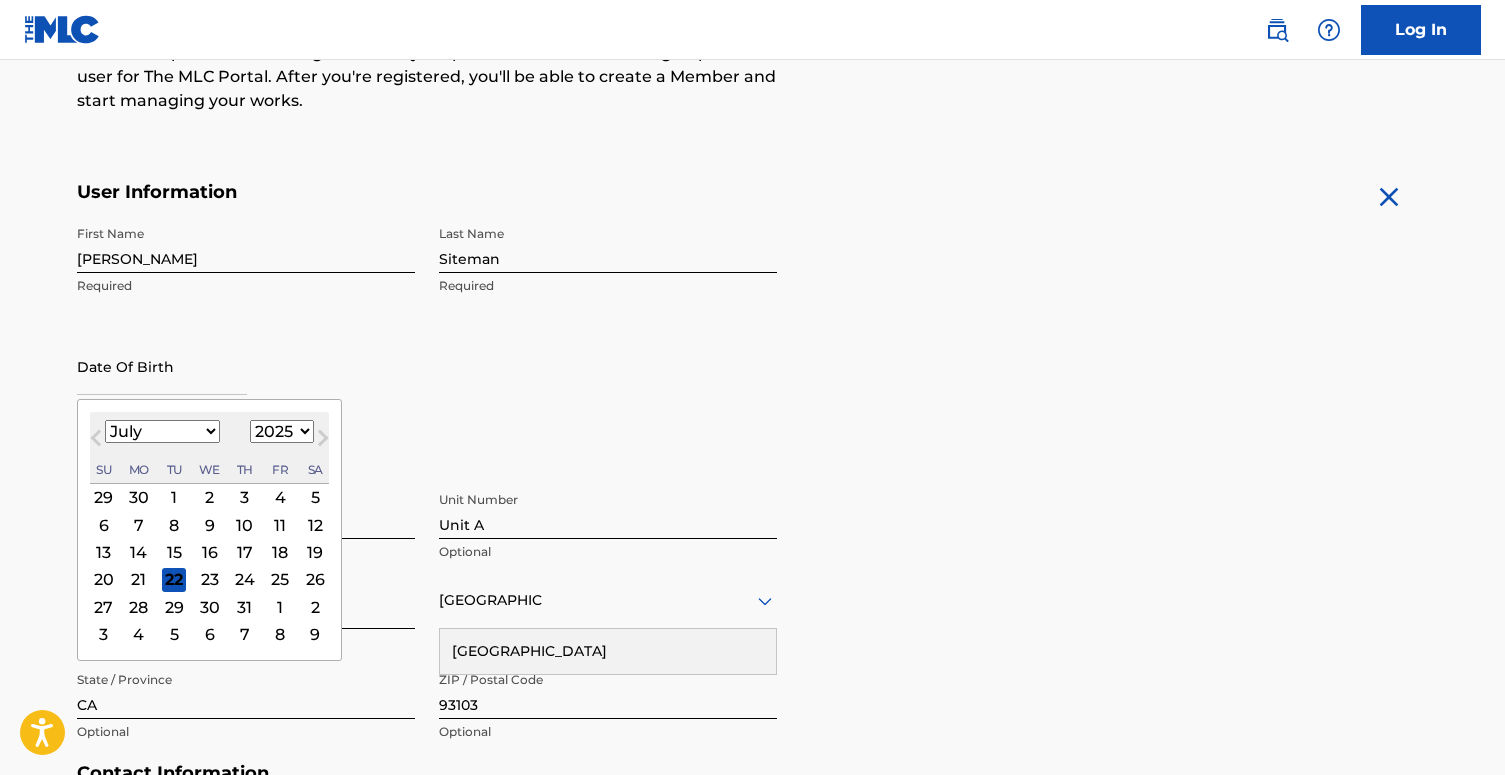 click on "First Name Sami Required Last Name Siteman Required Date Of Birth Previous Month Next Month July 2025 January February March April May June July August September October November December 1899 1900 1901 1902 1903 1904 1905 1906 1907 1908 1909 1910 1911 1912 1913 1914 1915 1916 1917 1918 1919 1920 1921 1922 1923 1924 1925 1926 1927 1928 1929 1930 1931 1932 1933 1934 1935 1936 1937 1938 1939 1940 1941 1942 1943 1944 1945 1946 1947 1948 1949 1950 1951 1952 1953 1954 1955 1956 1957 1958 1959 1960 1961 1962 1963 1964 1965 1966 1967 1968 1969 1970 1971 1972 1973 1974 1975 1976 1977 1978 1979 1980 1981 1982 1983 1984 1985 1986 1987 1988 1989 1990 1991 1992 1993 1994 1995 1996 1997 1998 1999 2000 2001 2002 2003 2004 2005 2006 2007 2008 2009 2010 2011 2012 2013 2014 2015 2016 2017 2018 2019 2020 2021 2022 2023 2024 2025 2026 2027 2028 2029 2030 2031 2032 2033 2034 2035 2036 2037 2038 2039 2040 2041 2042 2043 2044 2045 2046 2047 2048 2049 2050 2051 2052 2053 2054 2055 2056 2057 2058 2059 2060 2061 2062 2063 2064 2065 1" at bounding box center [427, 338] 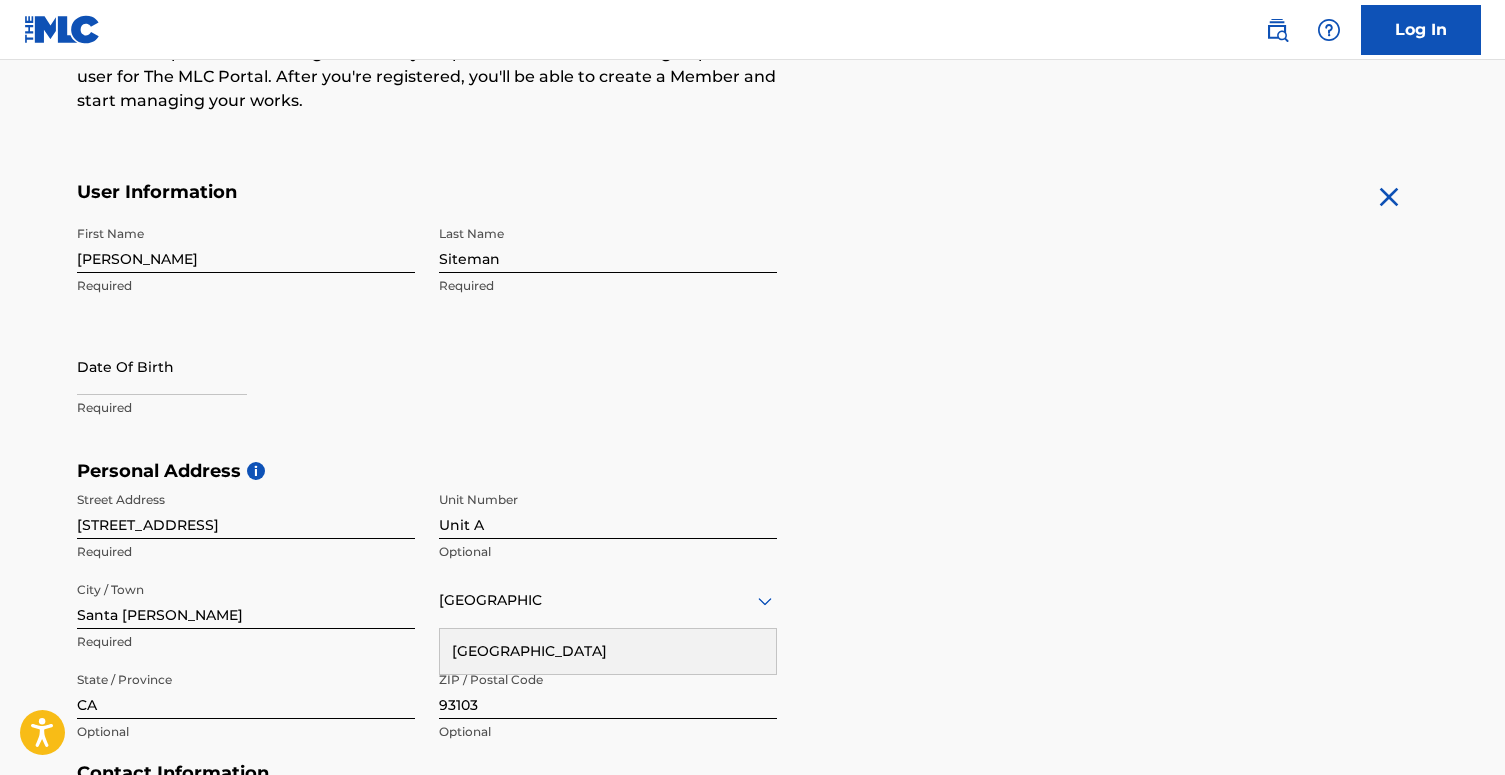 select on "6" 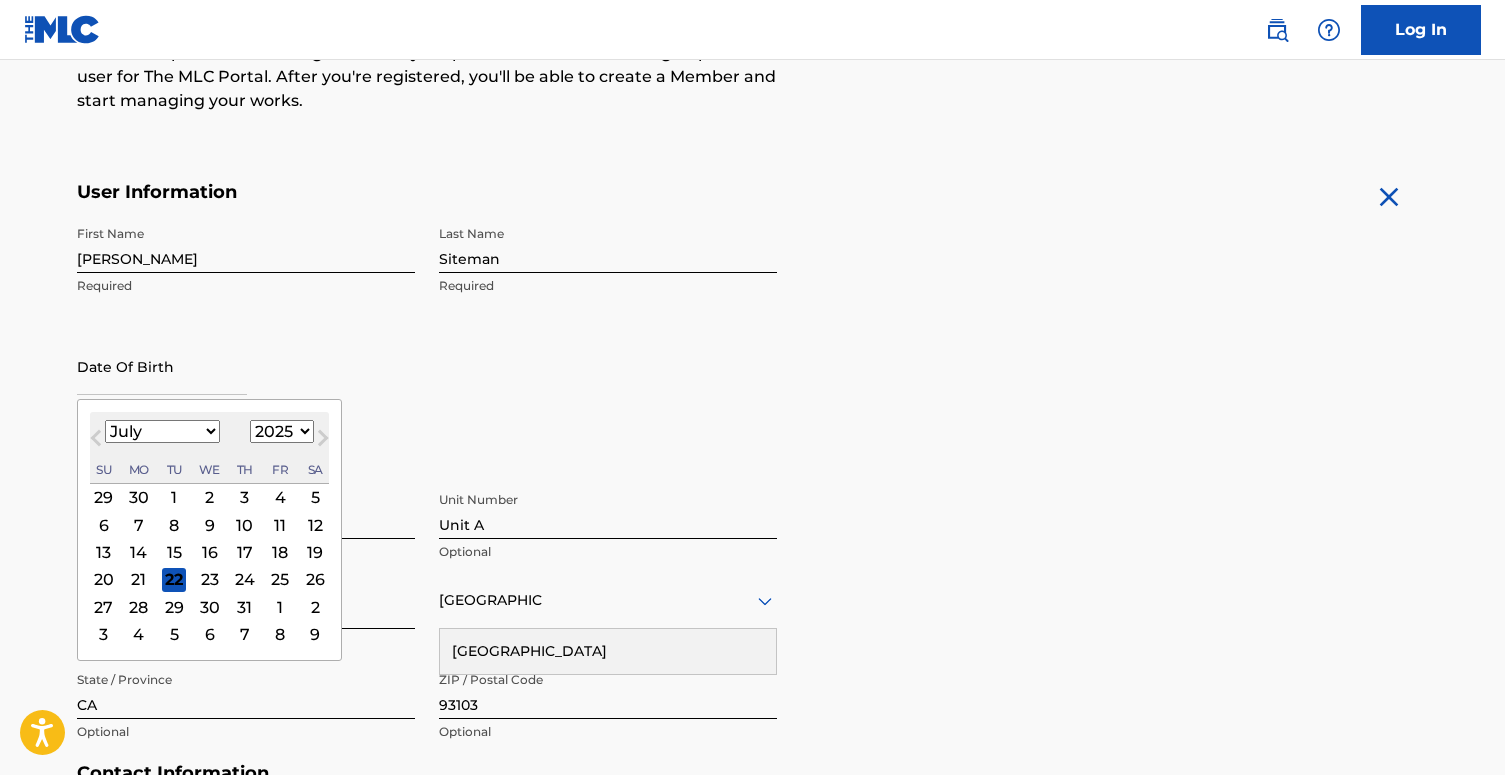 click at bounding box center [162, 366] 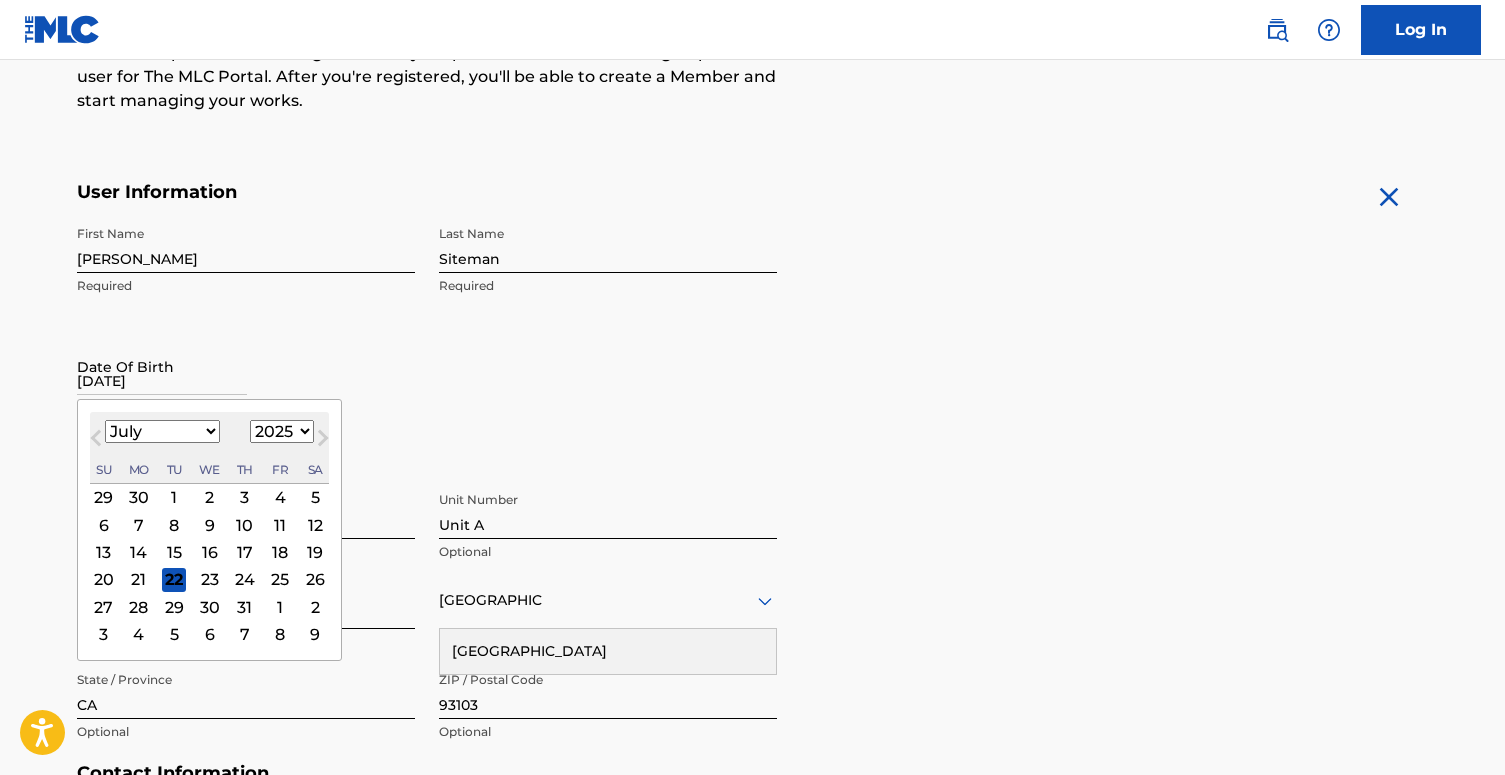 type on "04/14/1997" 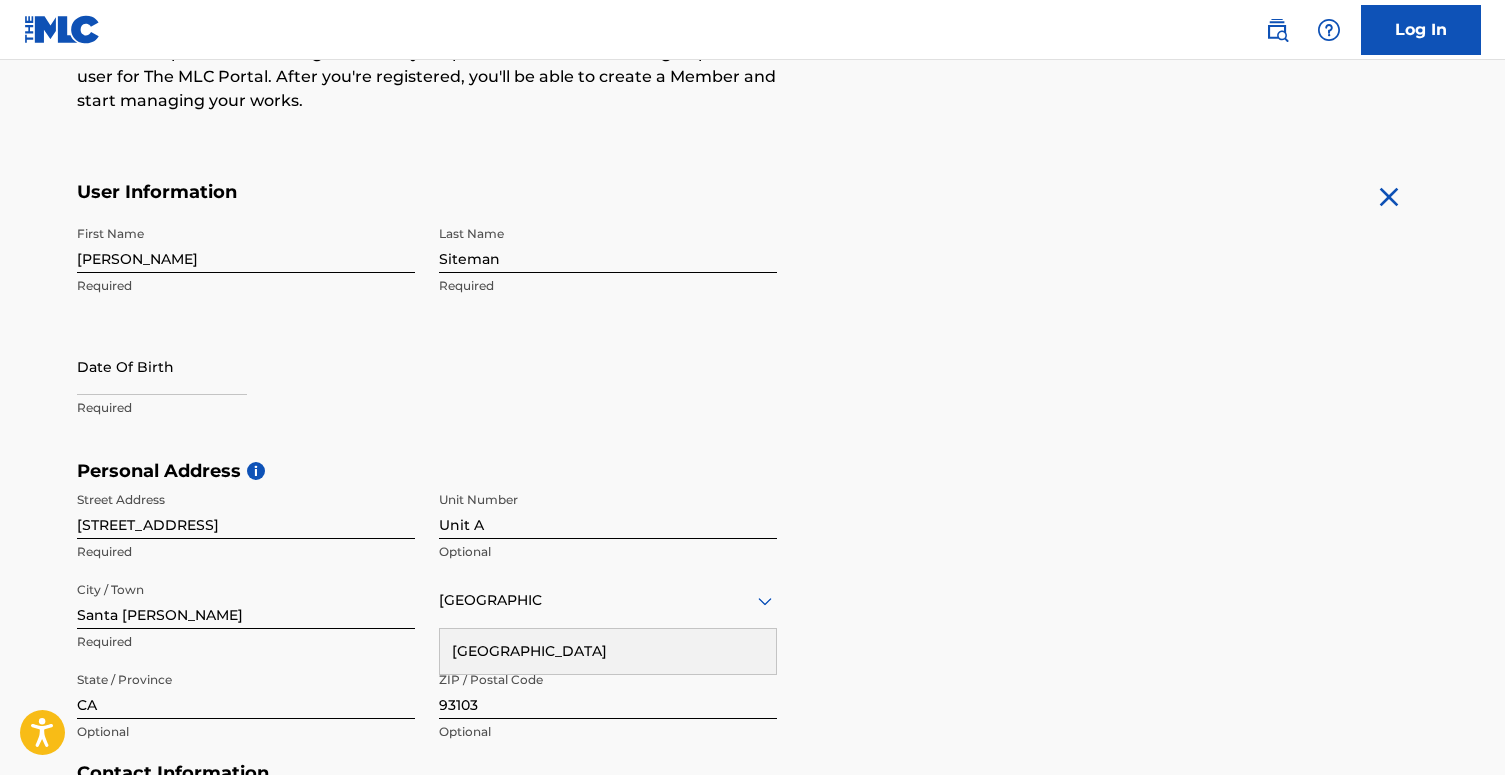 click at bounding box center (162, 366) 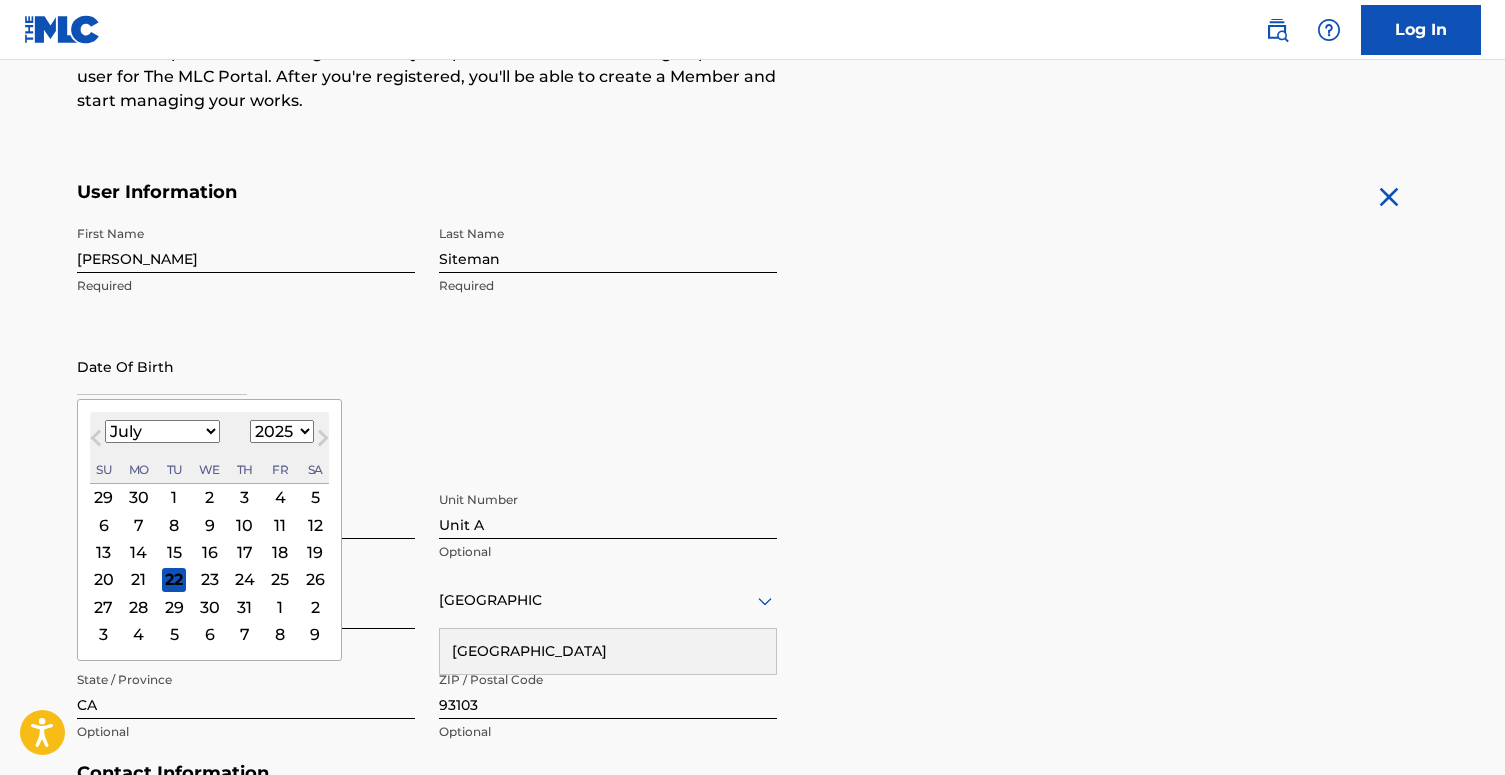 click on "1899 1900 1901 1902 1903 1904 1905 1906 1907 1908 1909 1910 1911 1912 1913 1914 1915 1916 1917 1918 1919 1920 1921 1922 1923 1924 1925 1926 1927 1928 1929 1930 1931 1932 1933 1934 1935 1936 1937 1938 1939 1940 1941 1942 1943 1944 1945 1946 1947 1948 1949 1950 1951 1952 1953 1954 1955 1956 1957 1958 1959 1960 1961 1962 1963 1964 1965 1966 1967 1968 1969 1970 1971 1972 1973 1974 1975 1976 1977 1978 1979 1980 1981 1982 1983 1984 1985 1986 1987 1988 1989 1990 1991 1992 1993 1994 1995 1996 1997 1998 1999 2000 2001 2002 2003 2004 2005 2006 2007 2008 2009 2010 2011 2012 2013 2014 2015 2016 2017 2018 2019 2020 2021 2022 2023 2024 2025 2026 2027 2028 2029 2030 2031 2032 2033 2034 2035 2036 2037 2038 2039 2040 2041 2042 2043 2044 2045 2046 2047 2048 2049 2050 2051 2052 2053 2054 2055 2056 2057 2058 2059 2060 2061 2062 2063 2064 2065 2066 2067 2068 2069 2070 2071 2072 2073 2074 2075 2076 2077 2078 2079 2080 2081 2082 2083 2084 2085 2086 2087 2088 2089 2090 2091 2092 2093 2094 2095 2096 2097 2098 2099 2100" at bounding box center [282, 431] 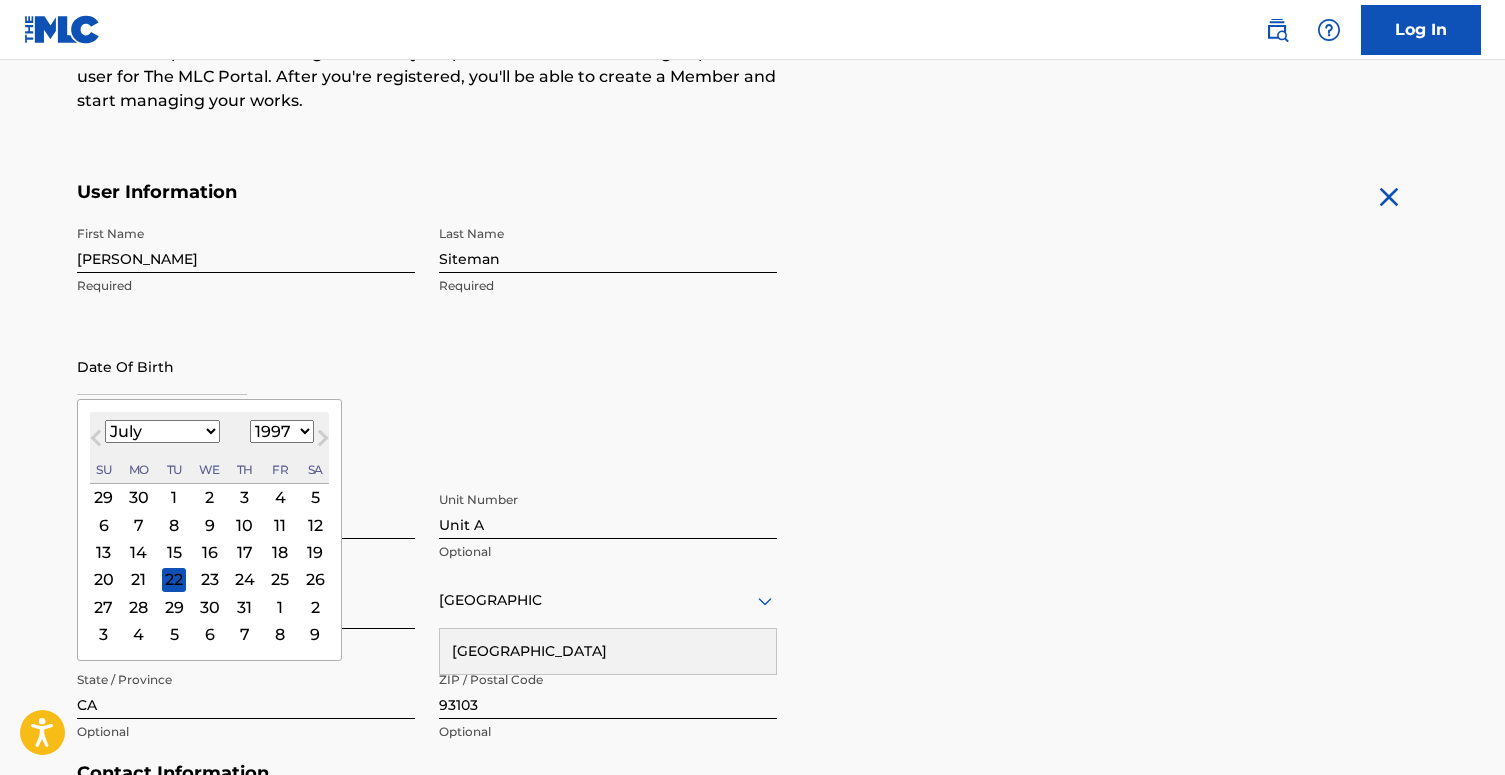 click on "January February March April May June July August September October November December" at bounding box center [162, 431] 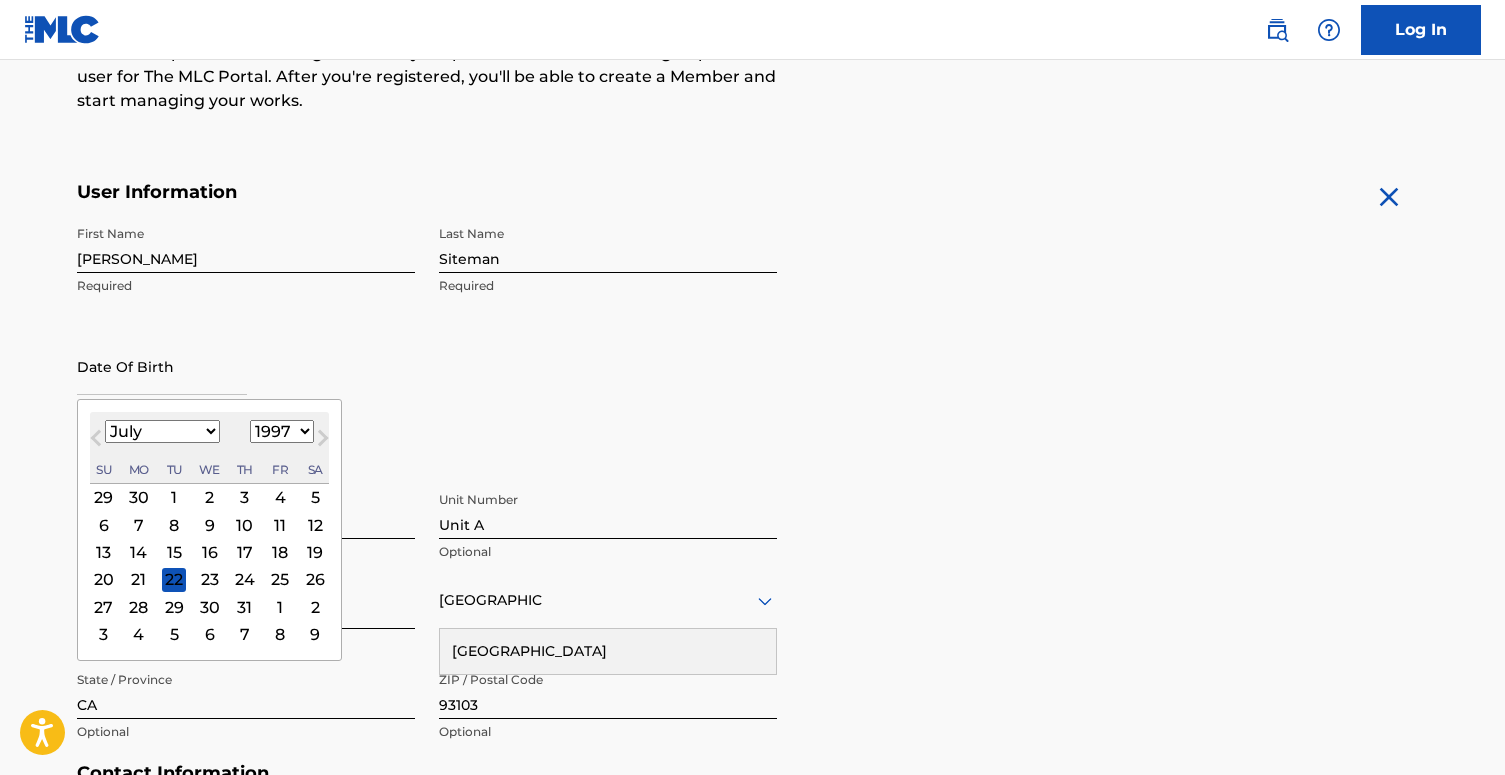 select on "3" 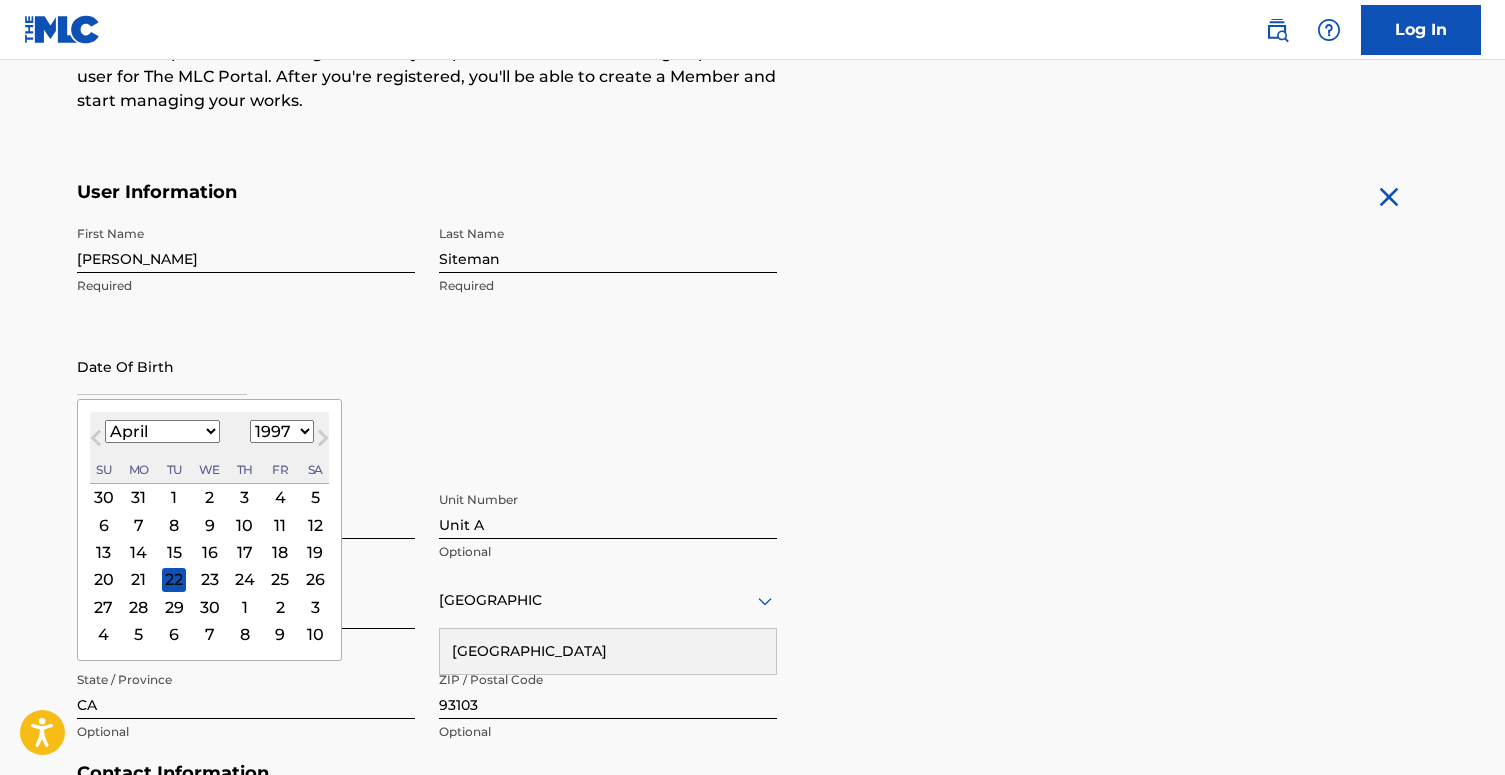 click on "14" at bounding box center [138, 552] 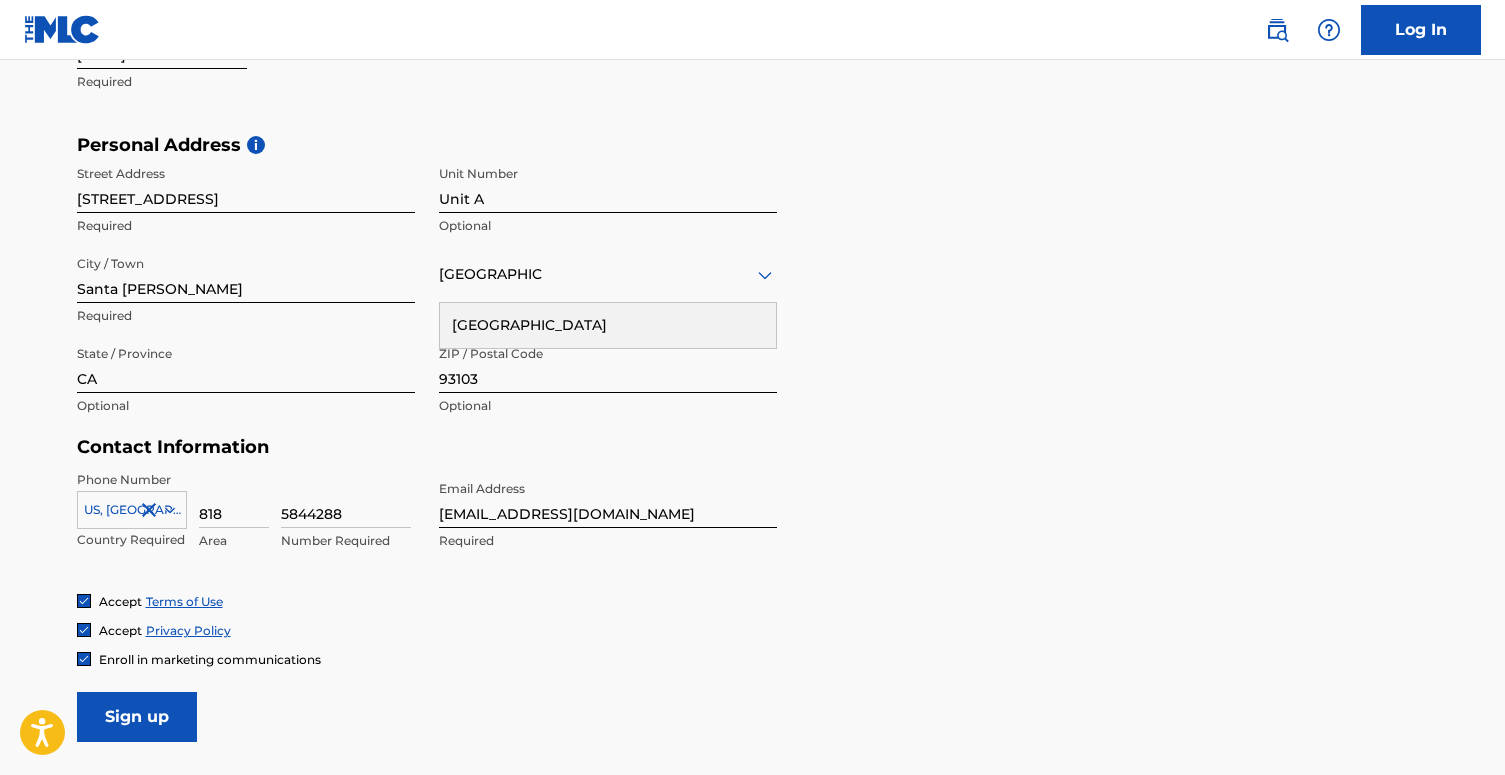 scroll, scrollTop: 625, scrollLeft: 0, axis: vertical 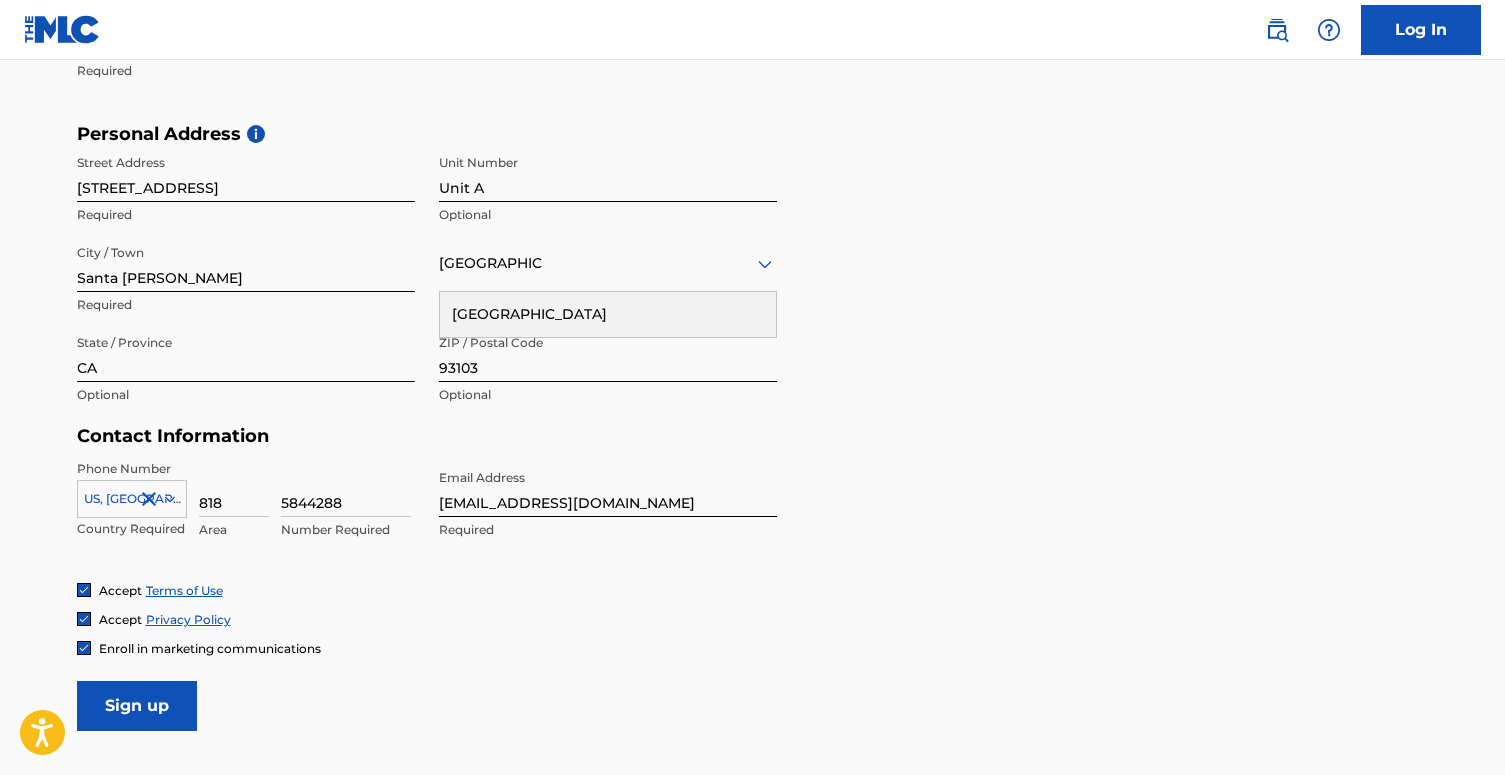click on "United States" at bounding box center (608, 314) 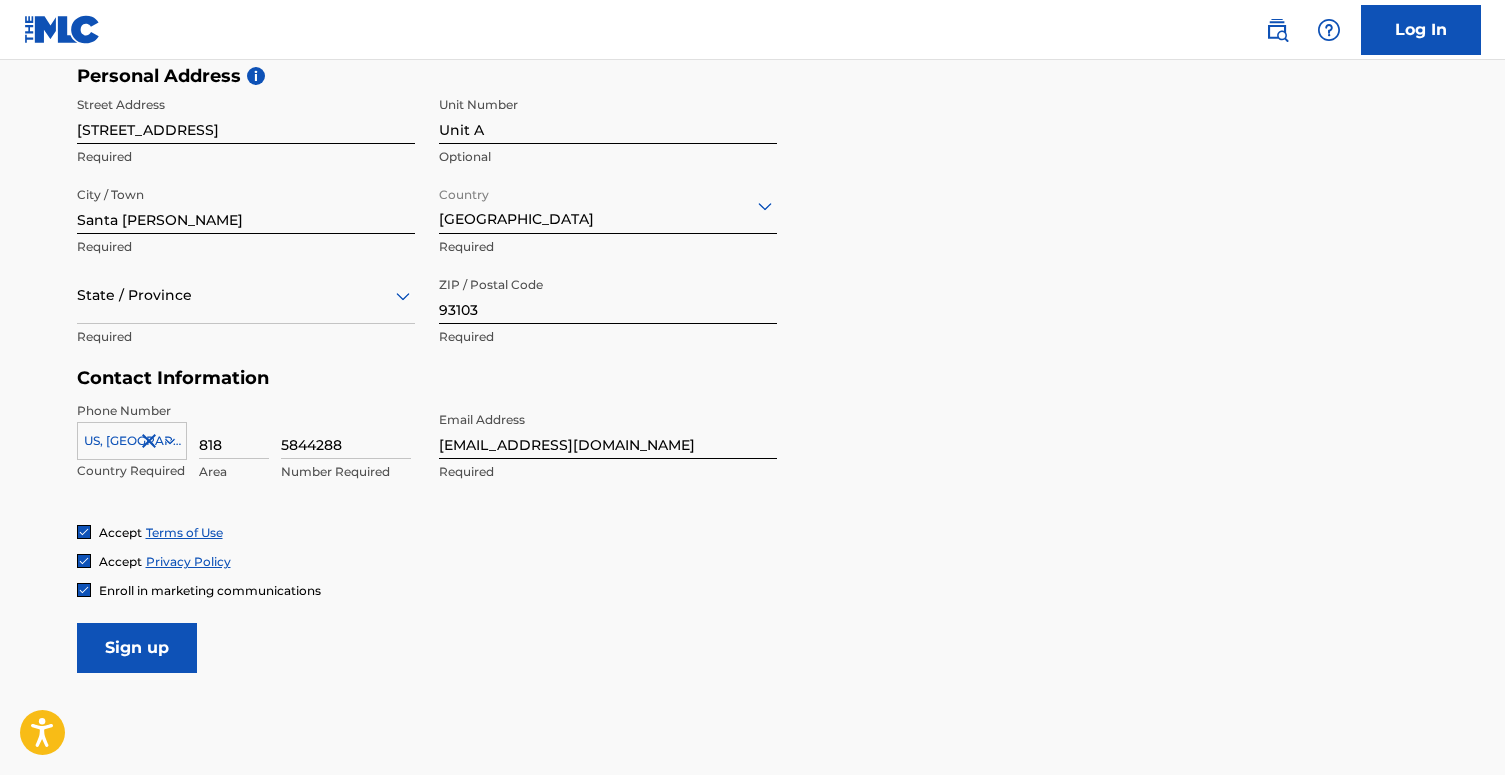scroll, scrollTop: 733, scrollLeft: 0, axis: vertical 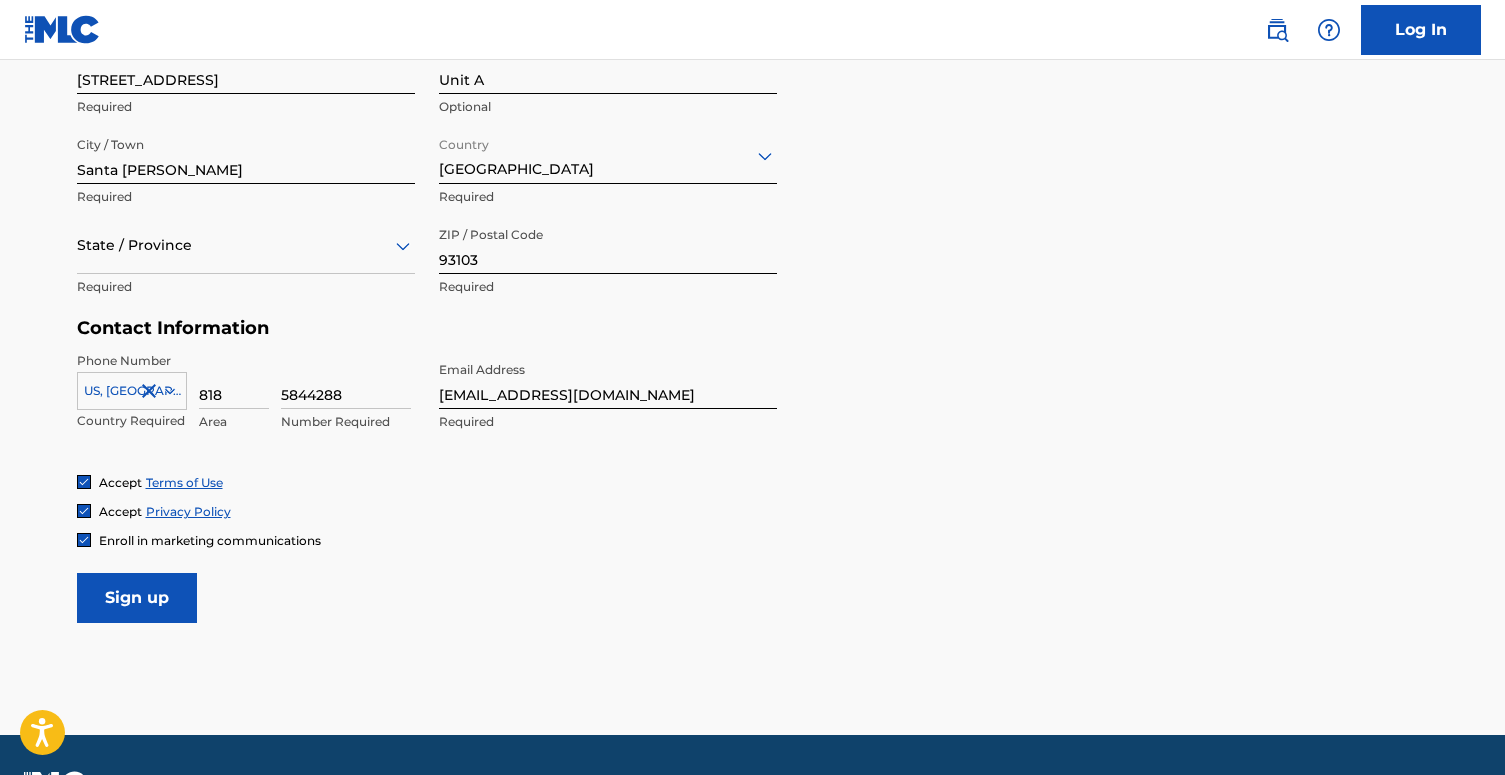 click at bounding box center (246, 245) 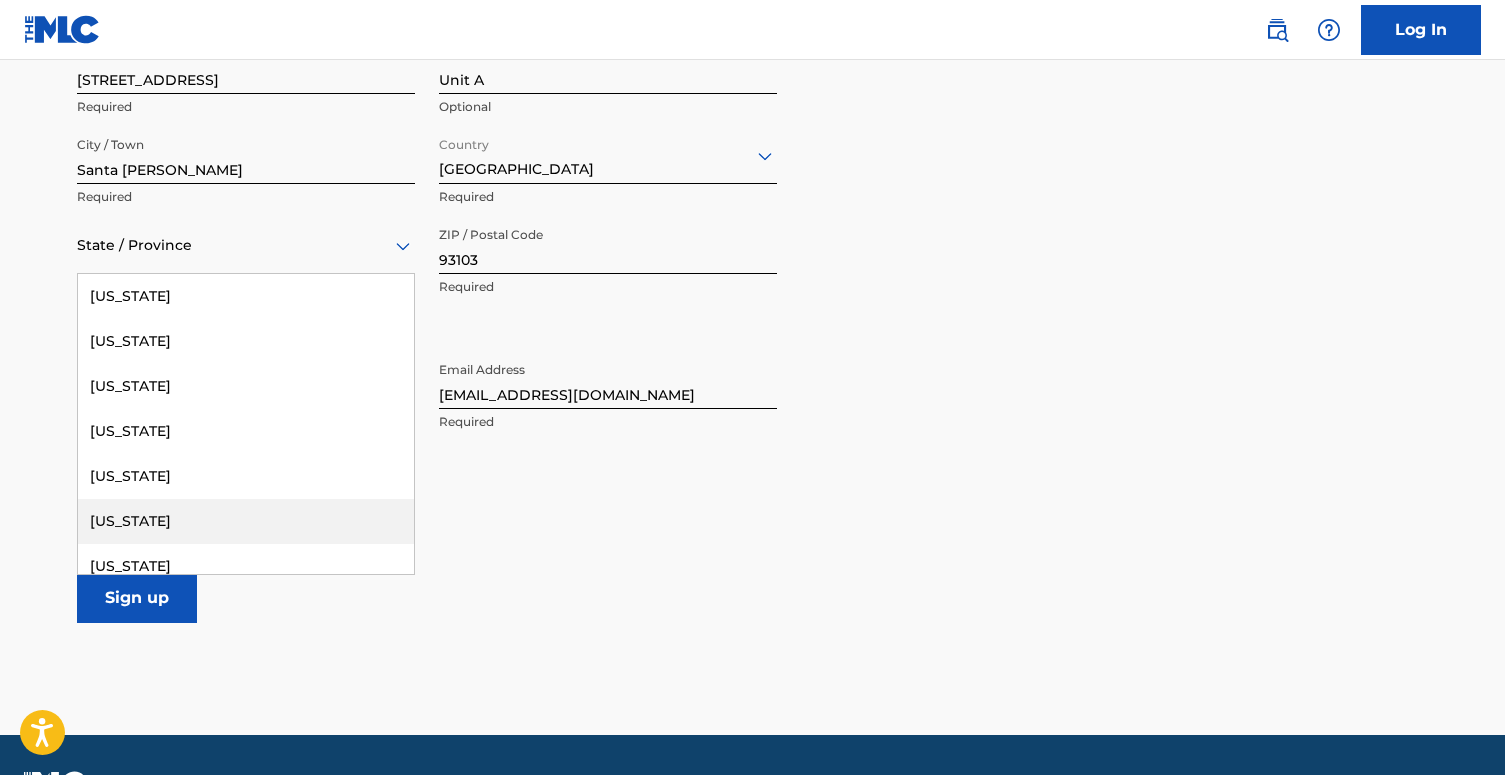 click on "California" at bounding box center (246, 521) 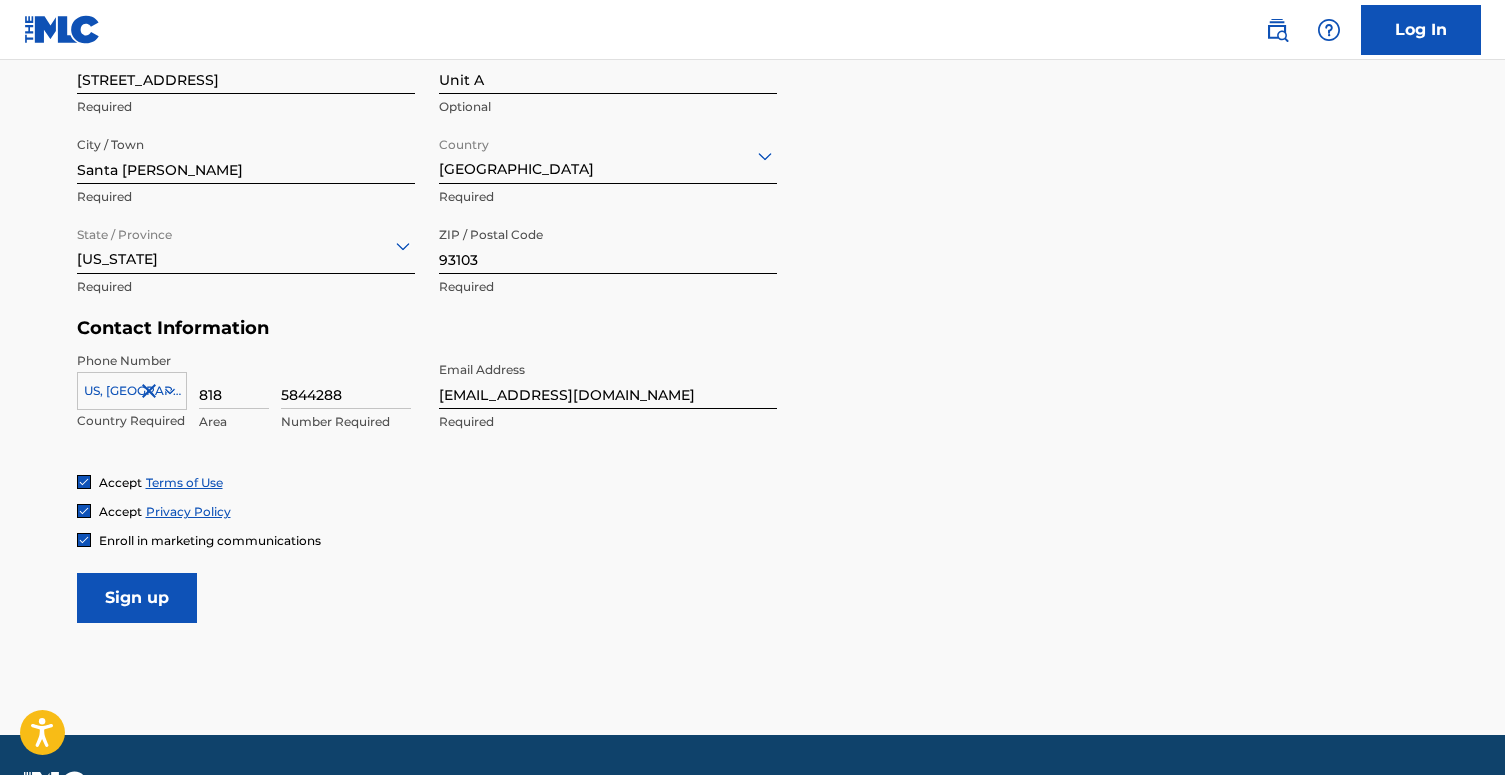 scroll, scrollTop: 788, scrollLeft: 0, axis: vertical 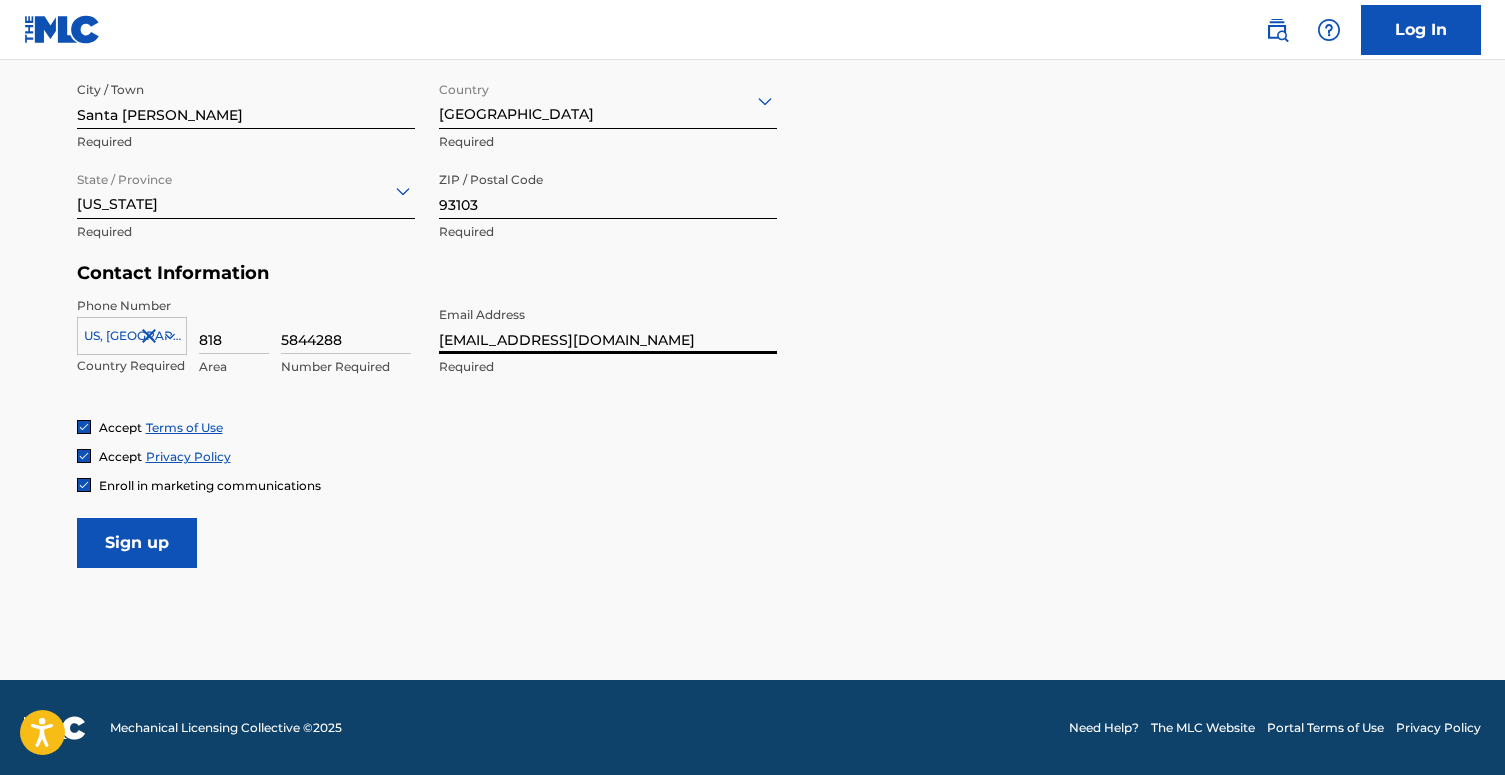 click on "[EMAIL_ADDRESS][DOMAIN_NAME]" at bounding box center [608, 325] 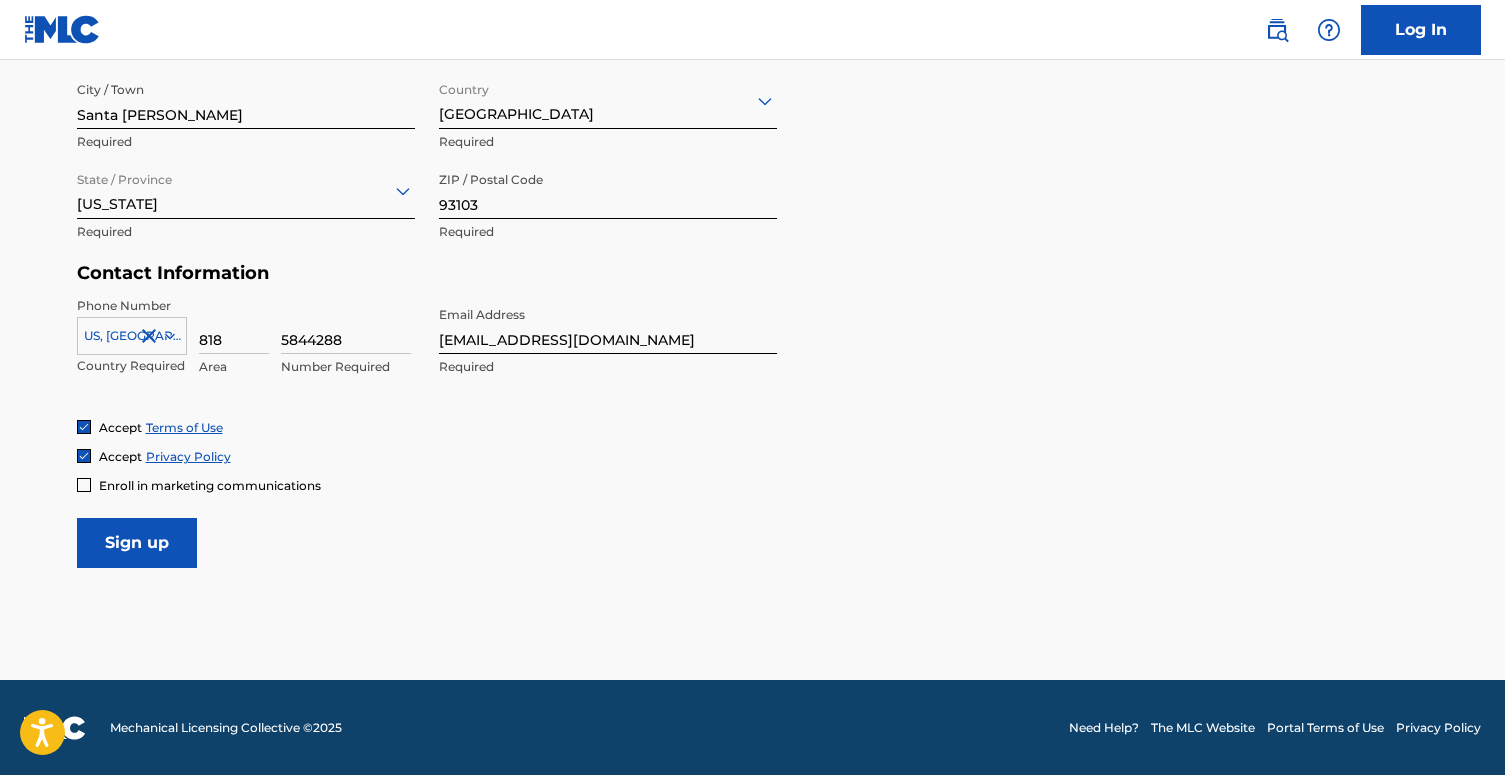 click on "Sign up" at bounding box center [137, 543] 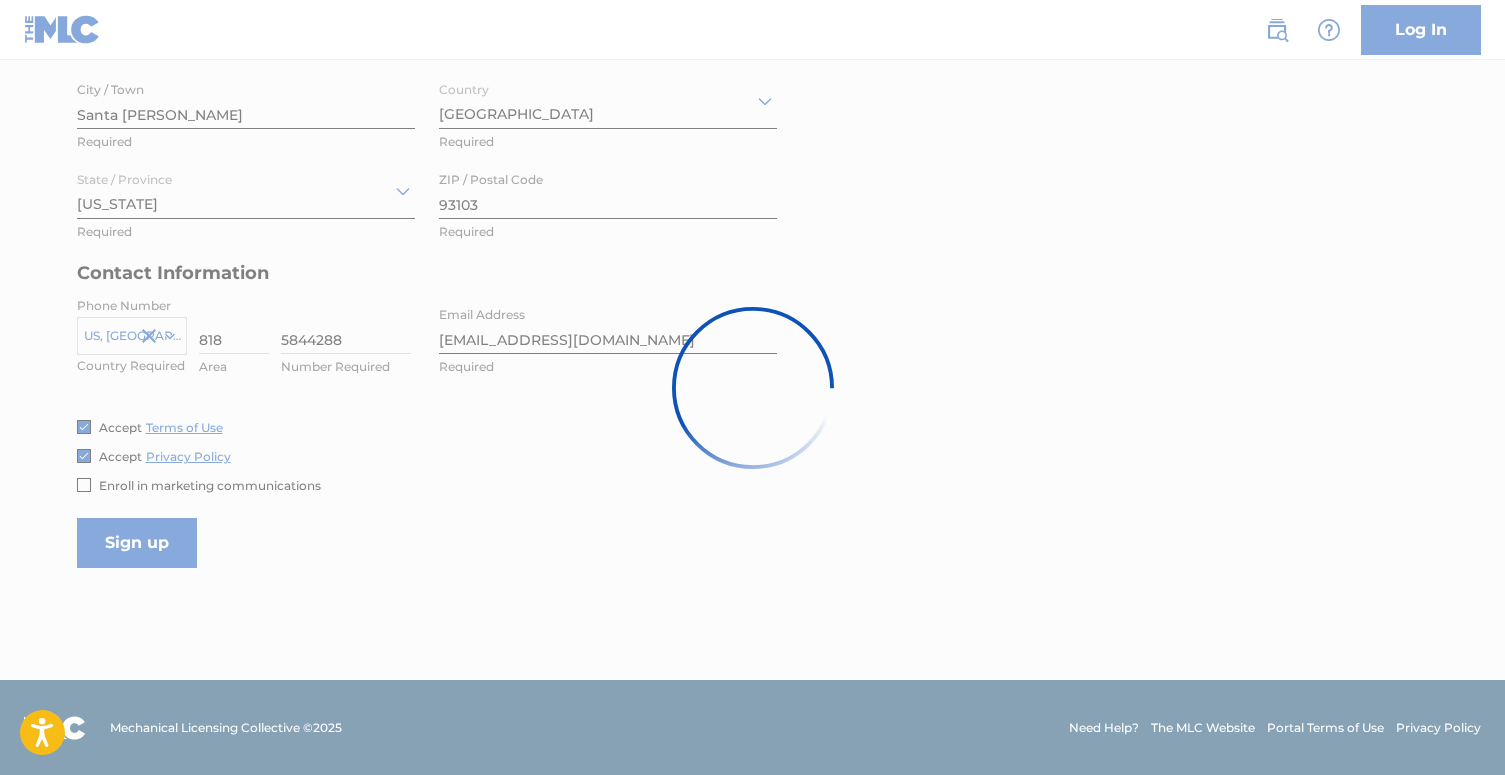 scroll, scrollTop: 0, scrollLeft: 0, axis: both 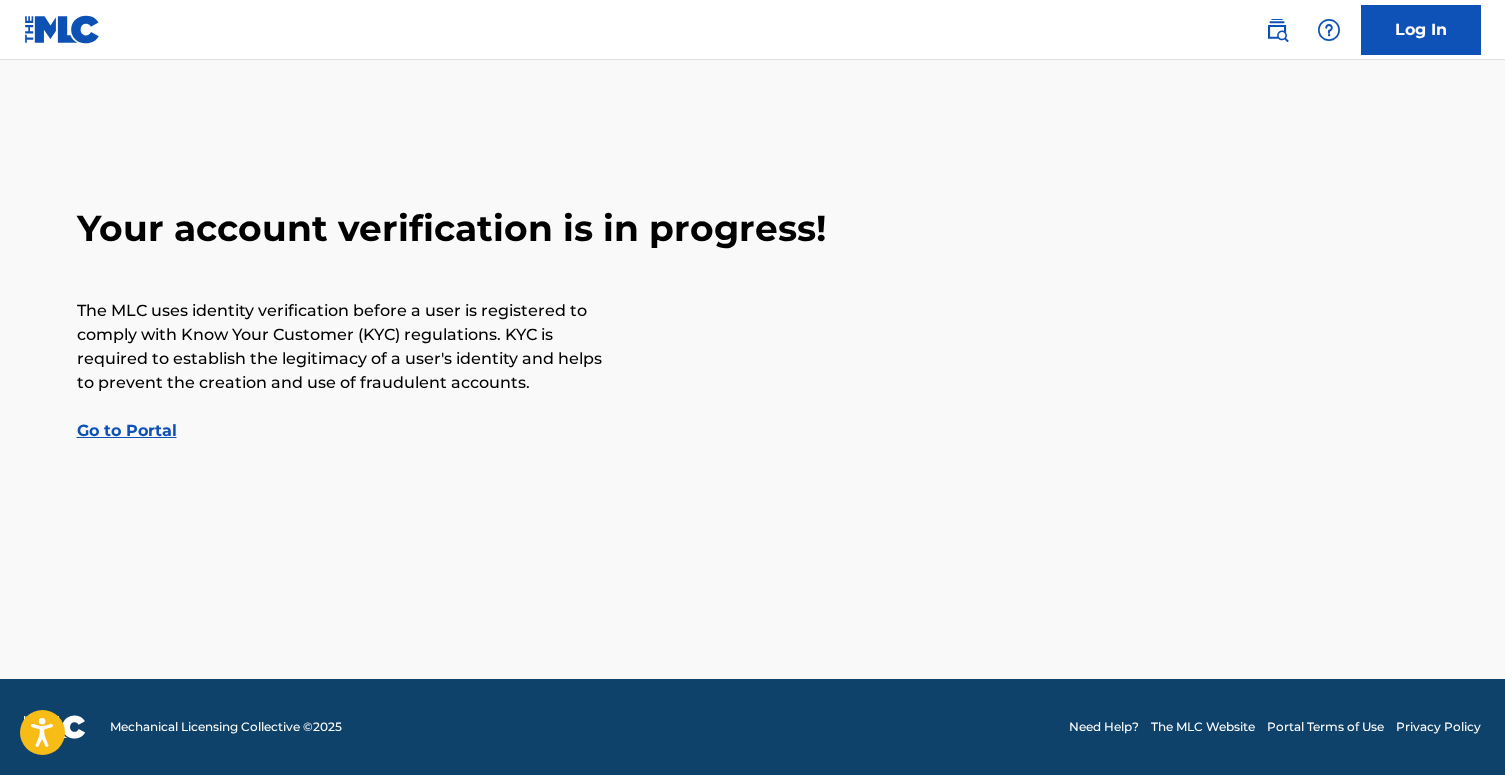 click on "Go to Portal" at bounding box center (127, 430) 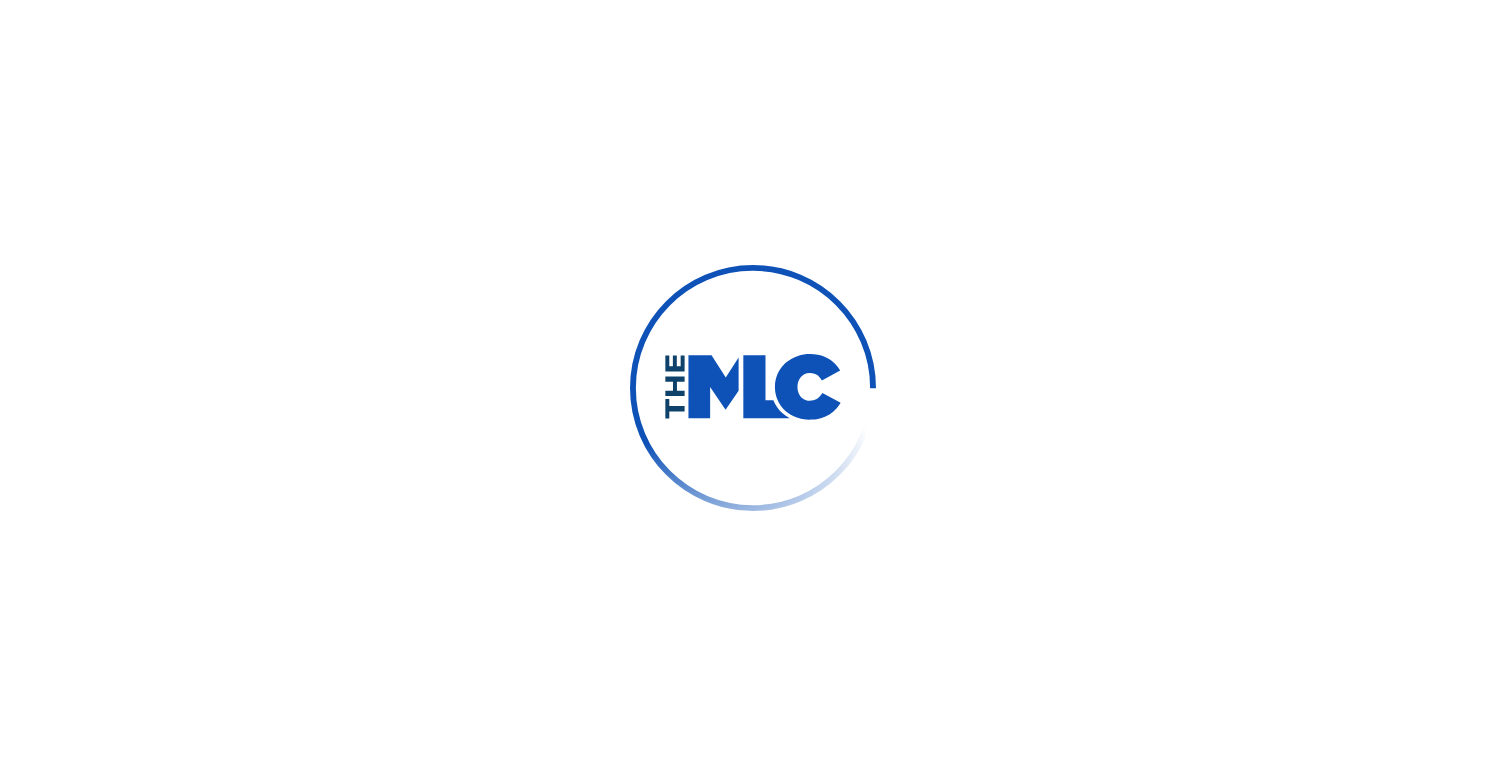 scroll, scrollTop: 0, scrollLeft: 0, axis: both 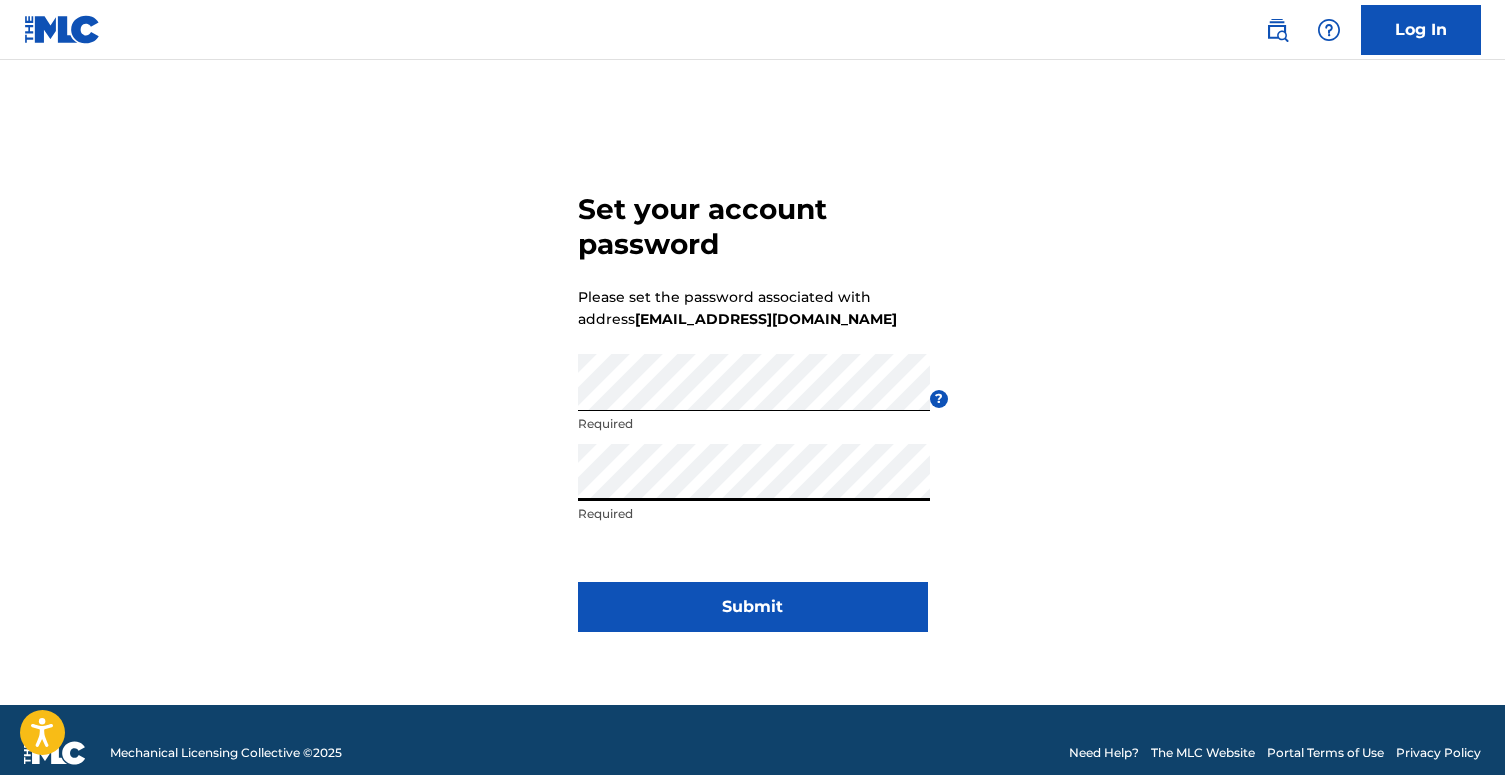 click on "Submit" at bounding box center (753, 607) 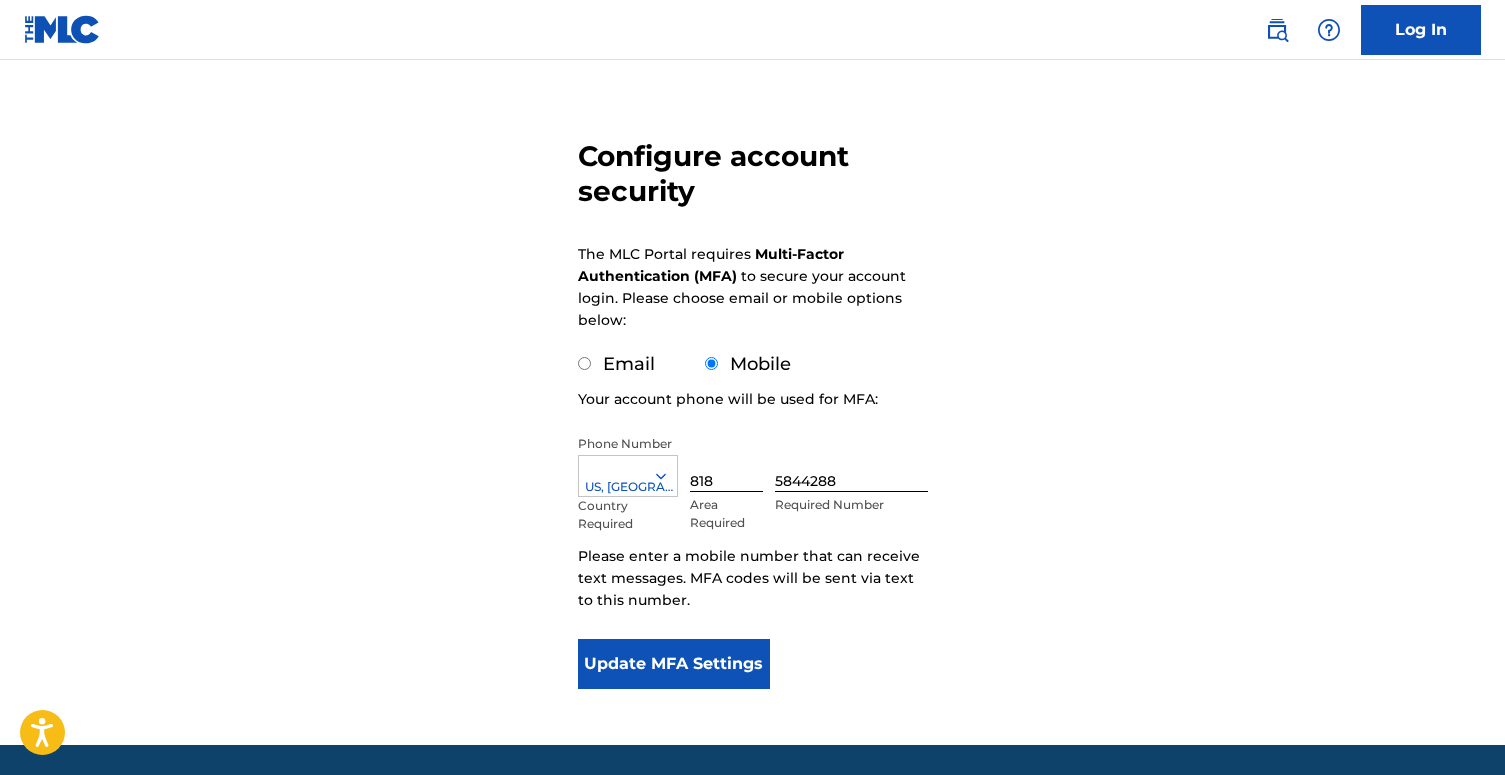 scroll, scrollTop: 127, scrollLeft: 0, axis: vertical 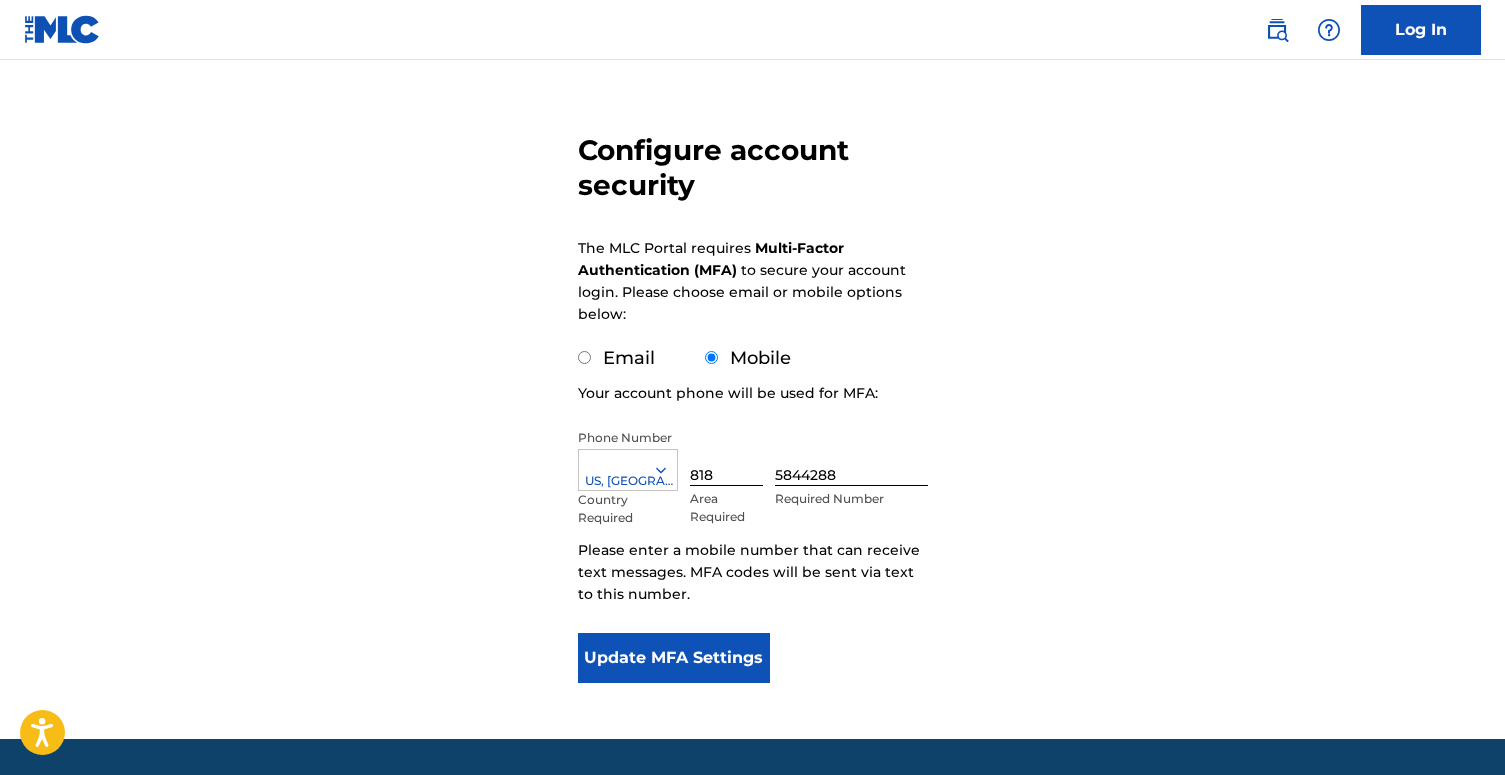 click on "Update MFA Settings" at bounding box center [674, 658] 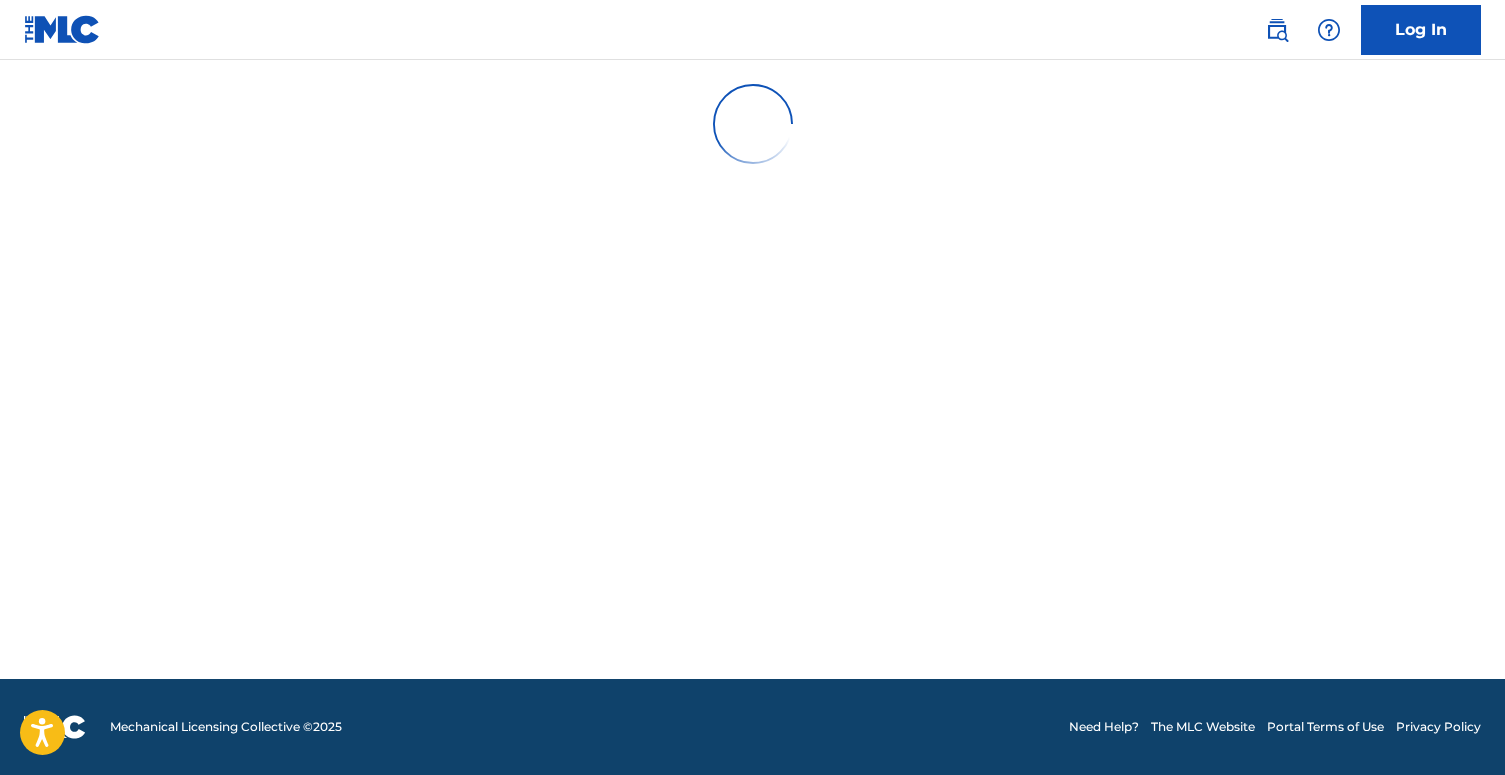 scroll, scrollTop: 0, scrollLeft: 0, axis: both 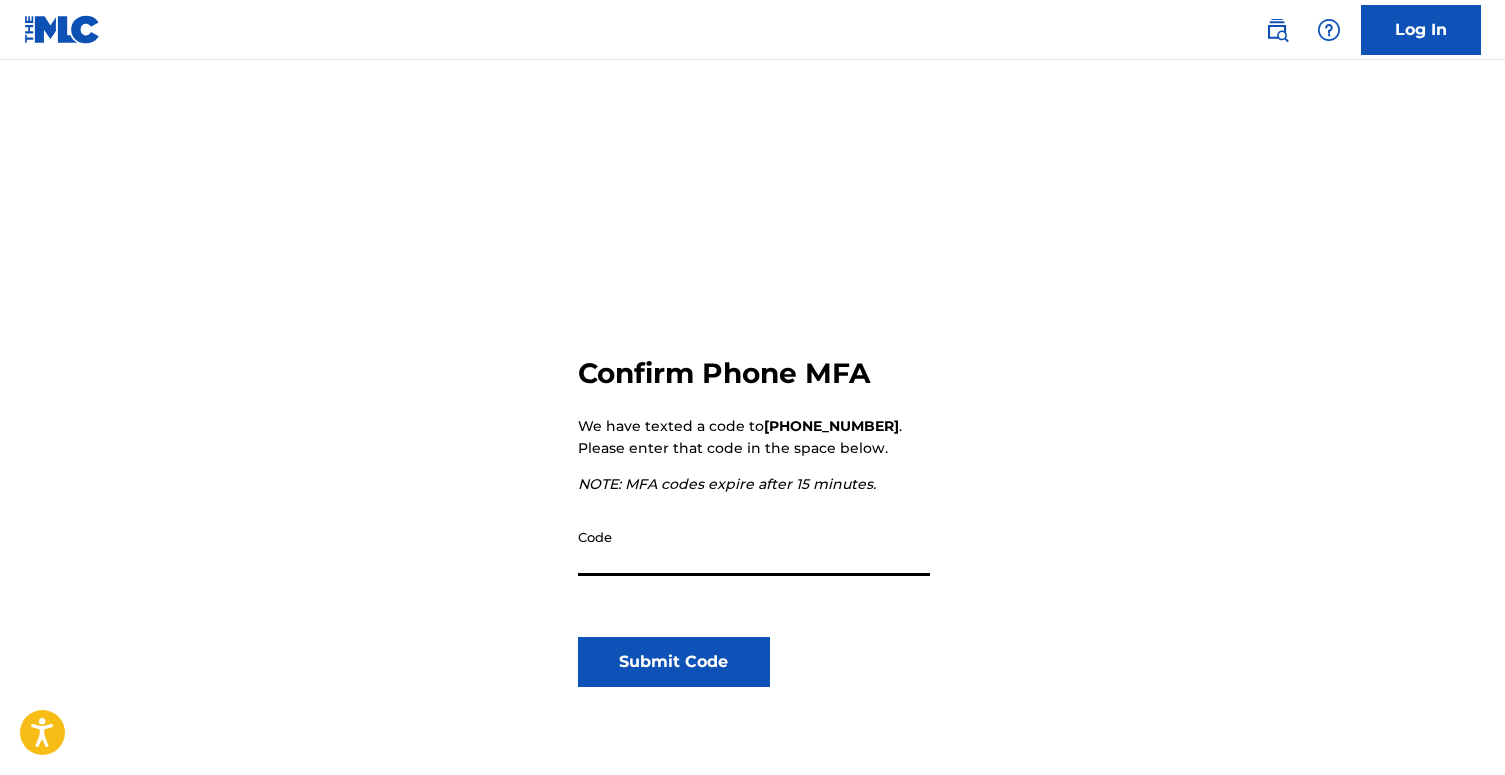 click on "Code" at bounding box center [754, 547] 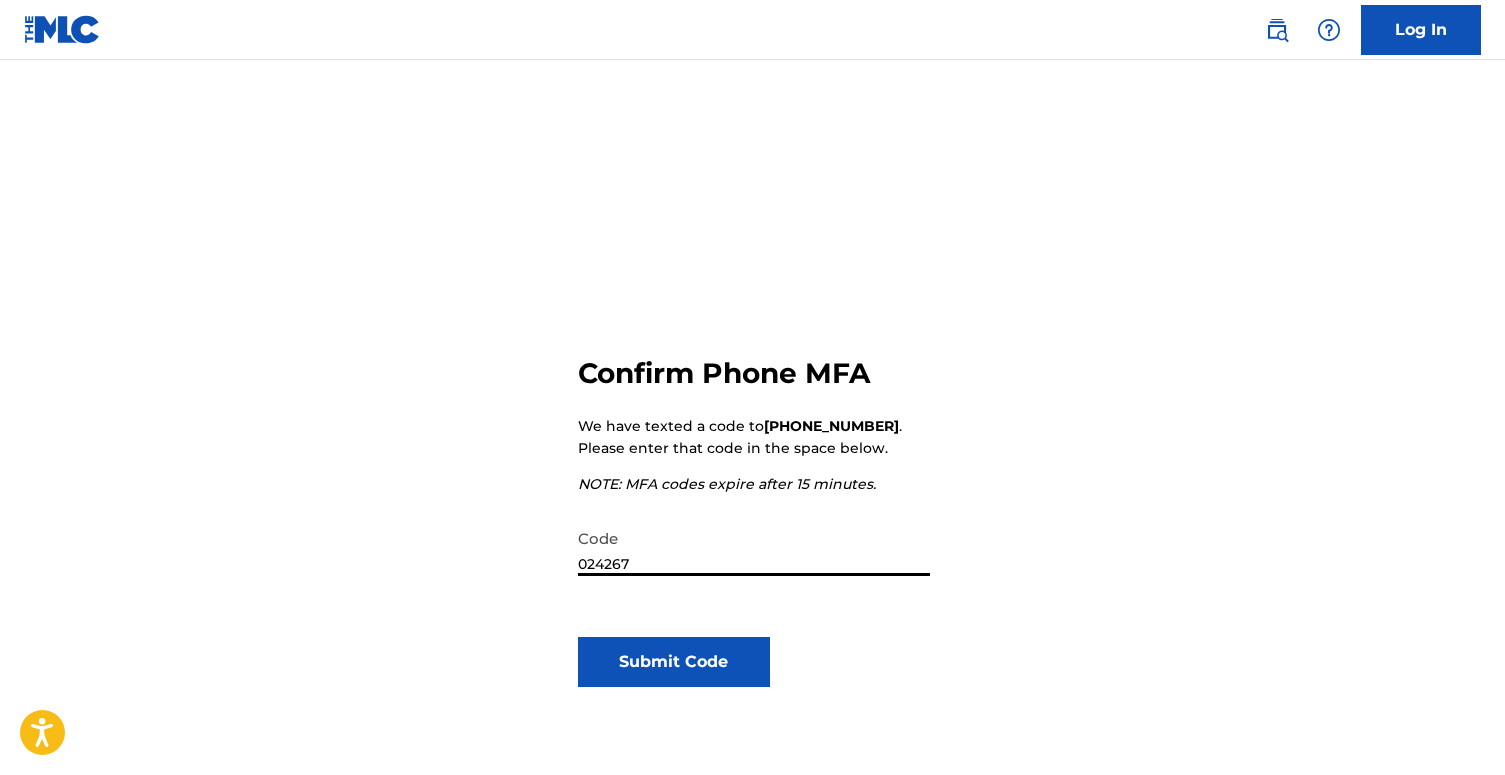 type on "024267" 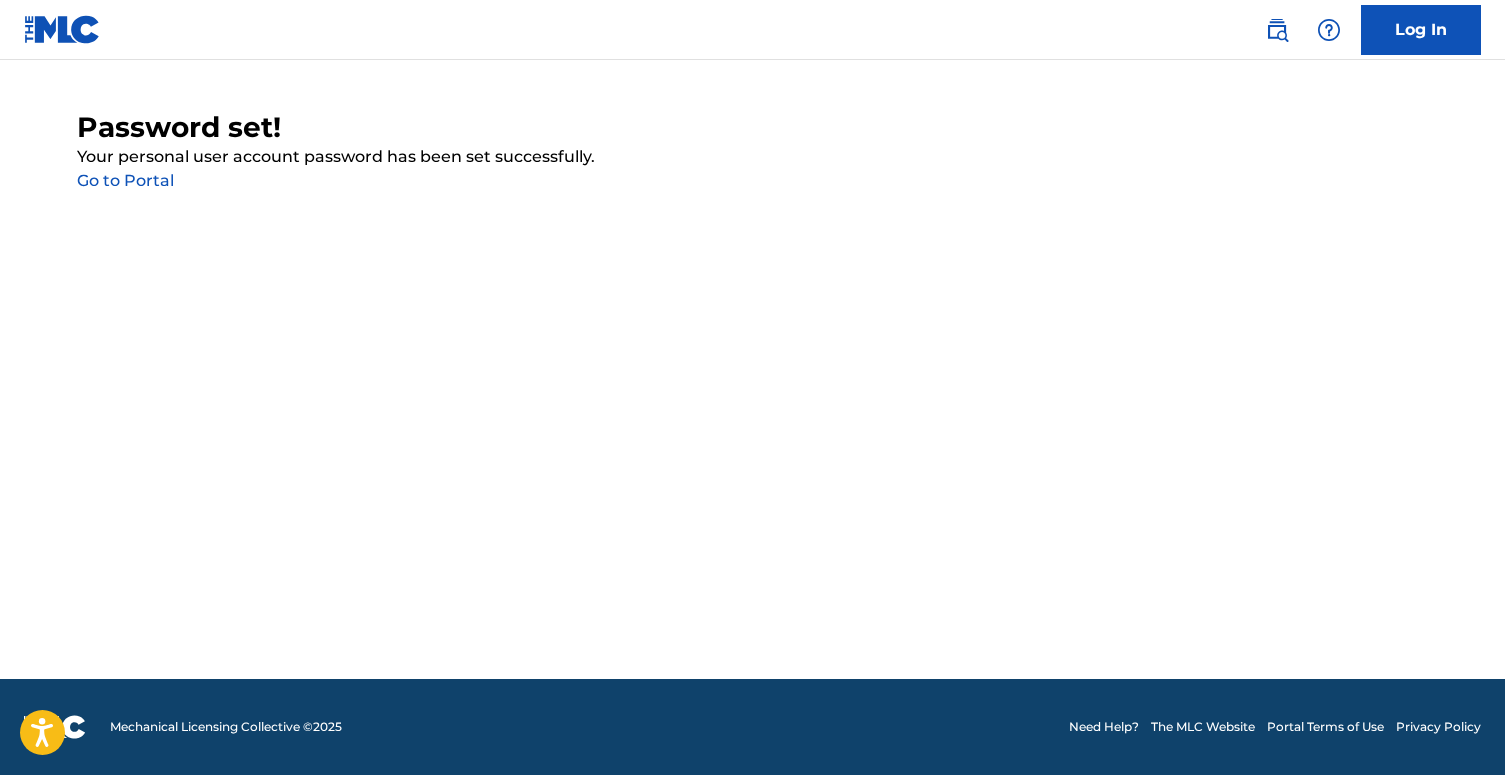 click on "Go to Portal" at bounding box center (125, 180) 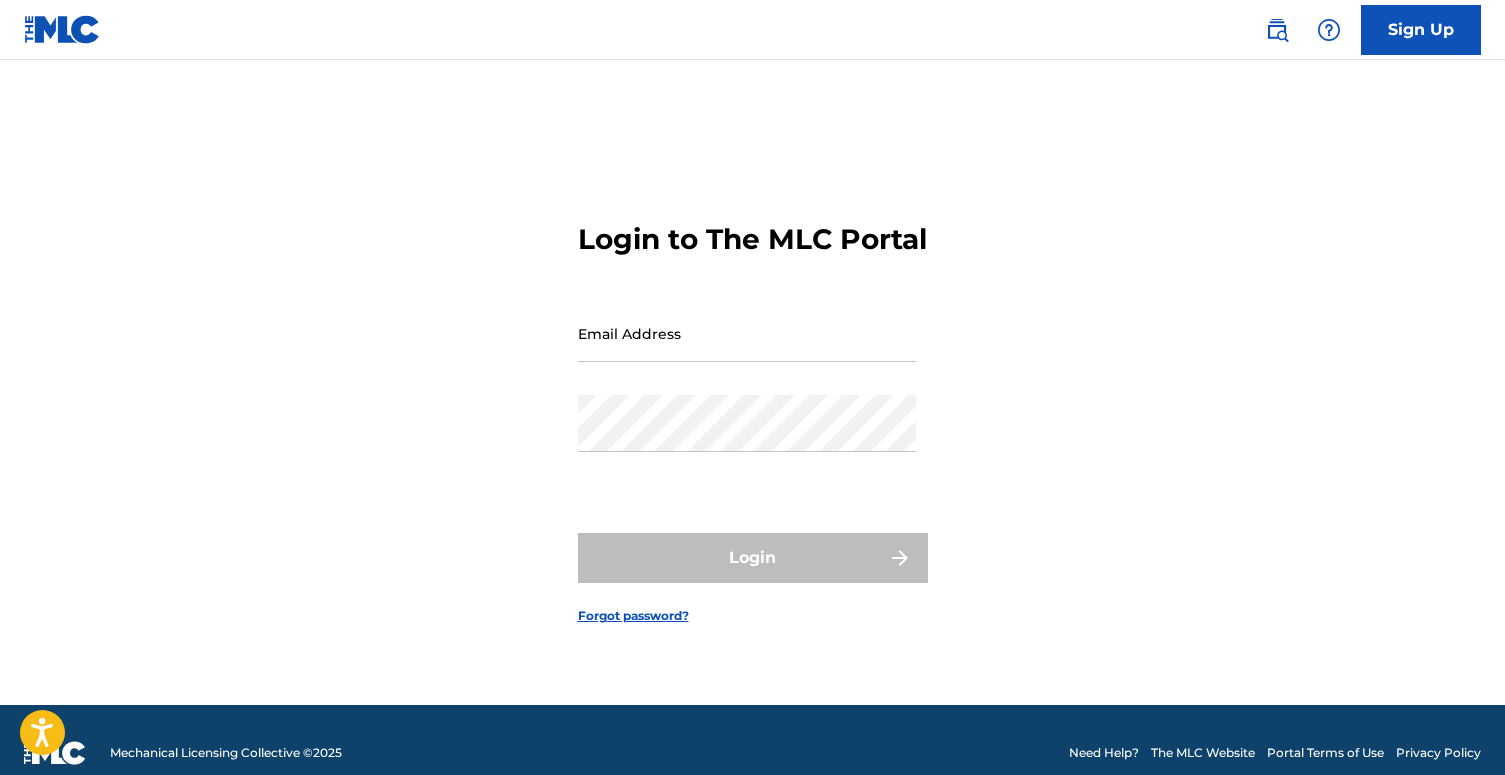 click on "Email Address" at bounding box center (747, 333) 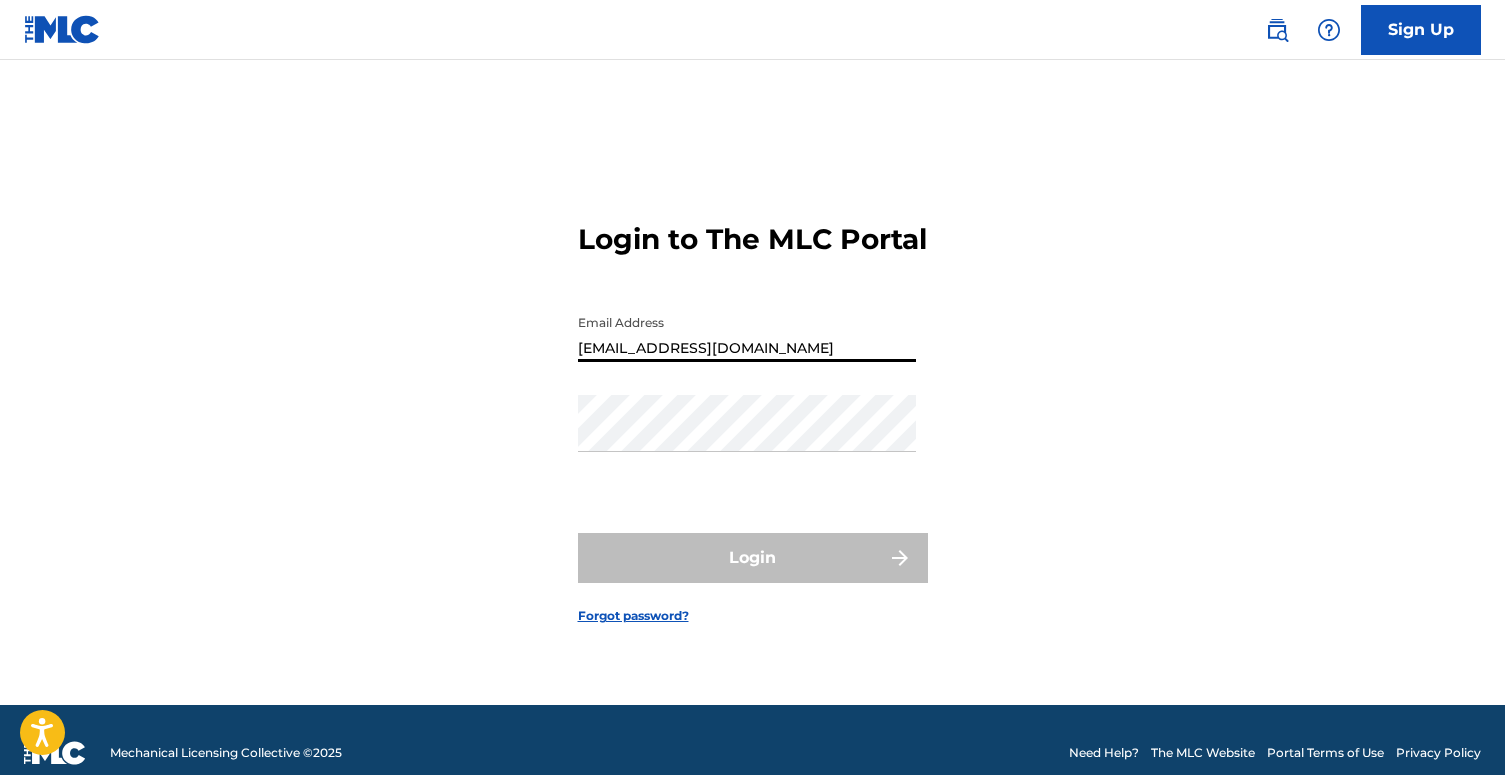 click on "[EMAIL_ADDRESS][DOMAIN_NAME]" at bounding box center (747, 333) 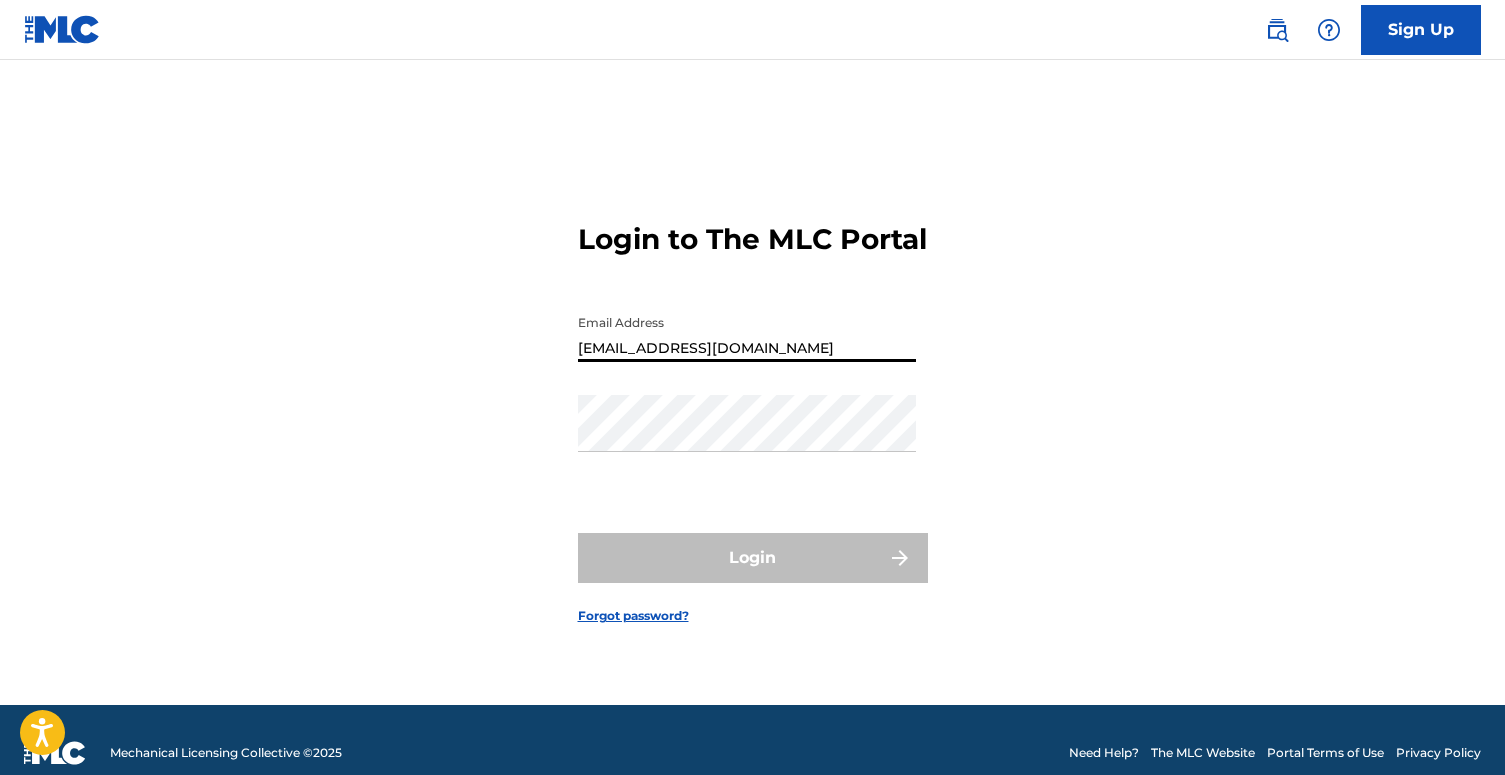 type on "[EMAIL_ADDRESS][DOMAIN_NAME]" 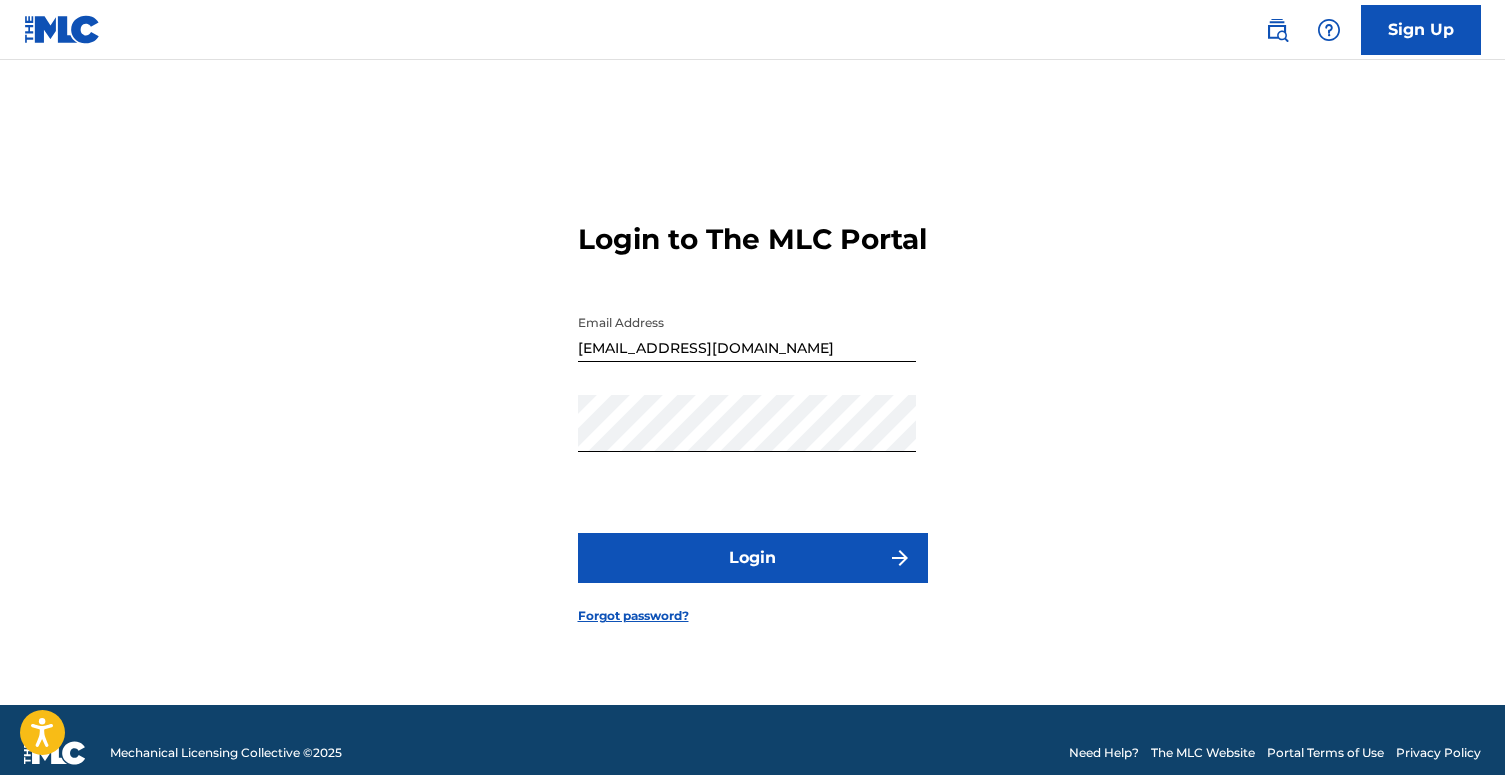 click on "Login" at bounding box center [753, 558] 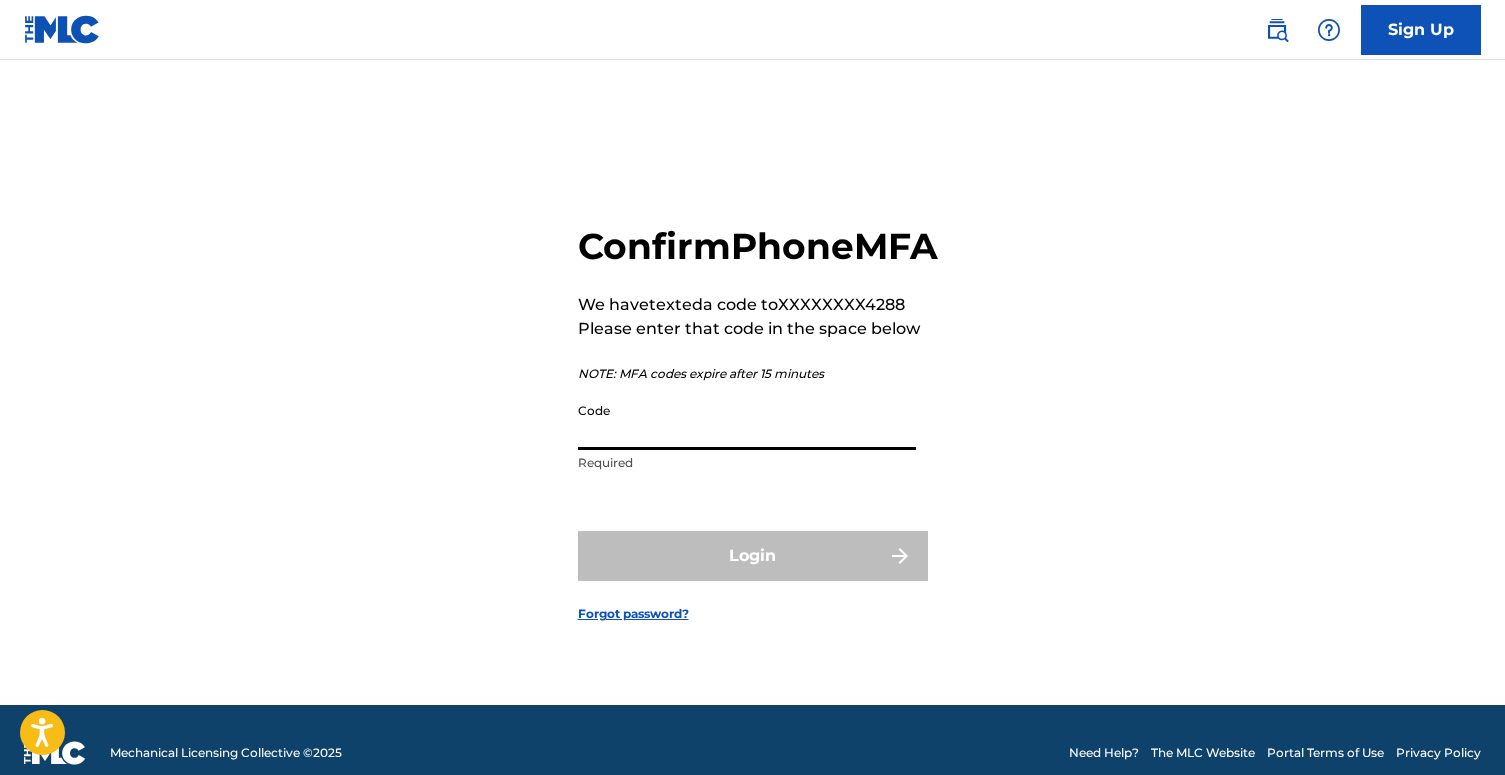 click on "Code" at bounding box center (747, 421) 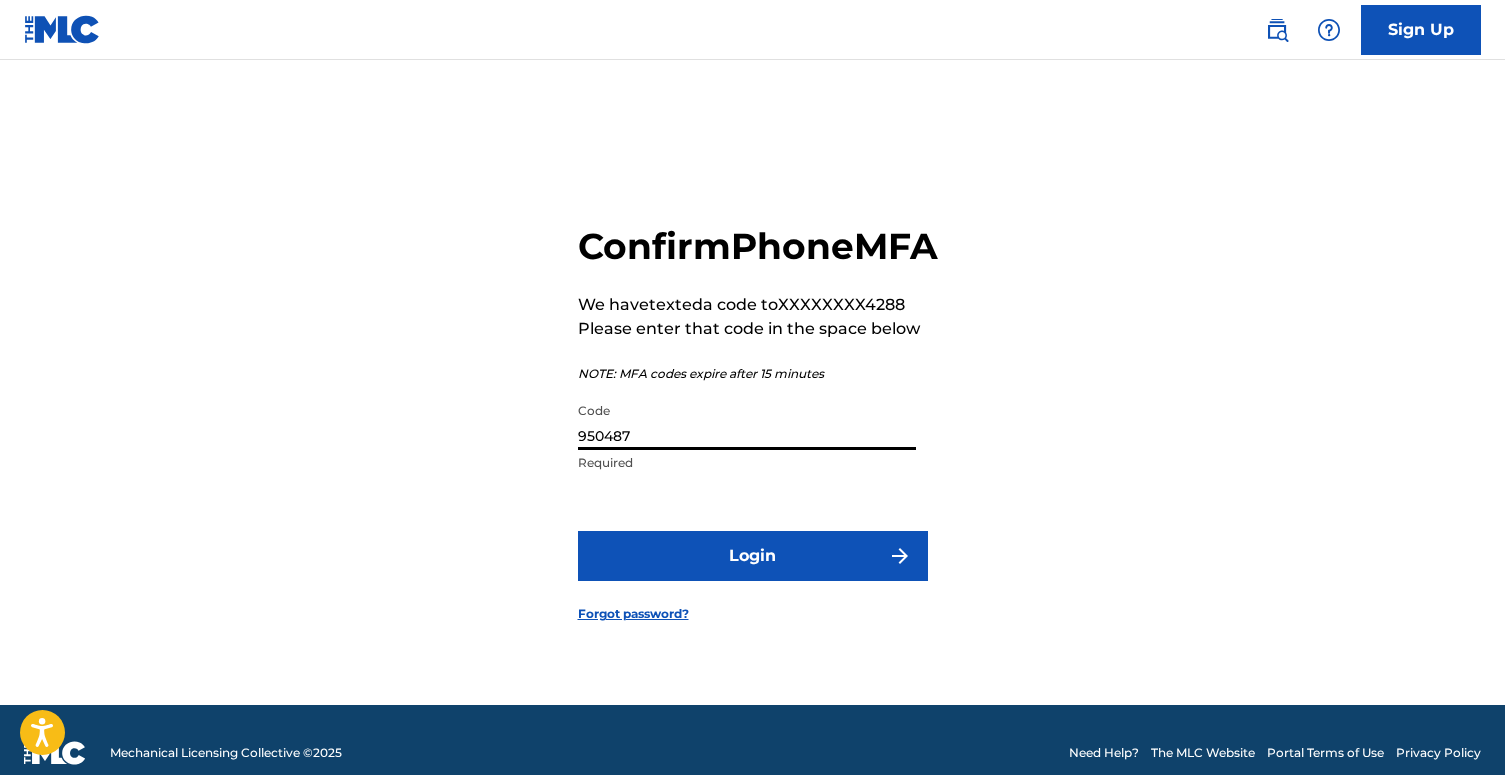type on "950487" 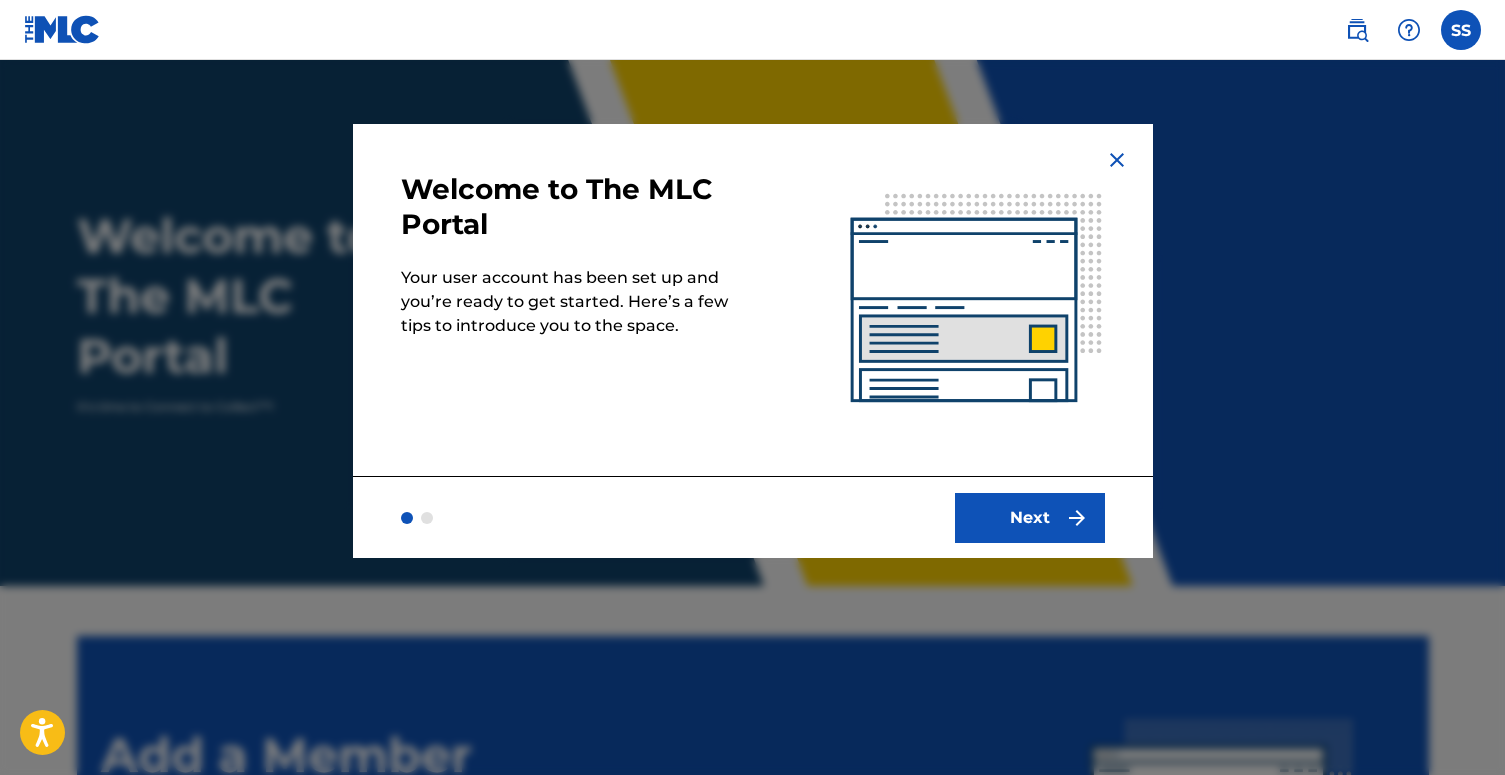 scroll, scrollTop: 0, scrollLeft: 0, axis: both 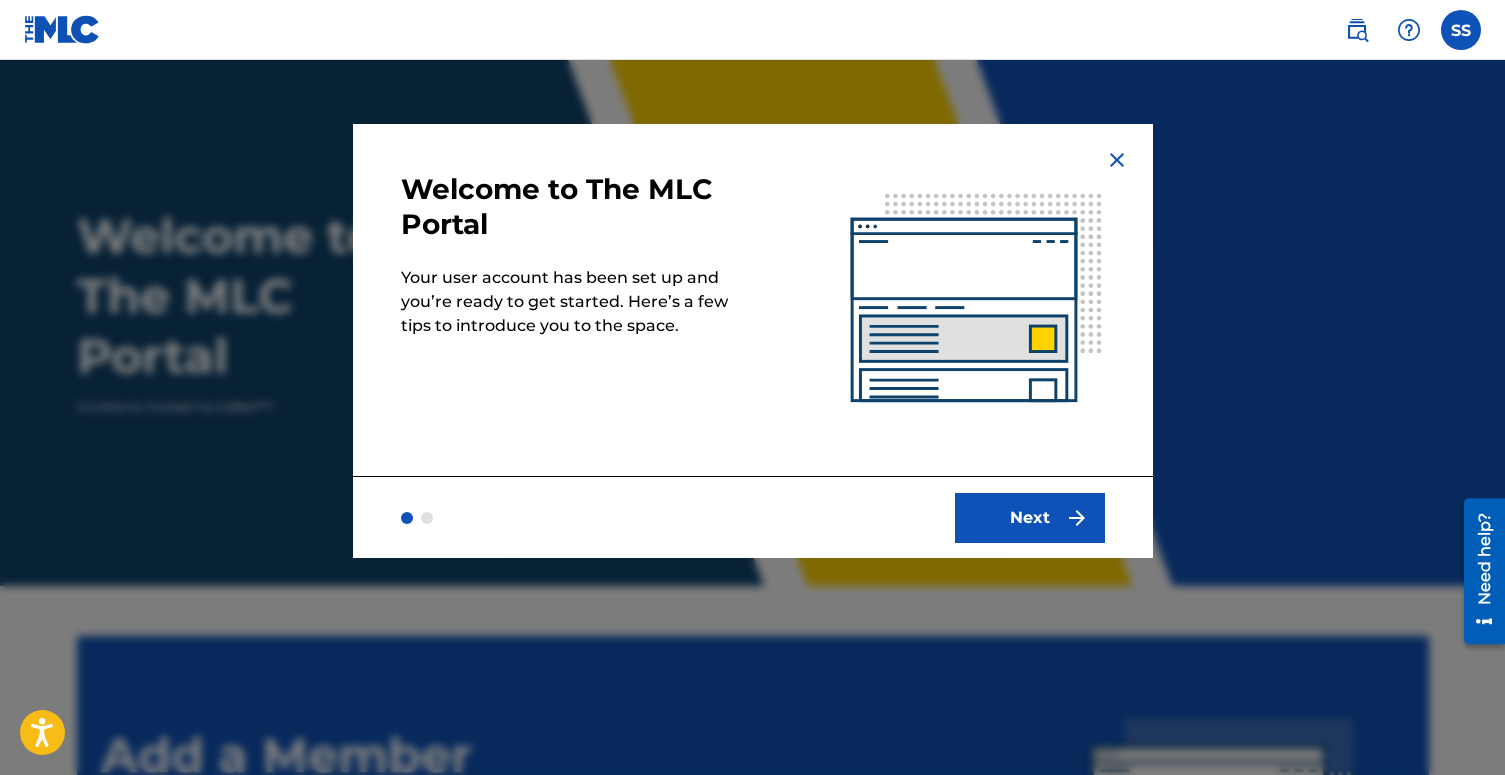 click on "Next" at bounding box center [1030, 518] 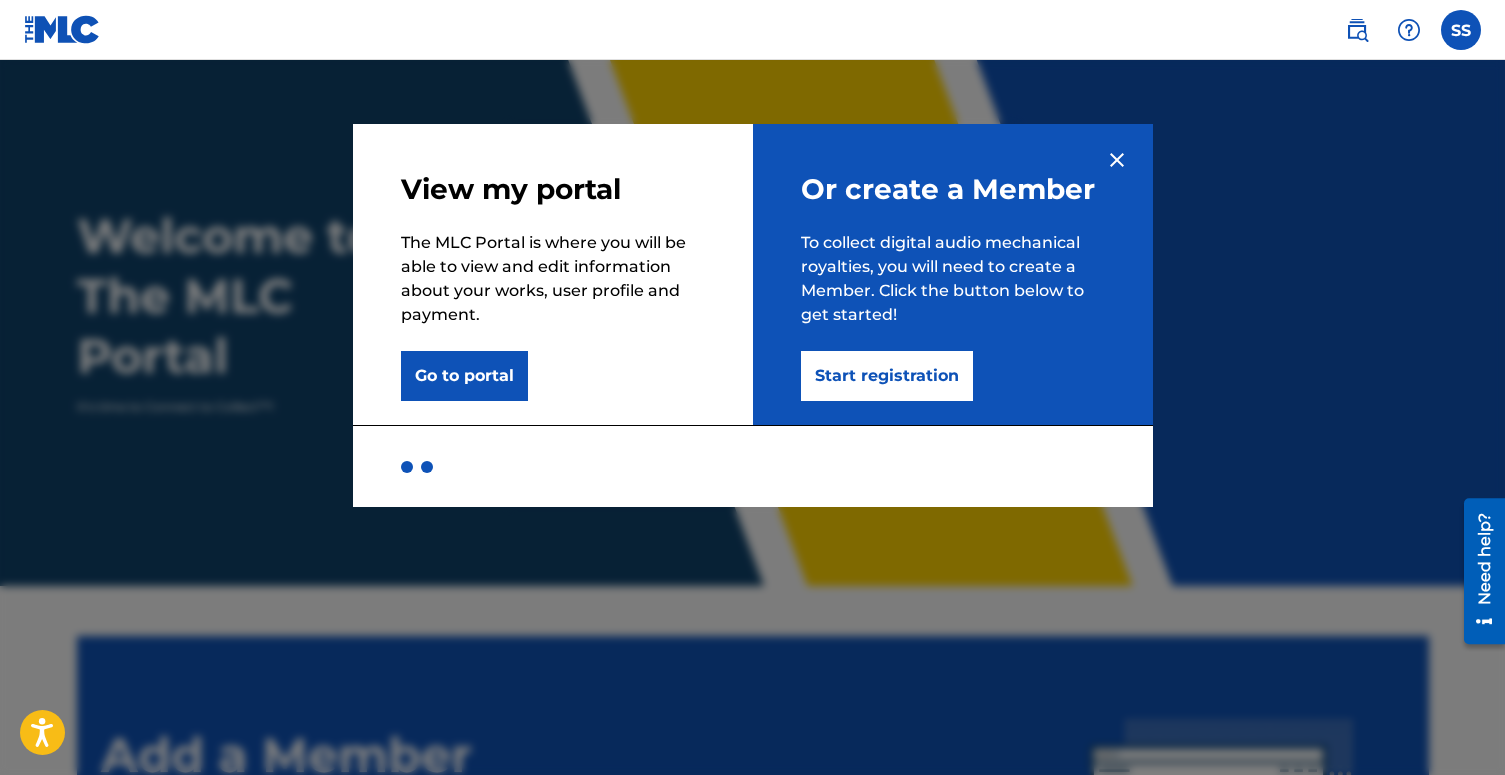 click on "Start registration" at bounding box center [887, 376] 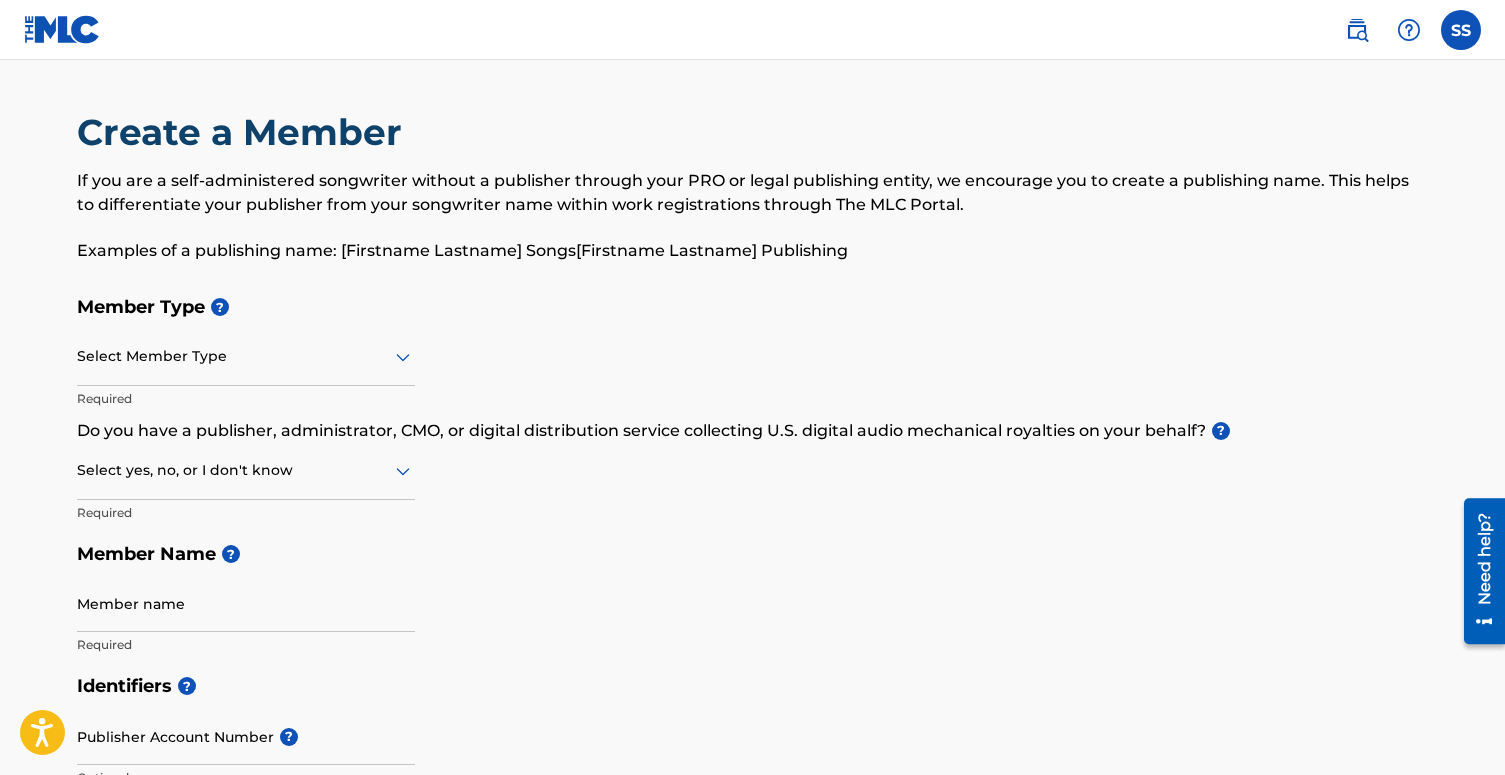 click at bounding box center (246, 356) 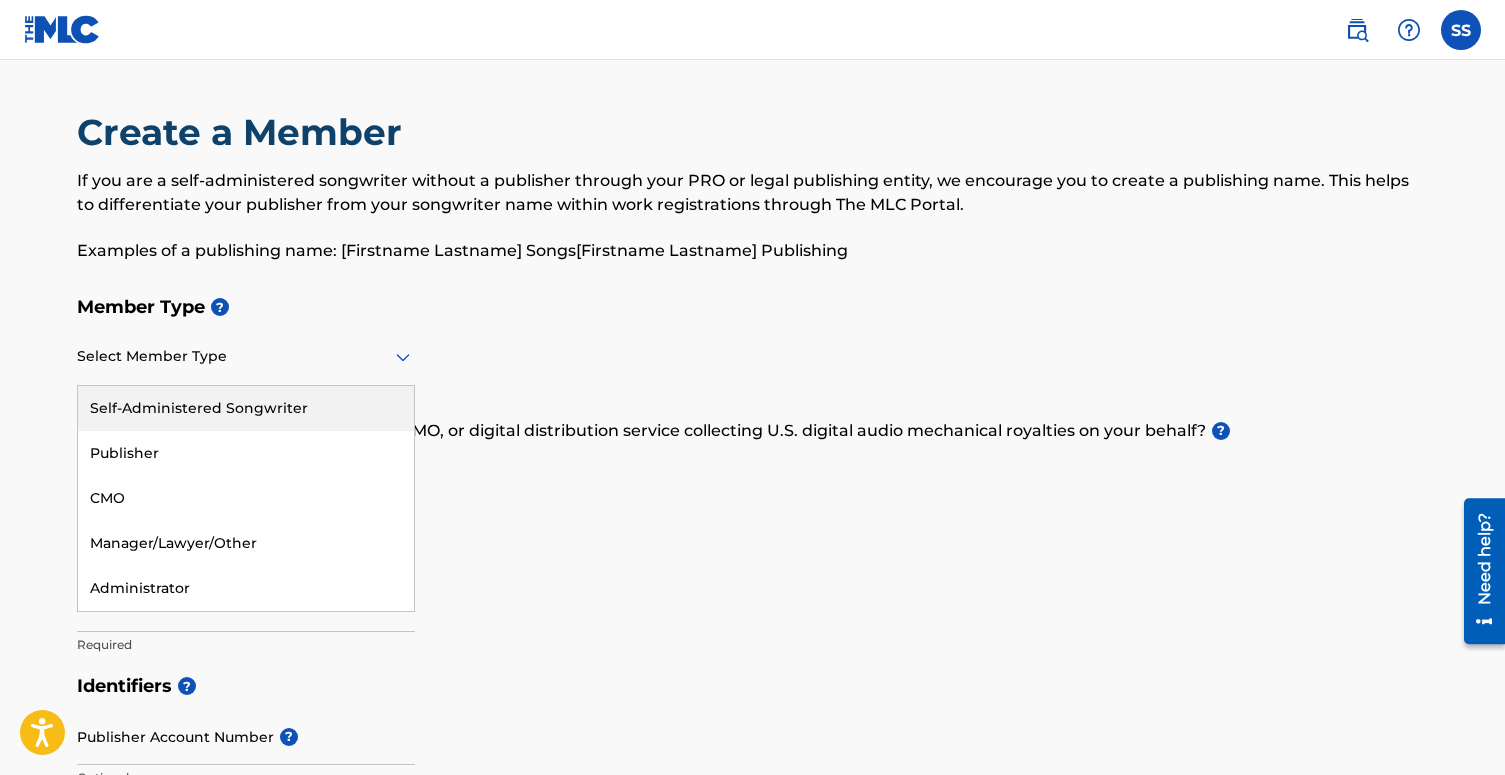click on "Self-Administered Songwriter" at bounding box center (246, 408) 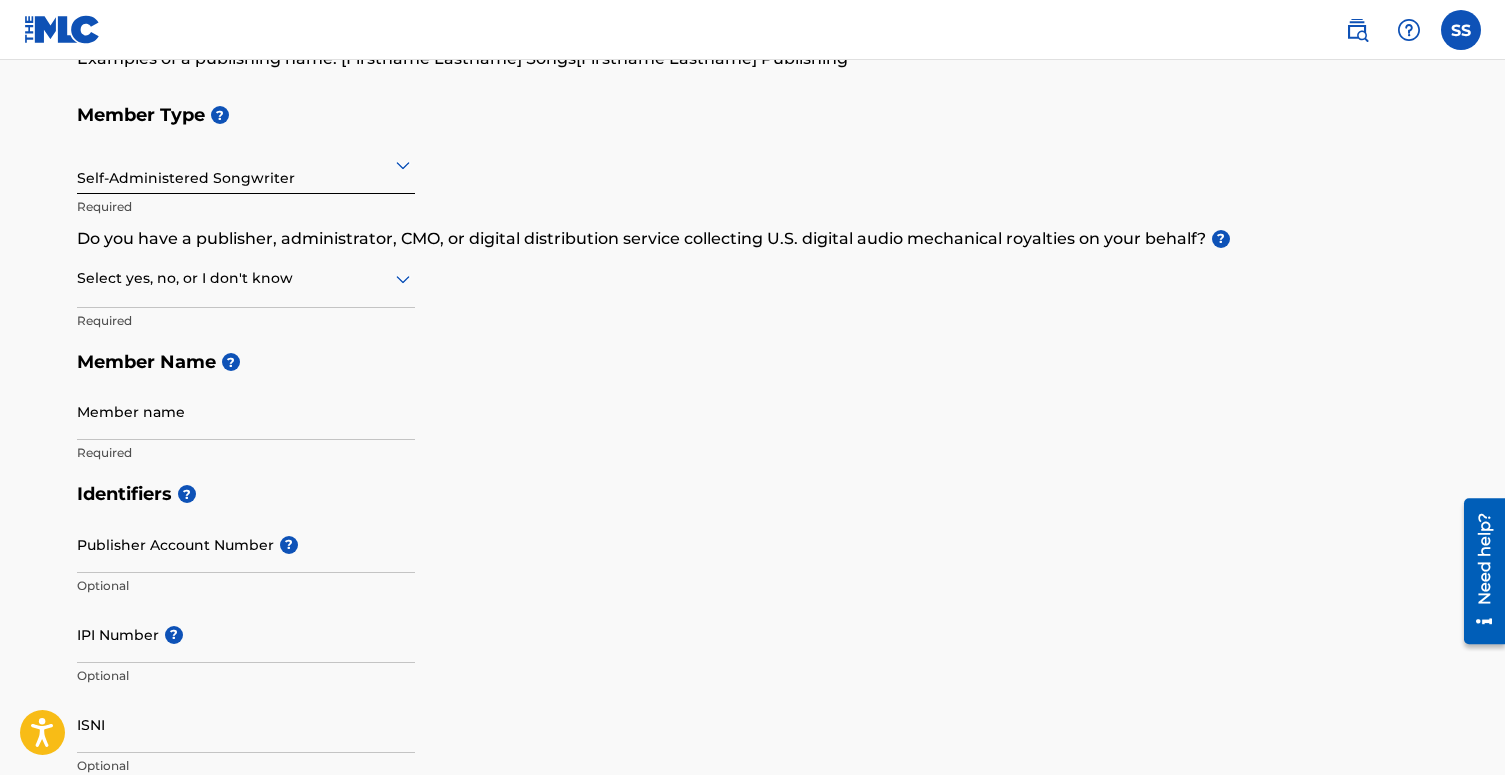 scroll, scrollTop: 203, scrollLeft: 0, axis: vertical 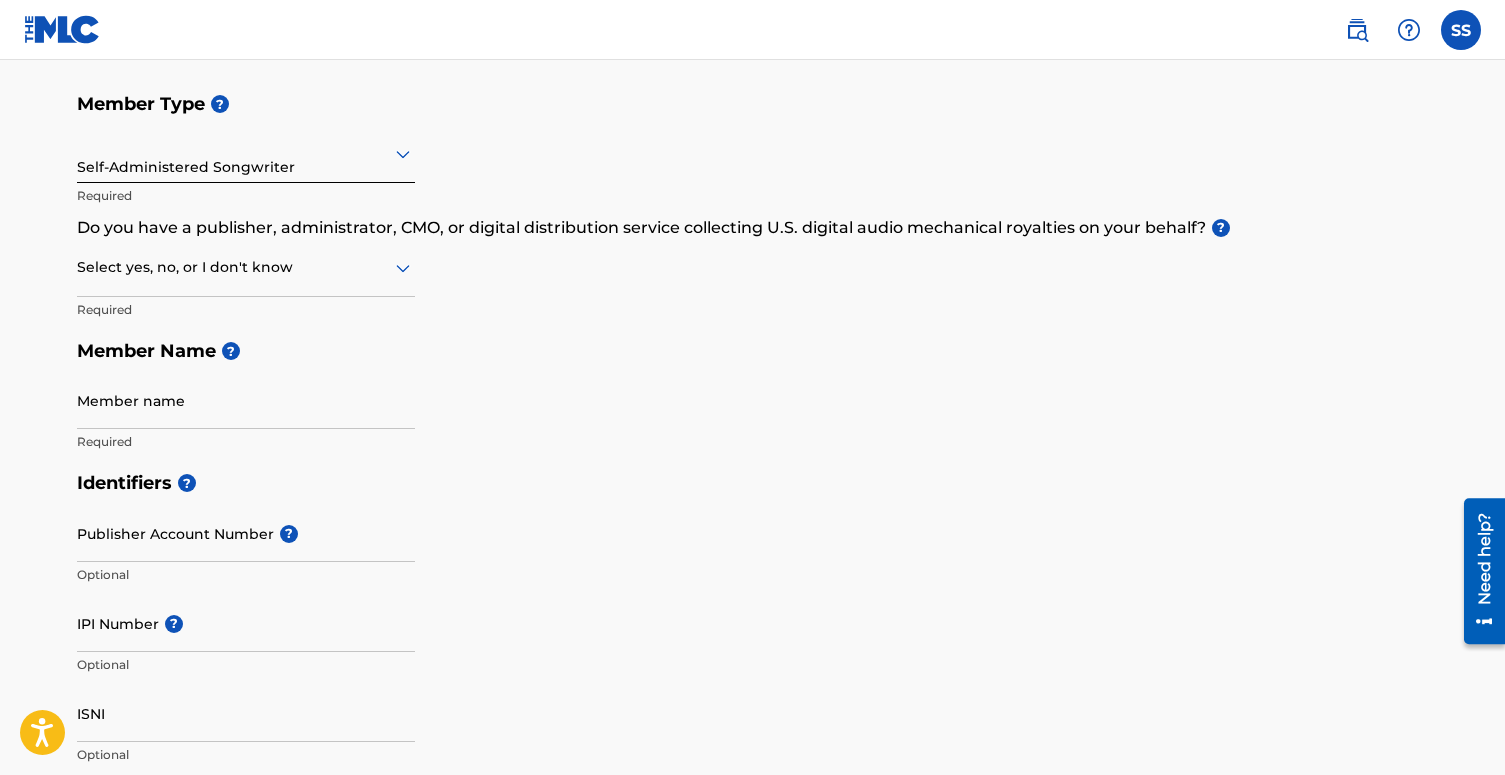 click at bounding box center (246, 267) 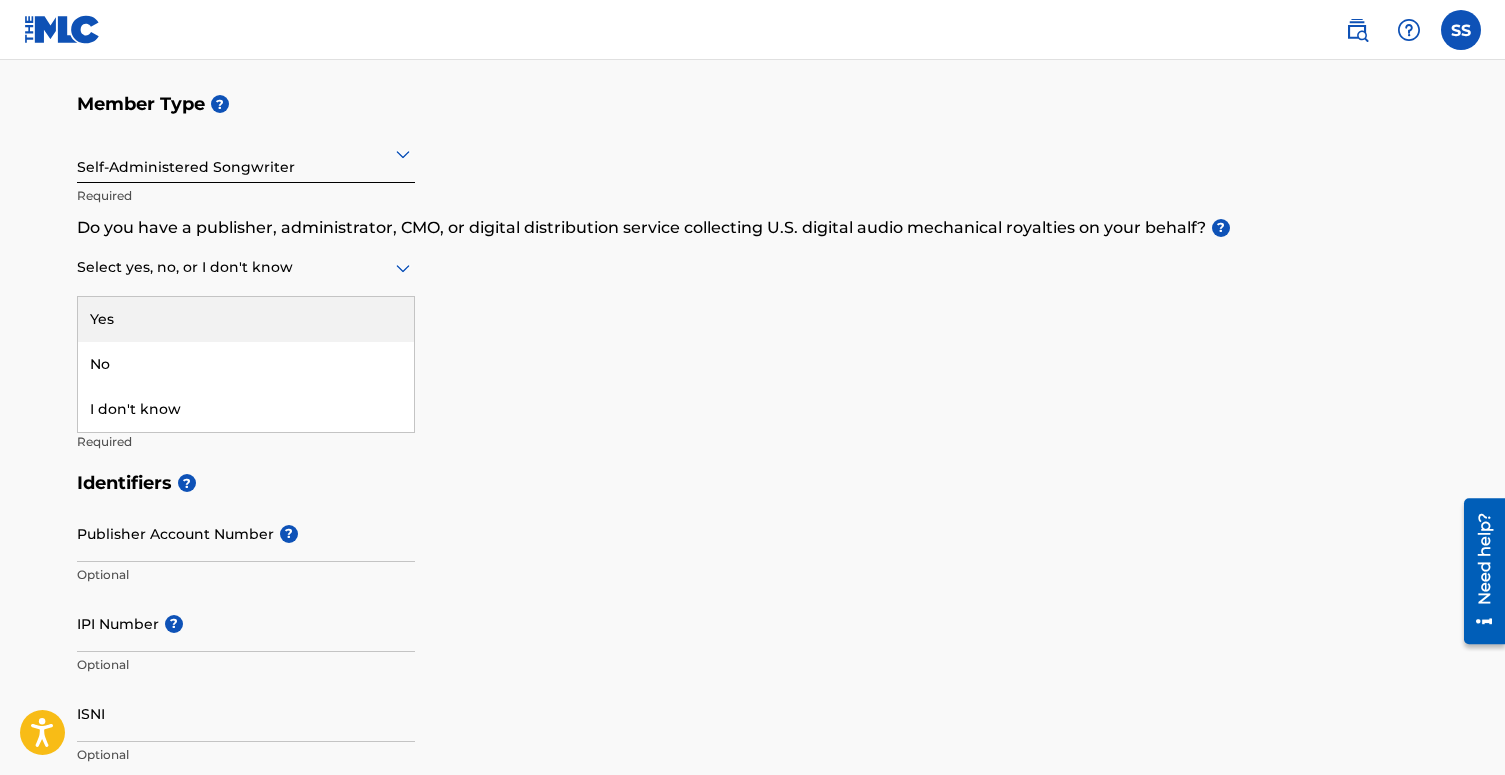 click on "Yes" at bounding box center (246, 319) 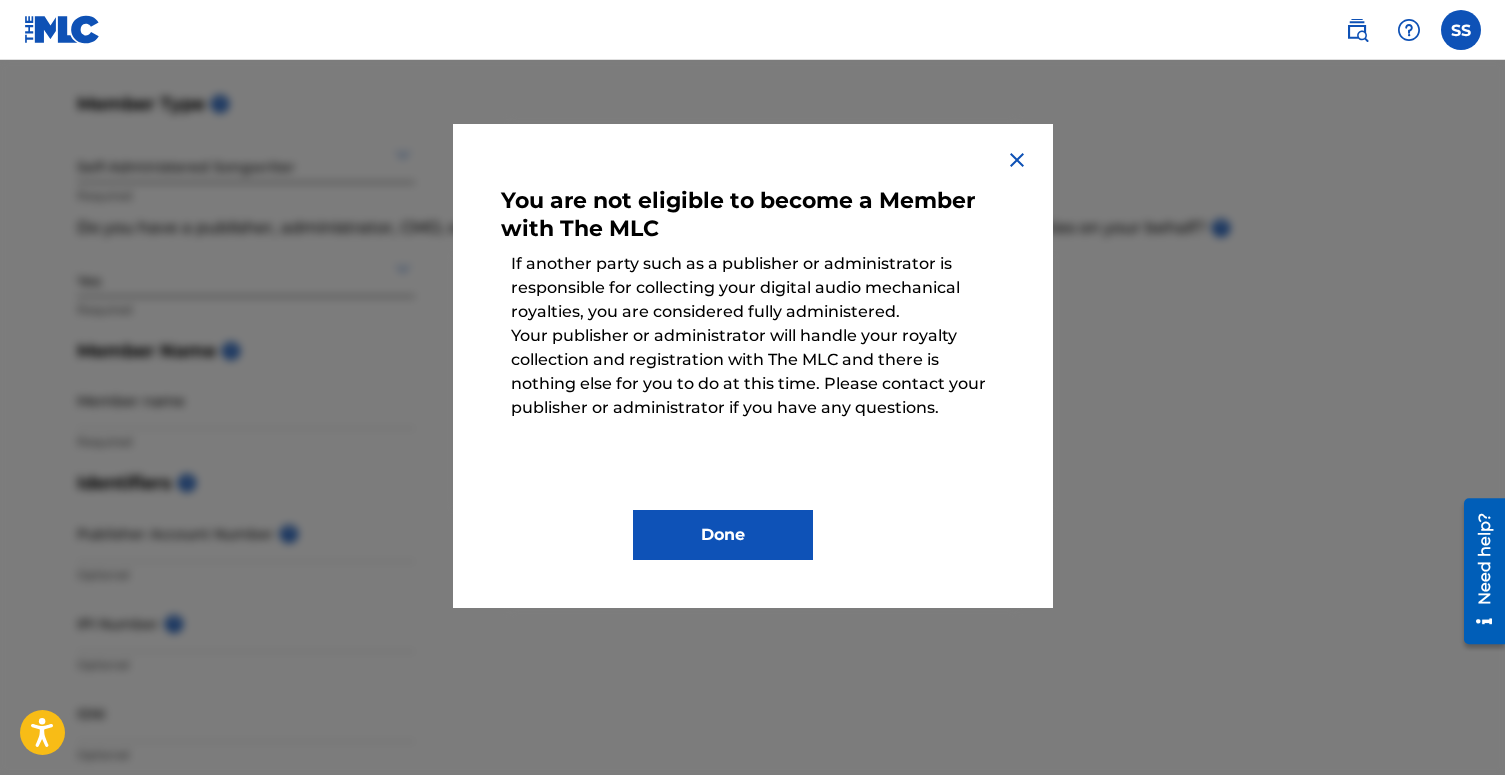click on "You are not eligible to become a Member with The MLC If another party such as a publisher or administrator is responsible for collecting your digital audio mechanical royalties, you are considered fully administered. Your publisher or administrator will handle your royalty collection and registration with The MLC and there is nothing else for you to do at this time. Please contact your publisher or administrator if you have any questions. Done" at bounding box center [753, 366] 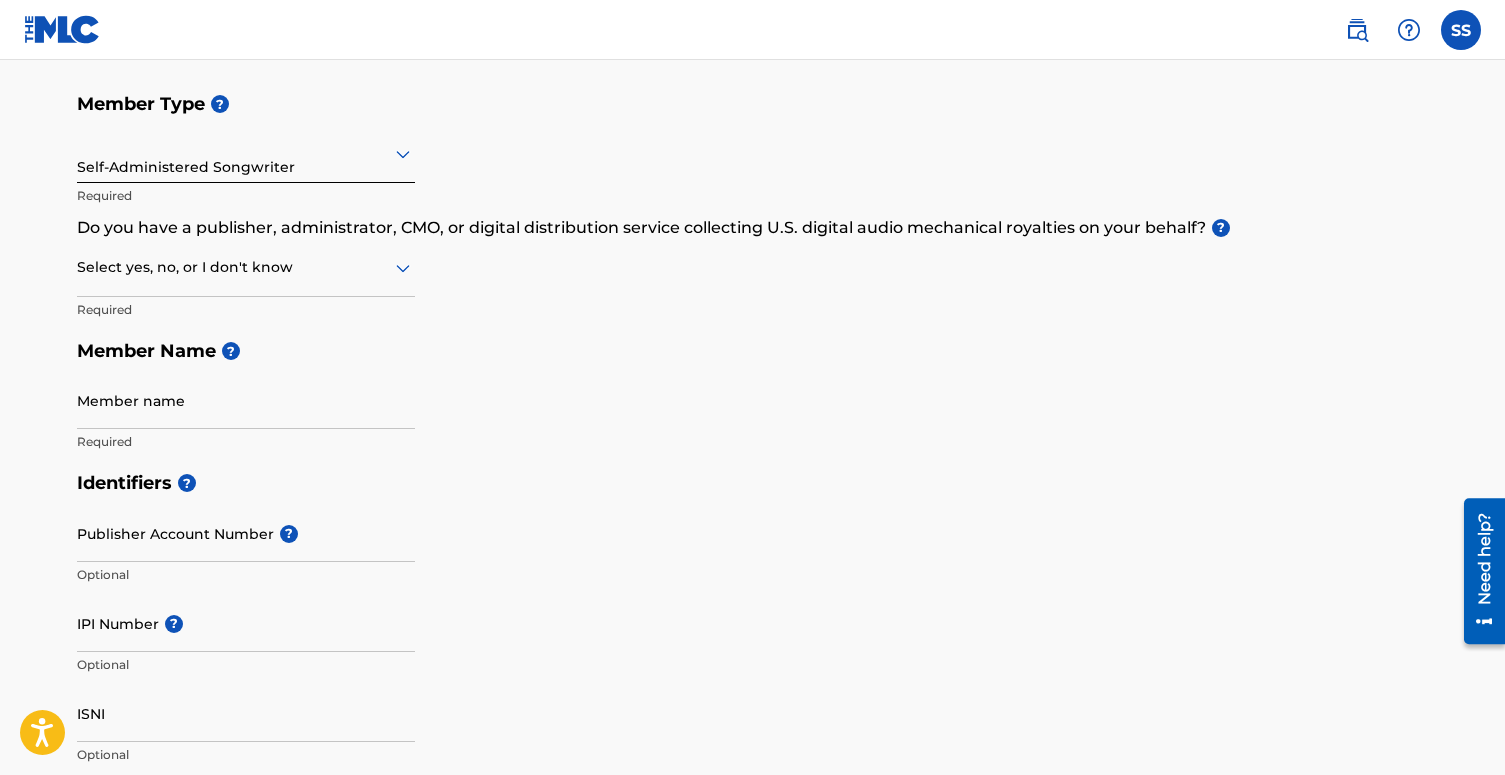 click at bounding box center [246, 267] 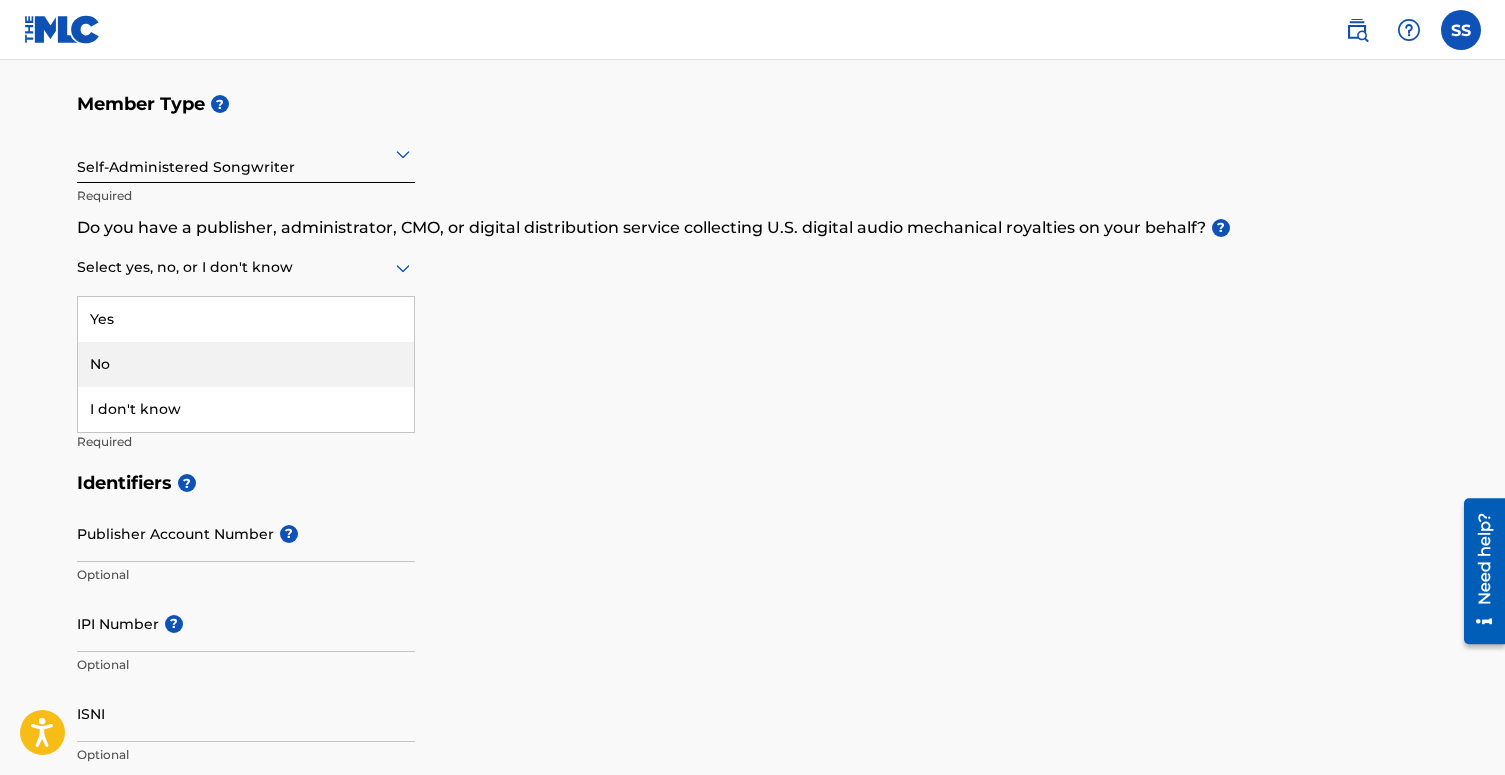 click on "No" at bounding box center (246, 364) 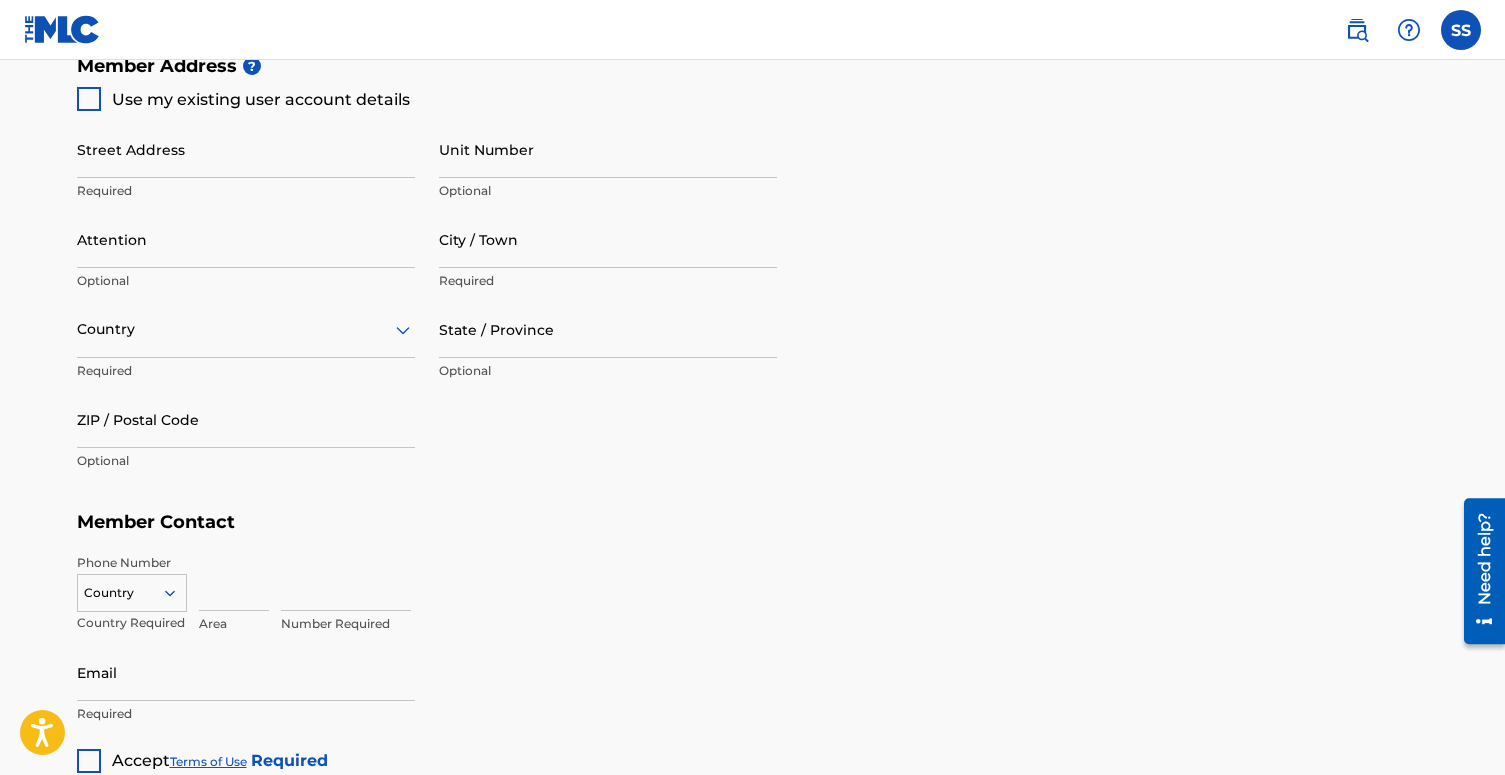 scroll, scrollTop: 1176, scrollLeft: 0, axis: vertical 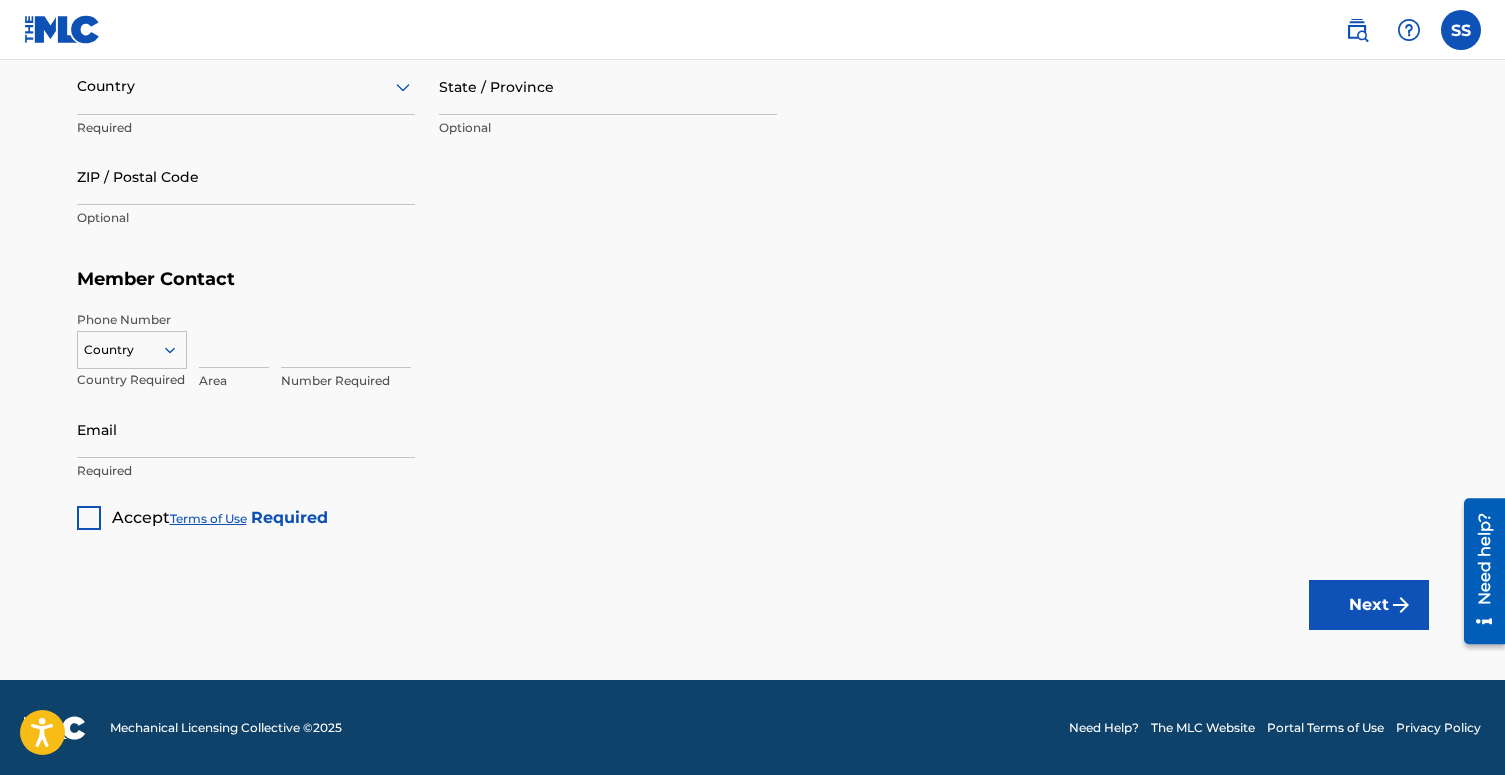 click on "Need Help?" at bounding box center [1104, 728] 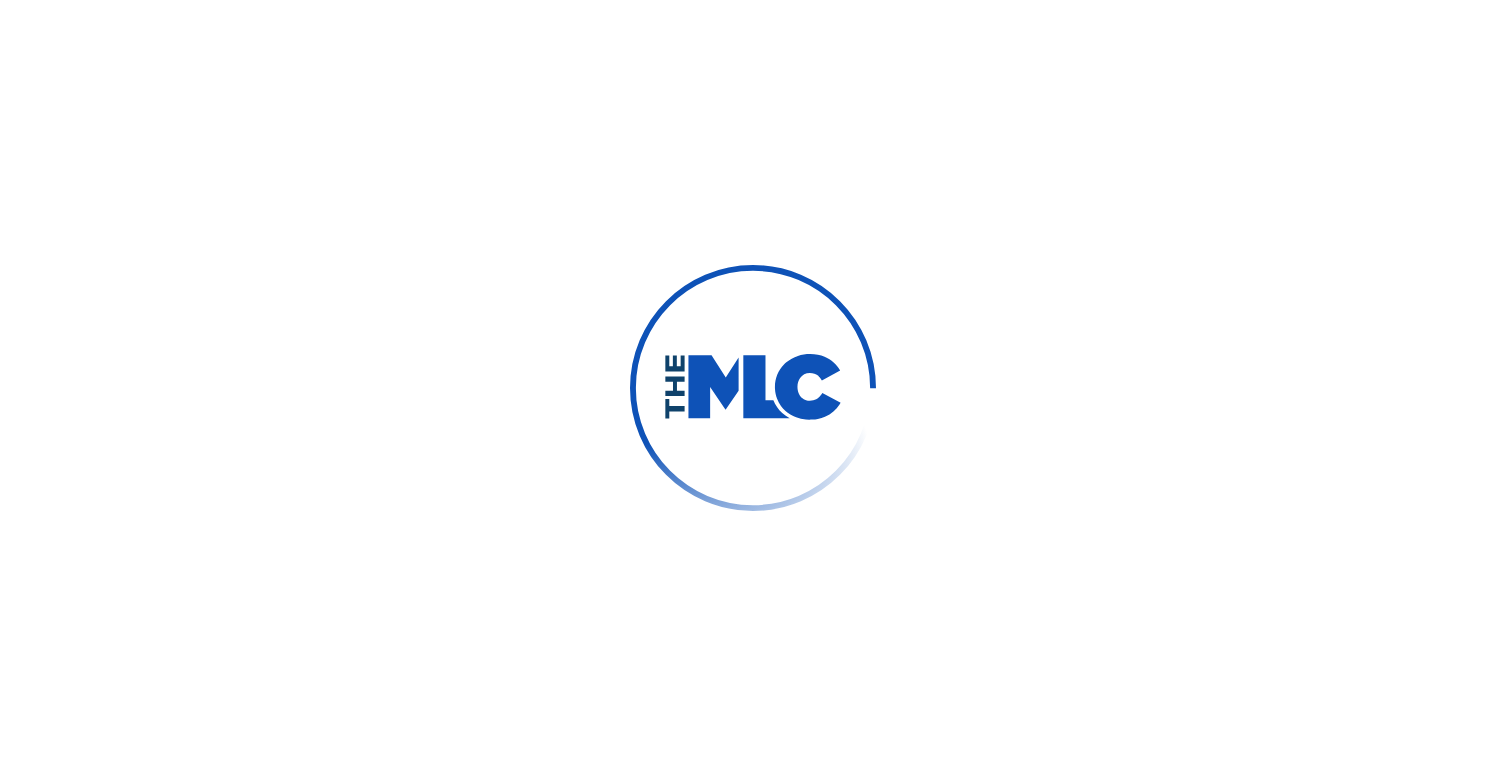 scroll, scrollTop: 0, scrollLeft: 0, axis: both 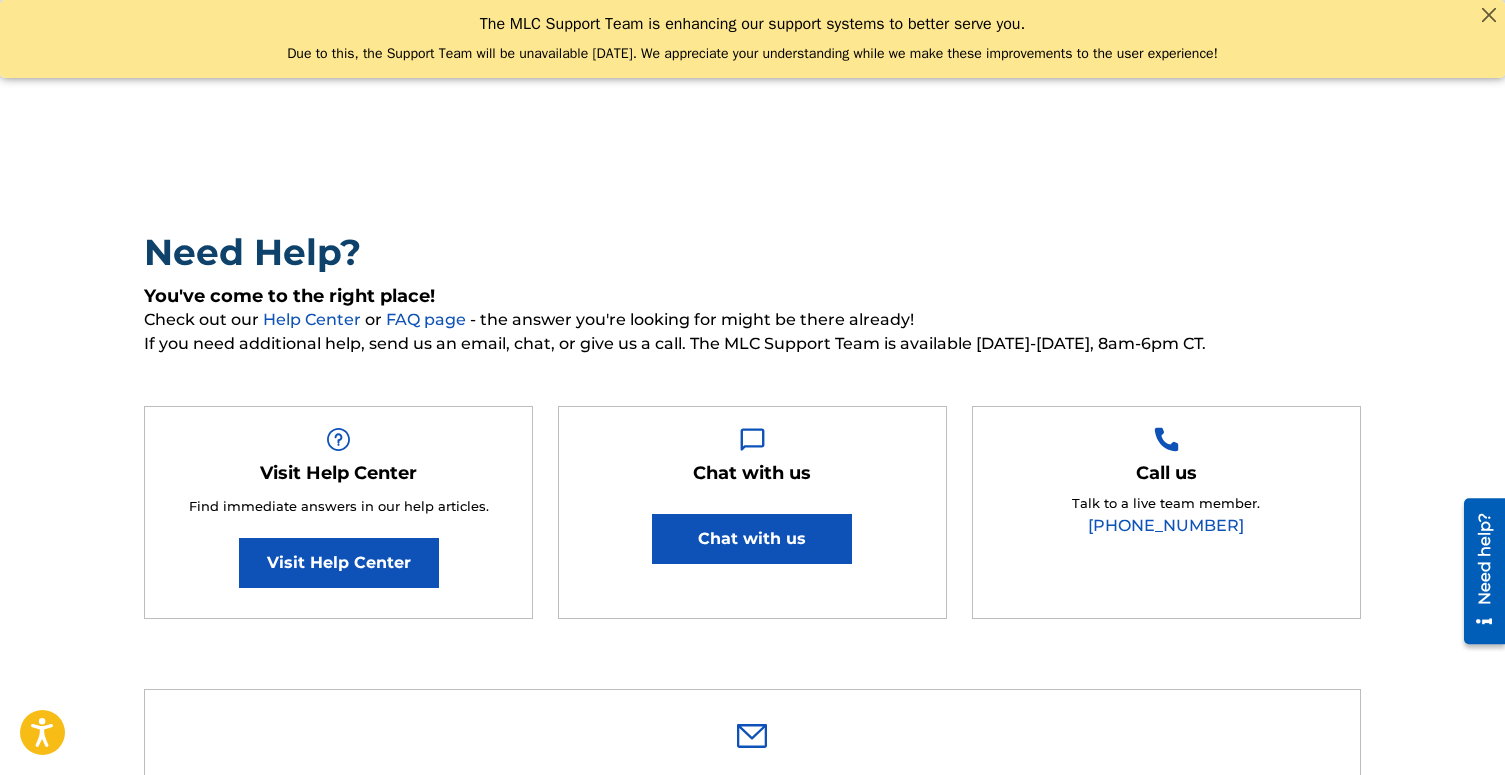click on "Chat with us" at bounding box center (752, 539) 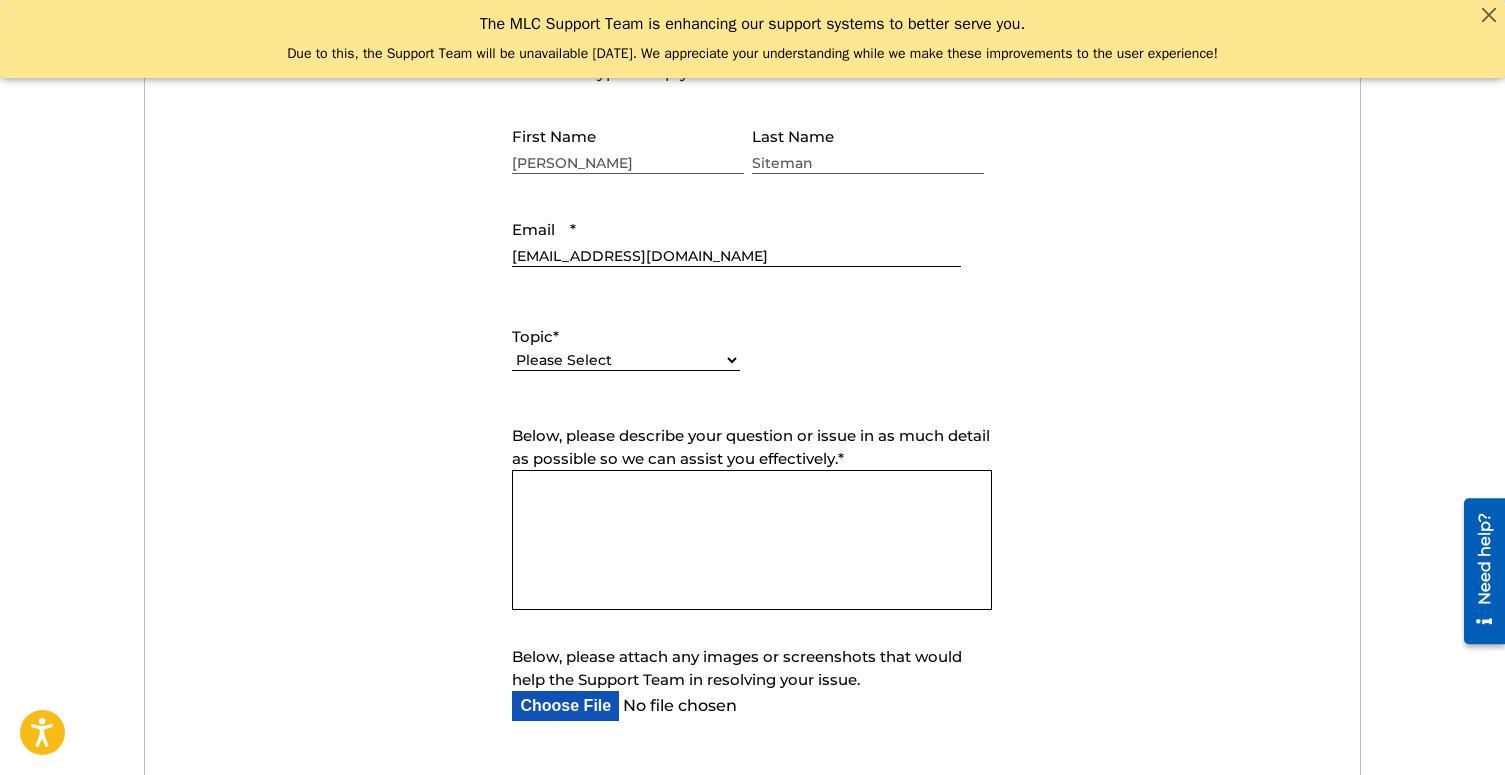 scroll, scrollTop: 787, scrollLeft: 0, axis: vertical 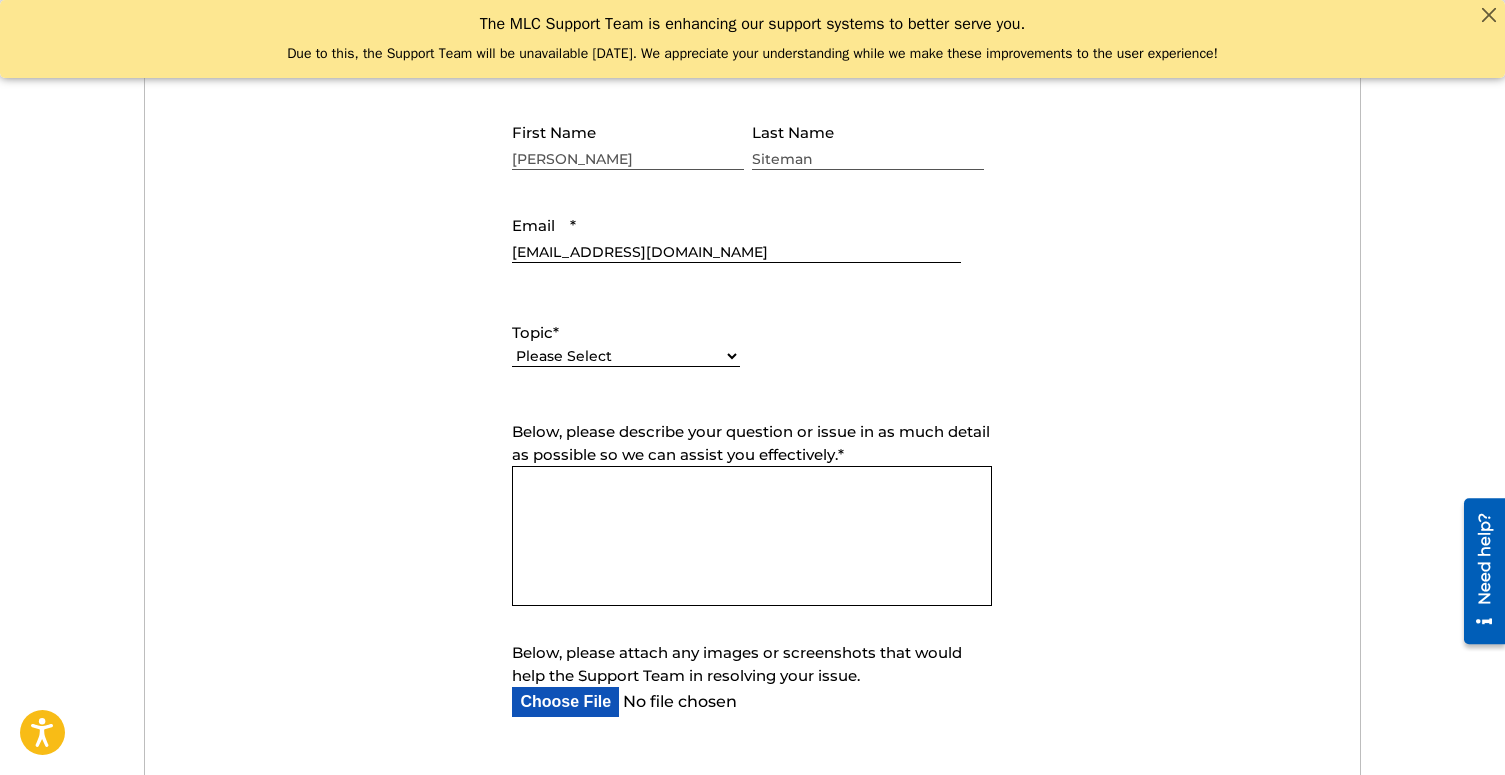 click on "Please Select I need help with my account I need help with managing my catalog I need help with the Public Search I need help with information about The MLC I need help with payment I need help with DQI" at bounding box center (626, 356) 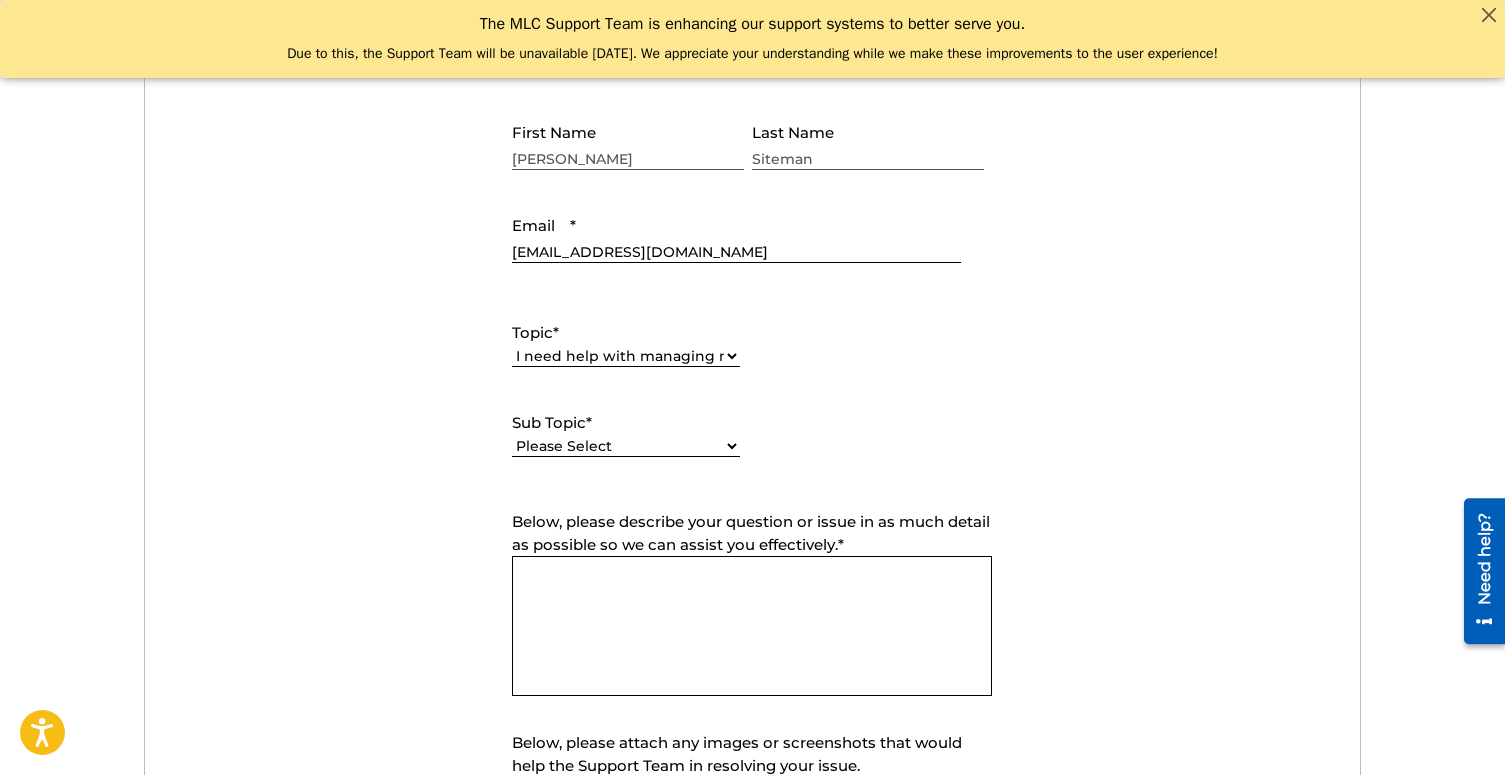 click on "Please Select I need help with CWR I need help registering my work(s) in The MLC Portal I need help with a catalog transfer I need help with a conflict or overclaim I need to relinquish a claim I need to remove a user from my Member and/or gain access to my Member I work for a DSP and need to report an error I need help editing my works I need help with the Matching Tool I need help with the Claiming Tool" at bounding box center [626, 446] 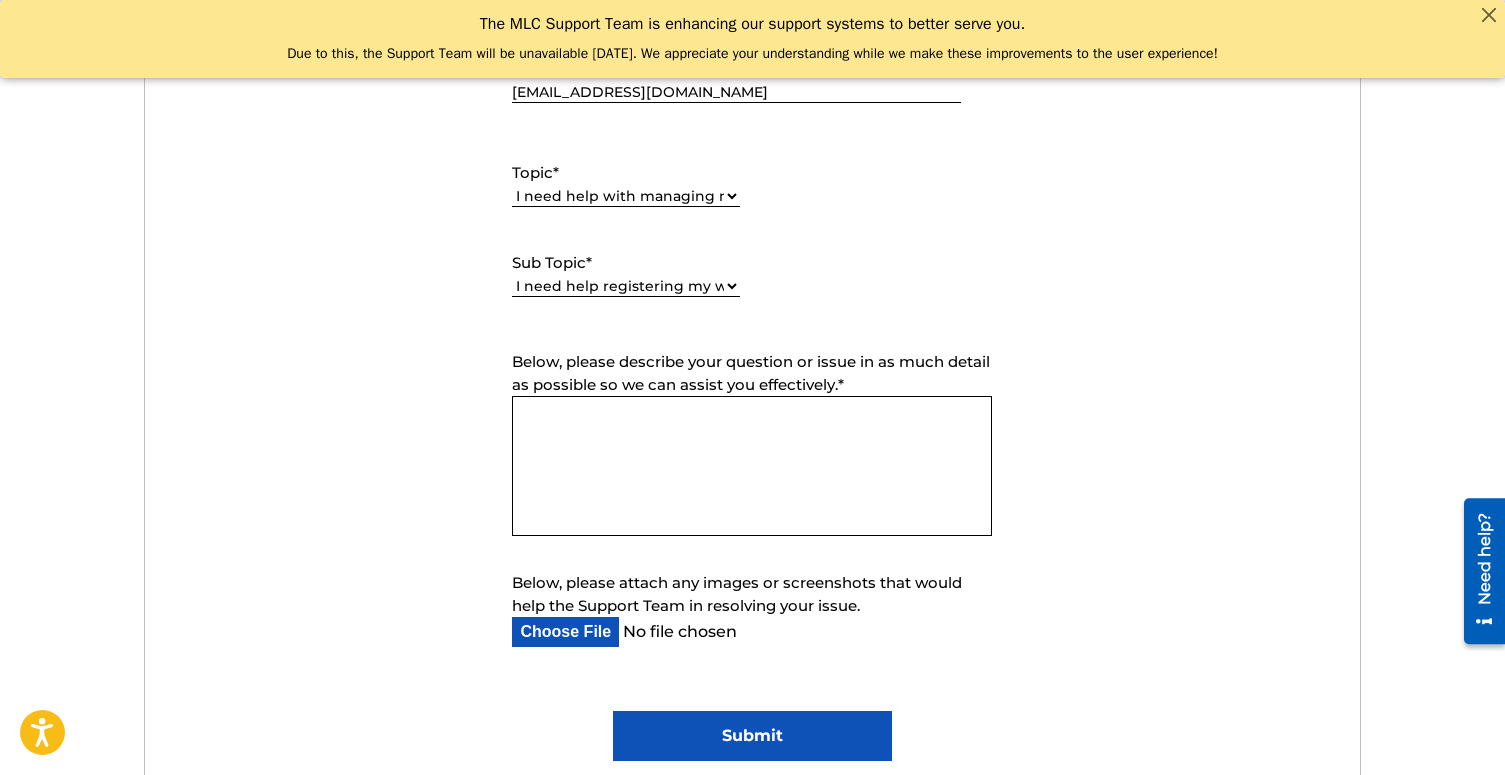 scroll, scrollTop: 962, scrollLeft: 0, axis: vertical 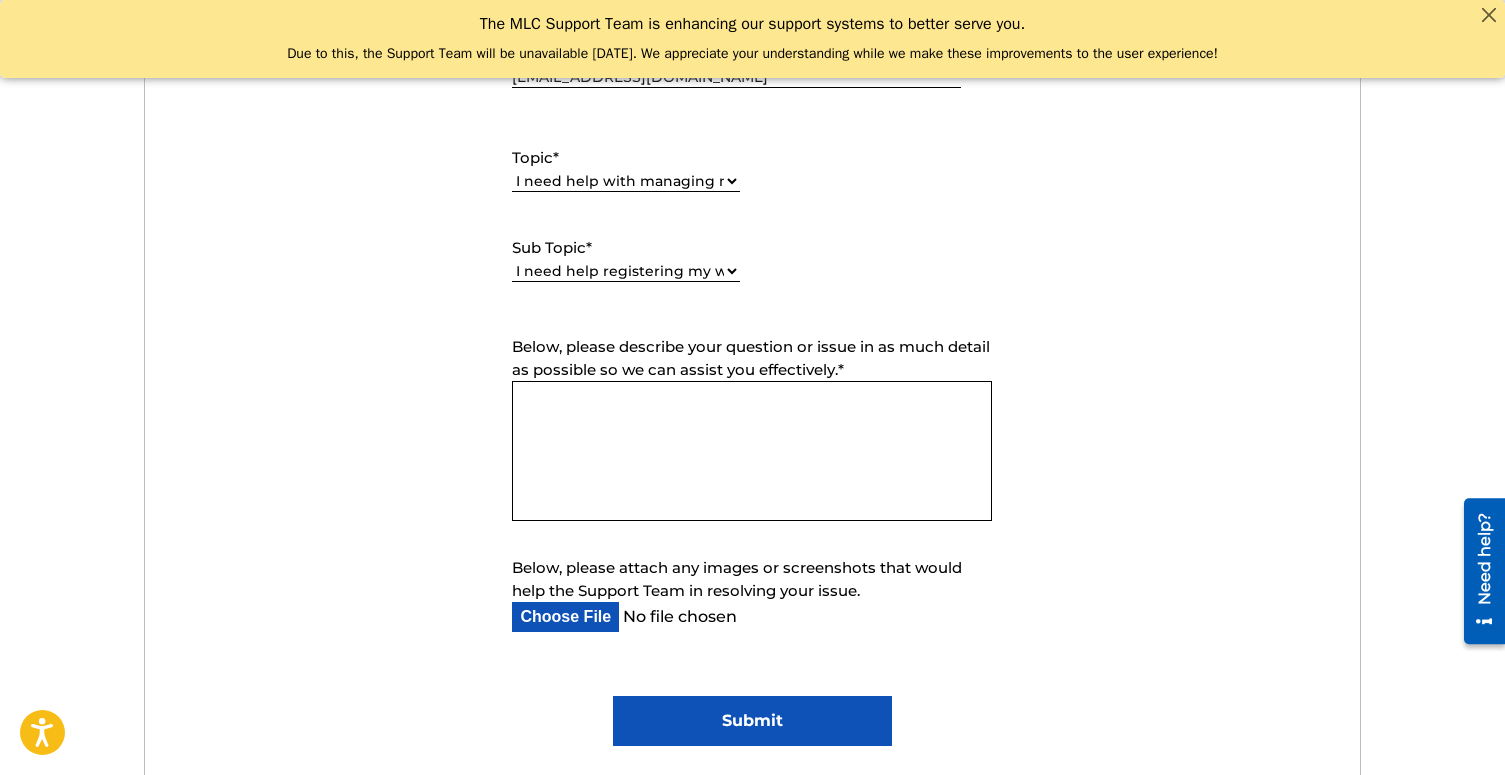 click on "Below, please describe your question or issue in as much detail as possible so we can assist you effectively. *" at bounding box center [752, 451] 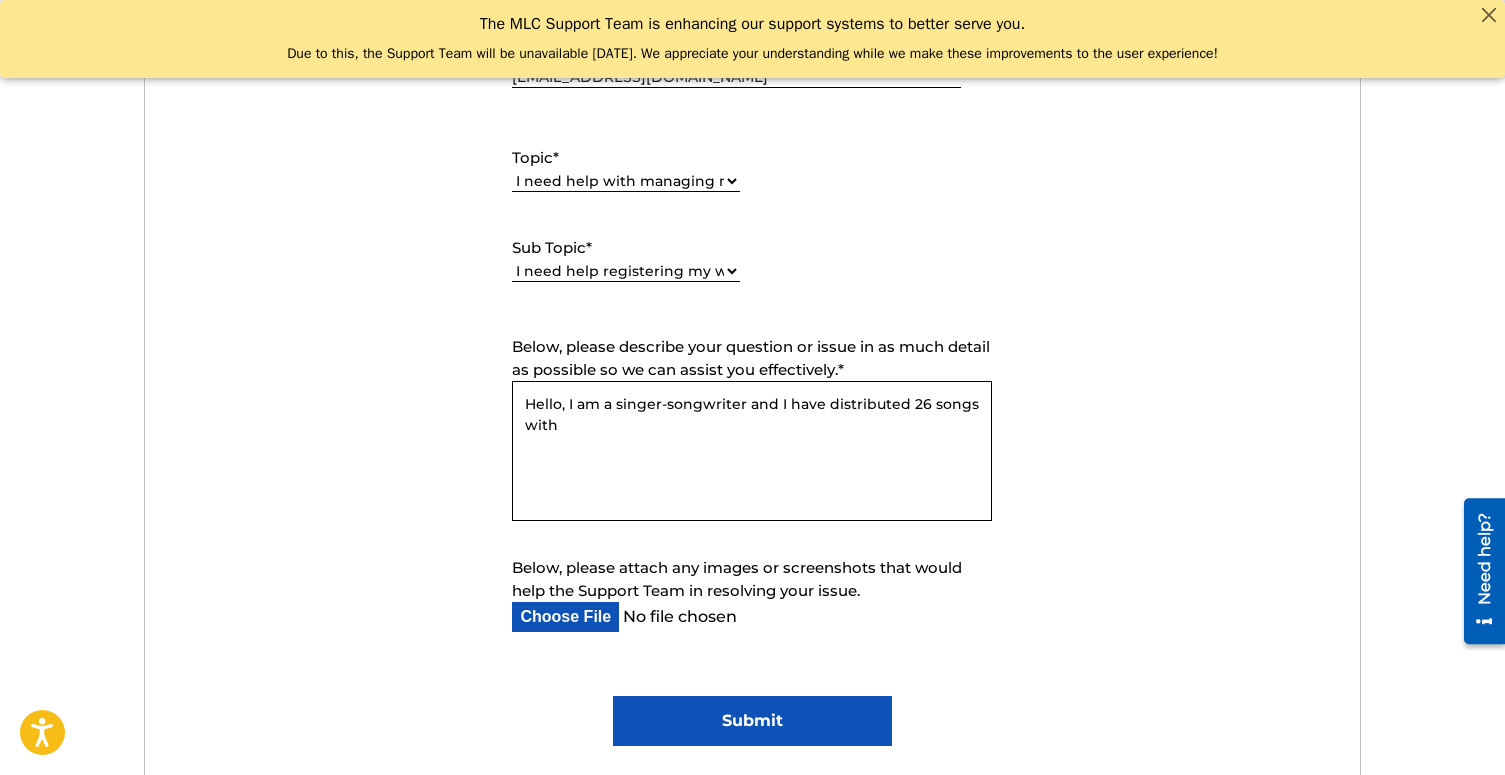 click on "Hello, I am a singer-songwriter and I have distributed 26 songs with" at bounding box center [752, 451] 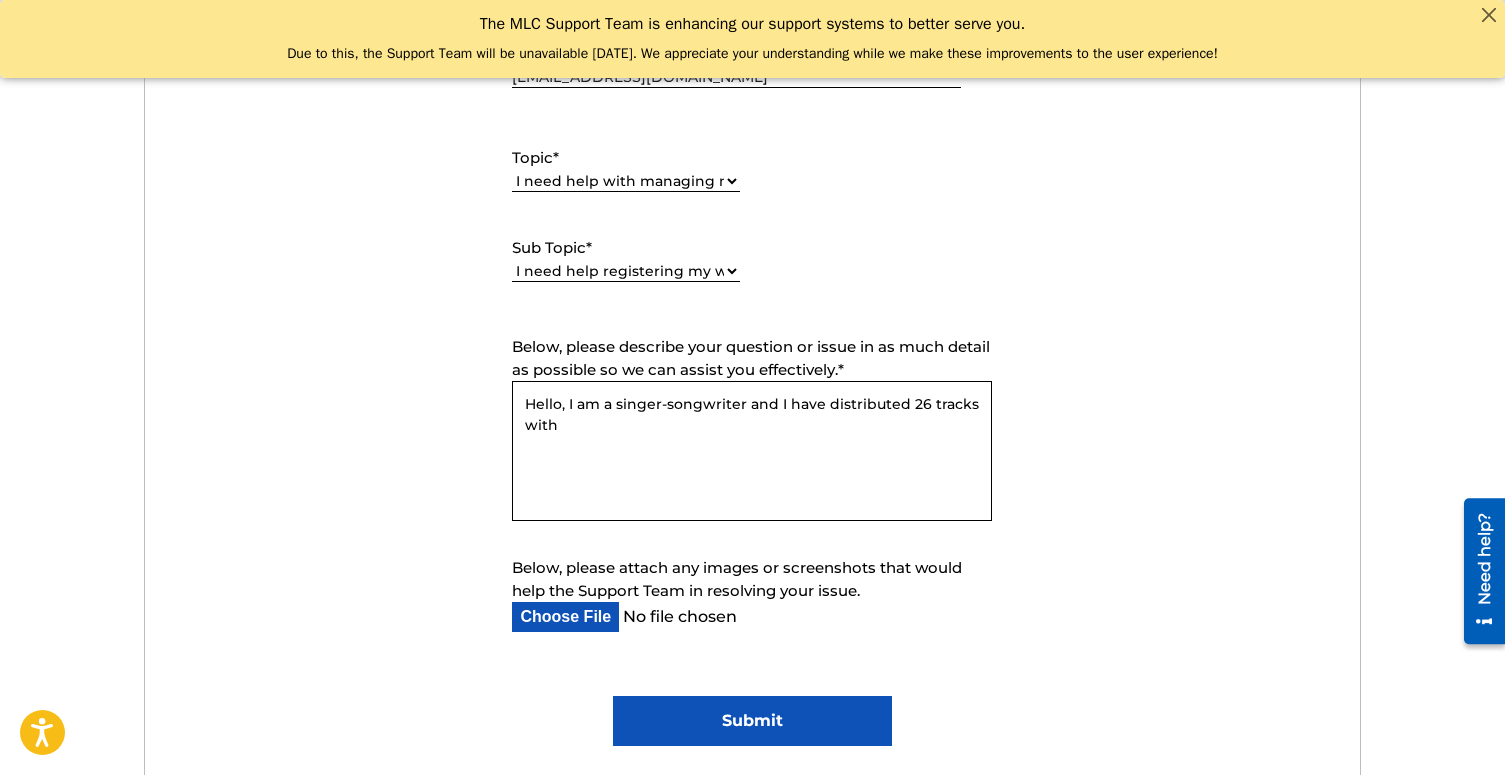 click on "Hello, I am a singer-songwriter and I have distributed 26 tracks with" at bounding box center (752, 451) 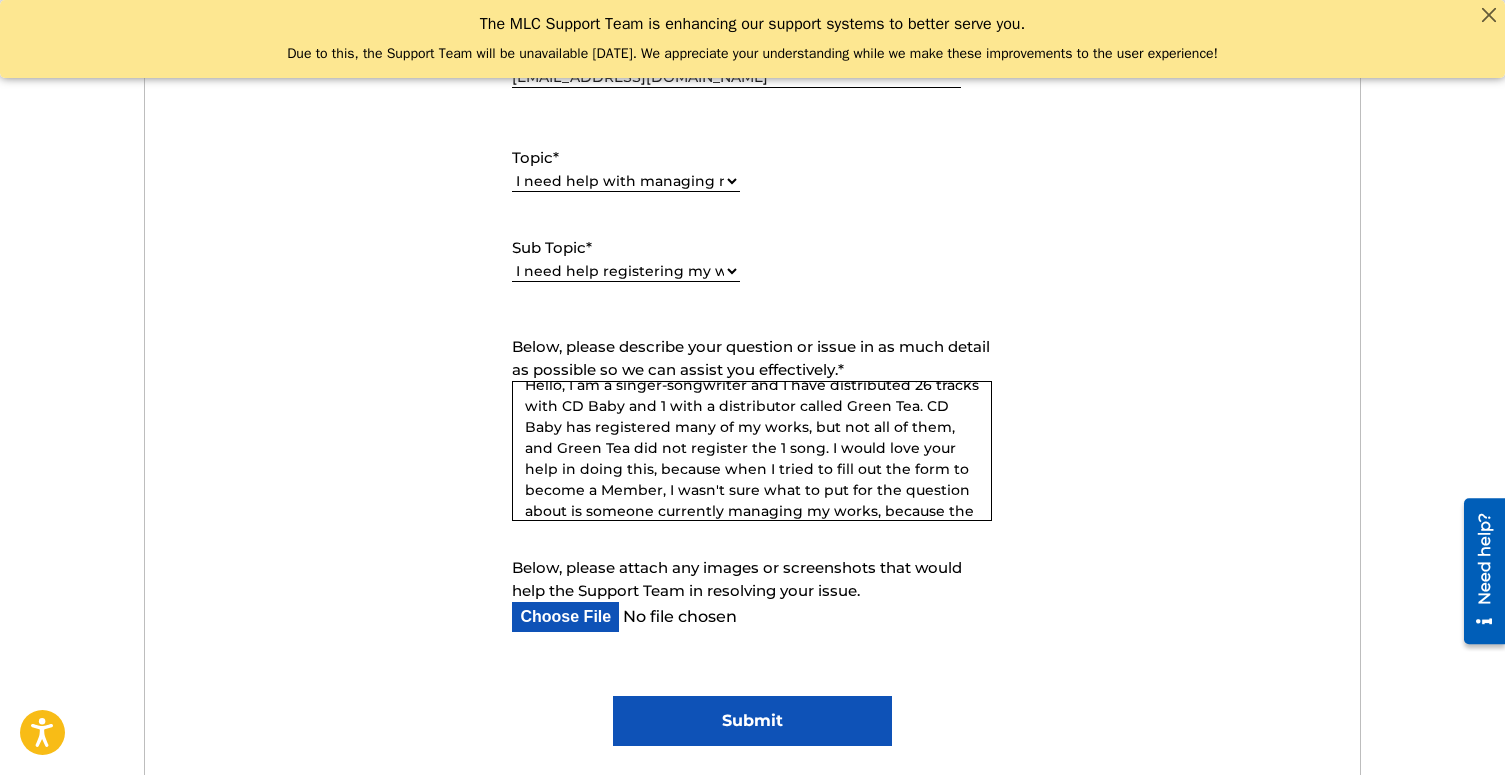 scroll, scrollTop: 40, scrollLeft: 0, axis: vertical 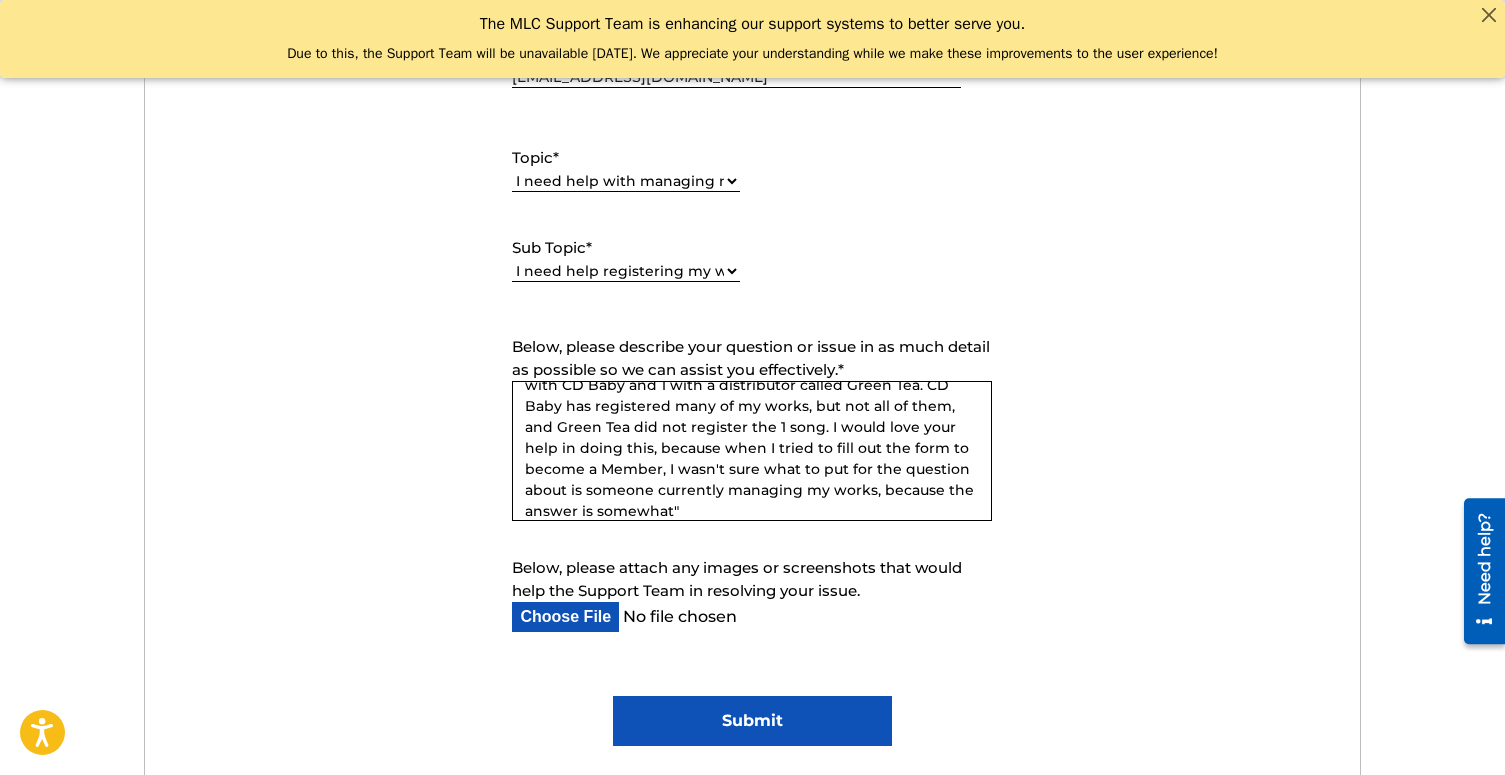 click on "Hello, I am a singer-songwriter and I have distributed 26 tracks with CD Baby and 1 with a distributor called Green Tea. CD Baby has registered many of my works, but not all of them, and Green Tea did not register the 1 song. I would love your help in doing this, because when I tried to fill out the form to become a Member, I wasn't sure what to put for the question about is someone currently managing my works, because the answer is somewhat"" at bounding box center [752, 451] 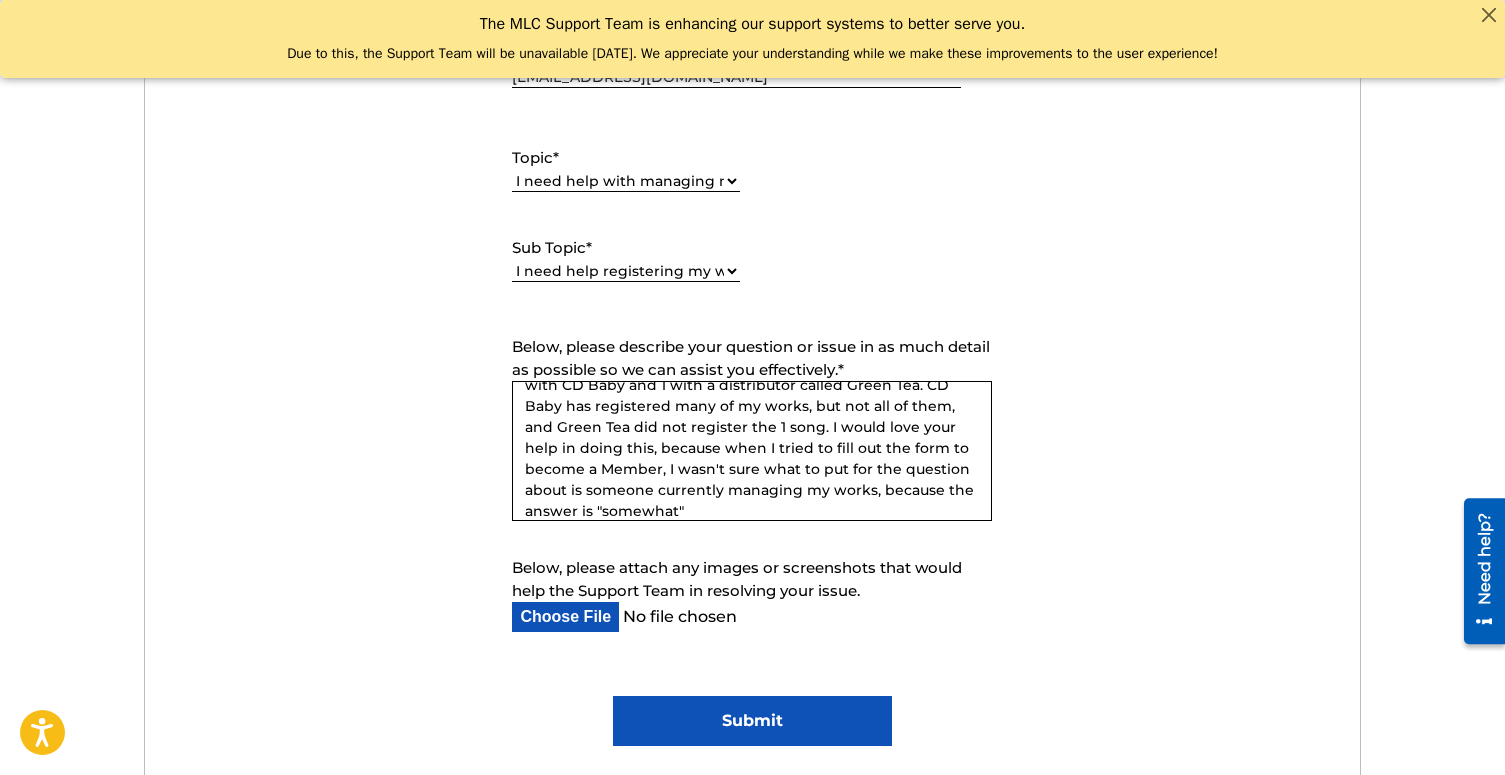 click on "Hello, I am a singer-songwriter and I have distributed 26 tracks with CD Baby and 1 with a distributor called Green Tea. CD Baby has registered many of my works, but not all of them, and Green Tea did not register the 1 song. I would love your help in doing this, because when I tried to fill out the form to become a Member, I wasn't sure what to put for the question about is someone currently managing my works, because the answer is "somewhat"" at bounding box center (752, 451) 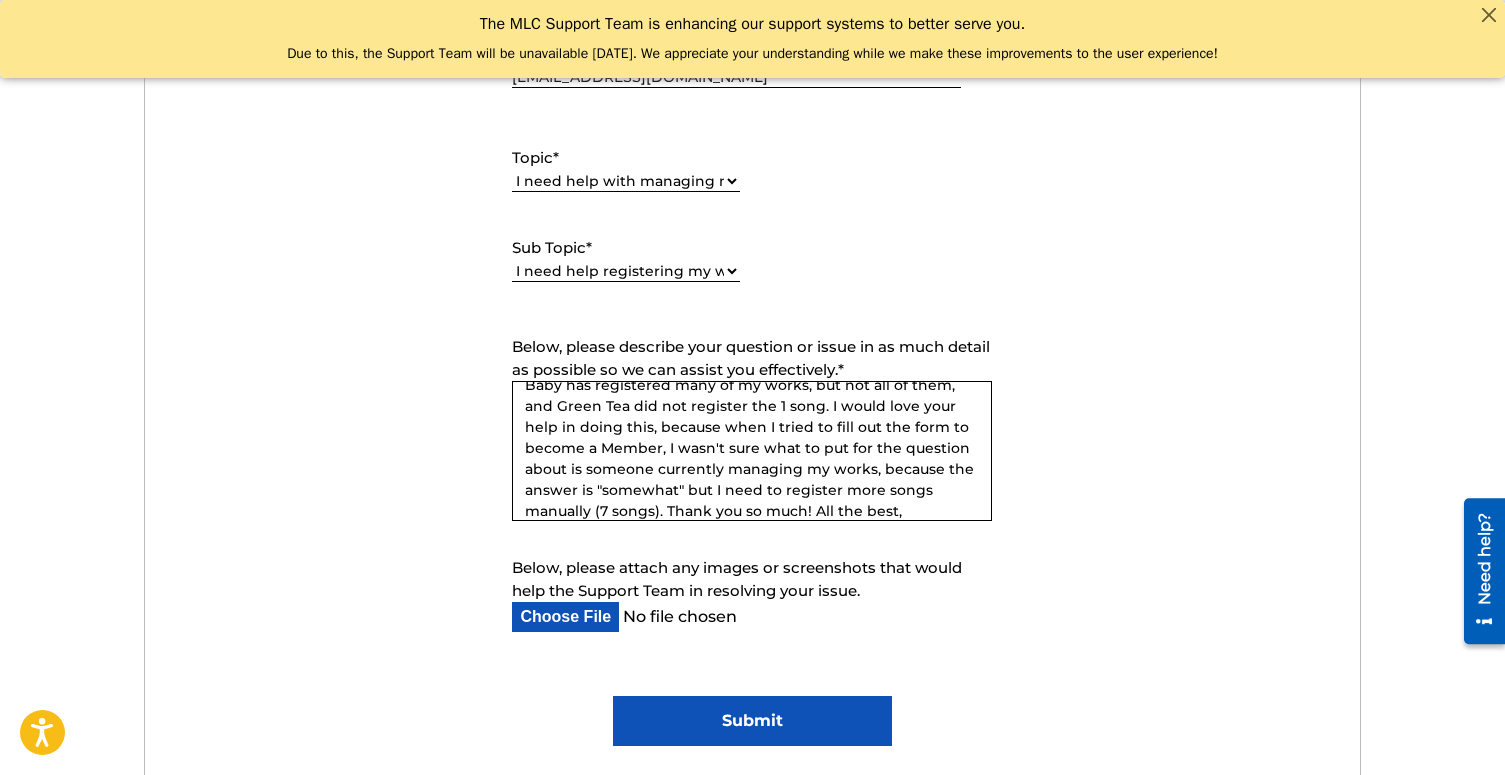 scroll, scrollTop: 82, scrollLeft: 0, axis: vertical 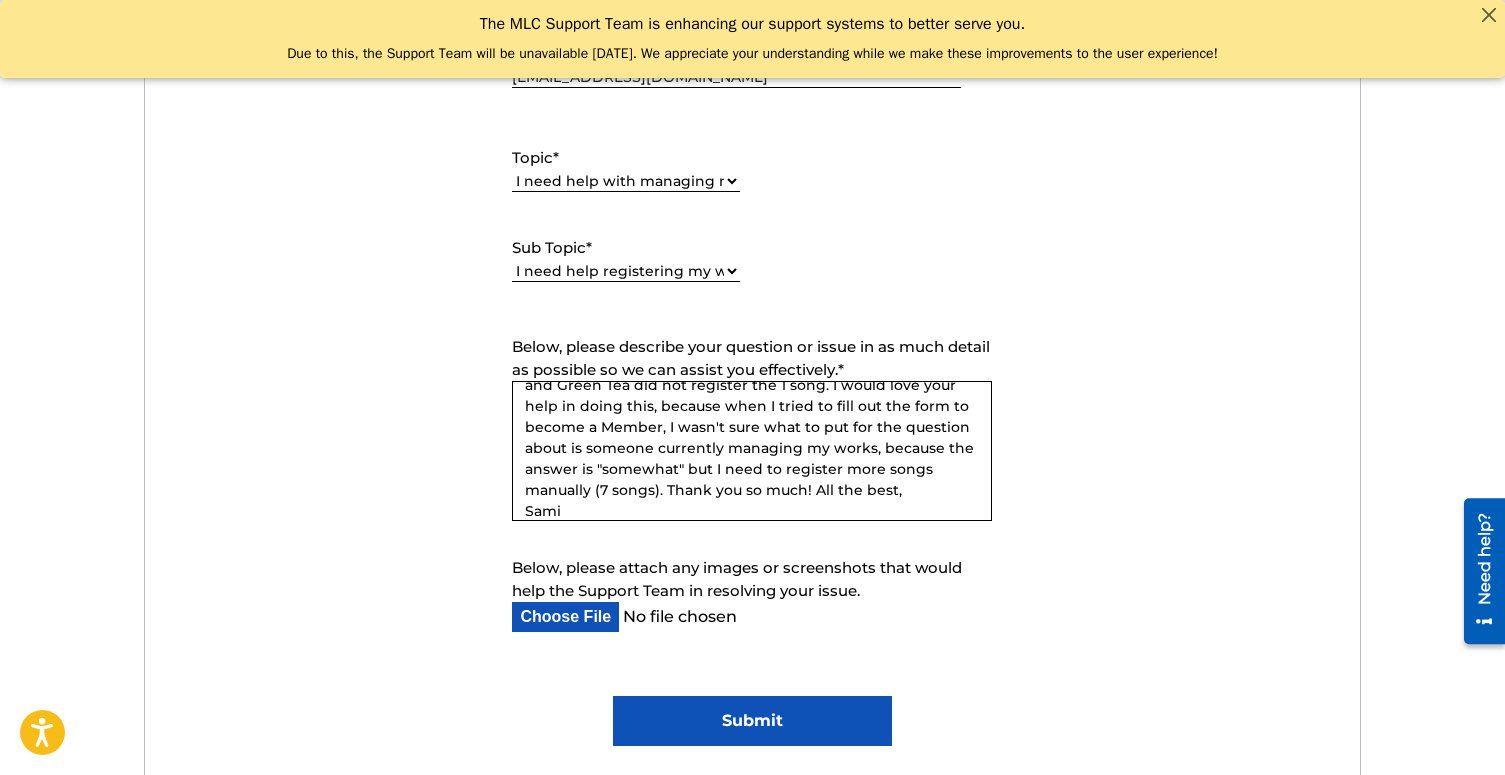click on "Hello, I am a singer-songwriter and I have distributed 26 tracks with CD Baby and 1 with a distributor called Green Tea. CD Baby has registered many of my works, but not all of them, and Green Tea did not register the 1 song. I would love your help in doing this, because when I tried to fill out the form to become a Member, I wasn't sure what to put for the question about is someone currently managing my works, because the answer is "somewhat" but I need to register more songs manually (7 songs). Thank you so much! All the best,
Sami" at bounding box center [752, 451] 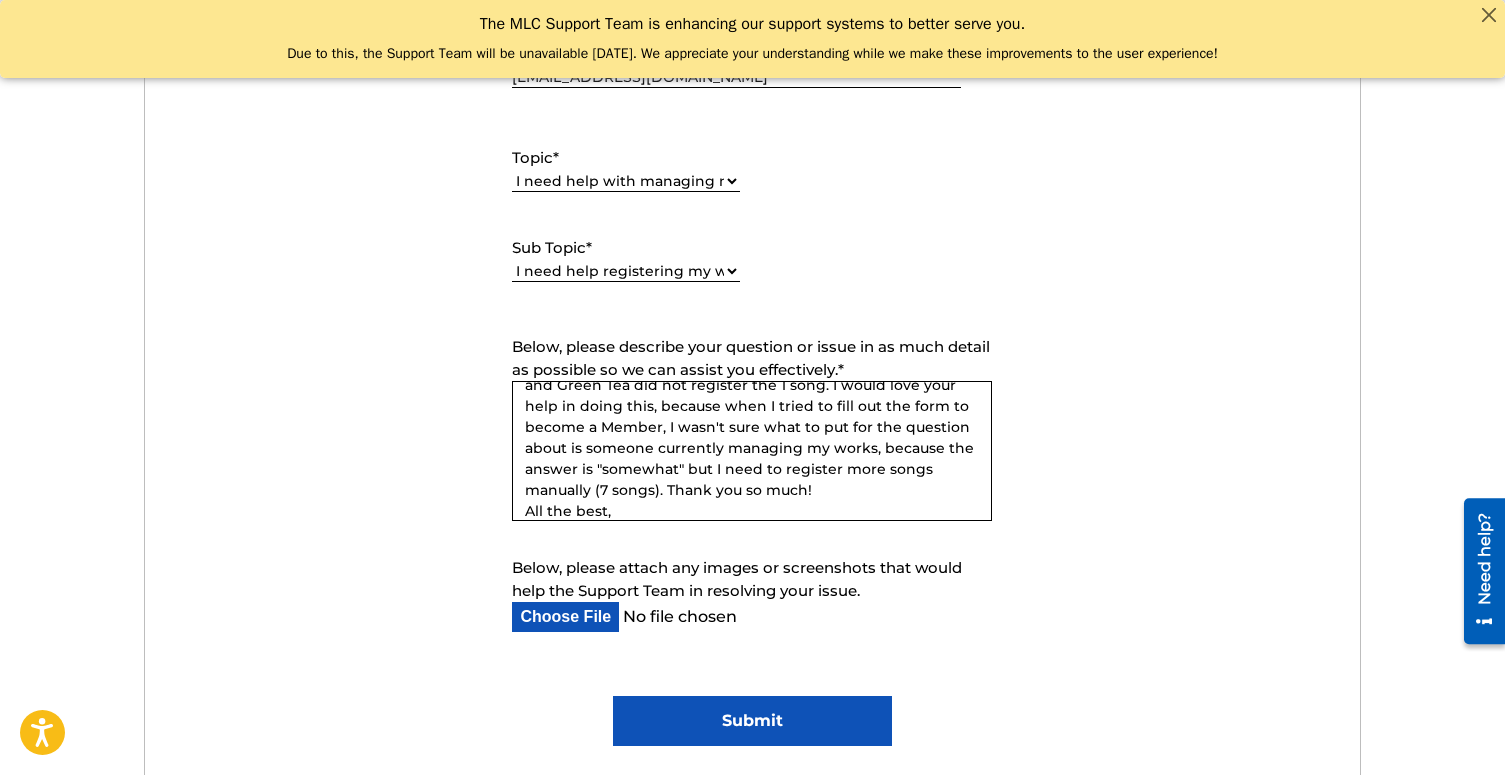 scroll, scrollTop: 117, scrollLeft: 0, axis: vertical 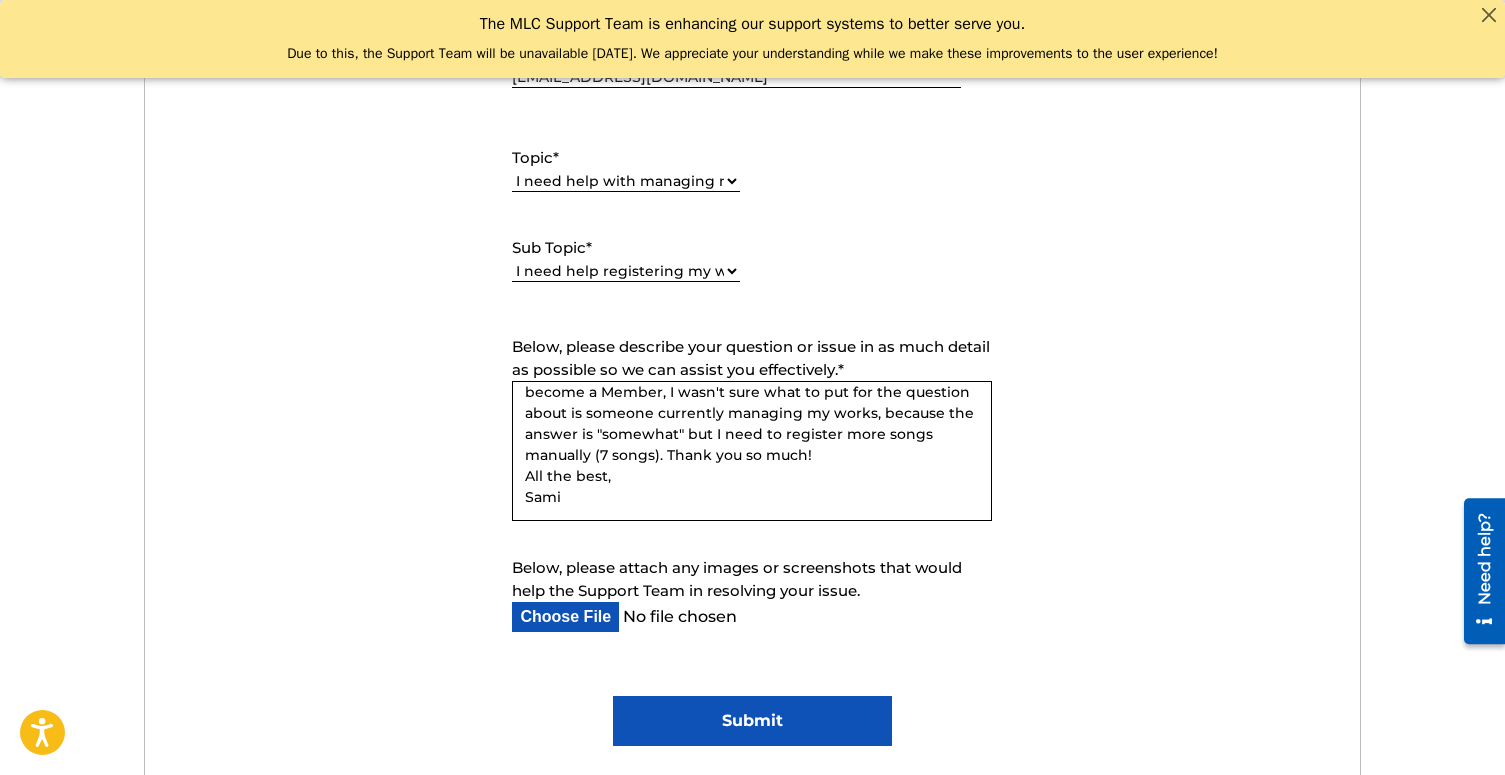 type on "Hello, I am a singer-songwriter and I have distributed 26 tracks with CD Baby and 1 with a distributor called Green Tea. CD Baby has registered many of my works, but not all of them, and Green Tea did not register the 1 song. I would love your help in doing this, because when I tried to fill out the form to become a Member, I wasn't sure what to put for the question about is someone currently managing my works, because the answer is "somewhat" but I need to register more songs manually (7 songs). Thank you so much!
All the best,
Sami" 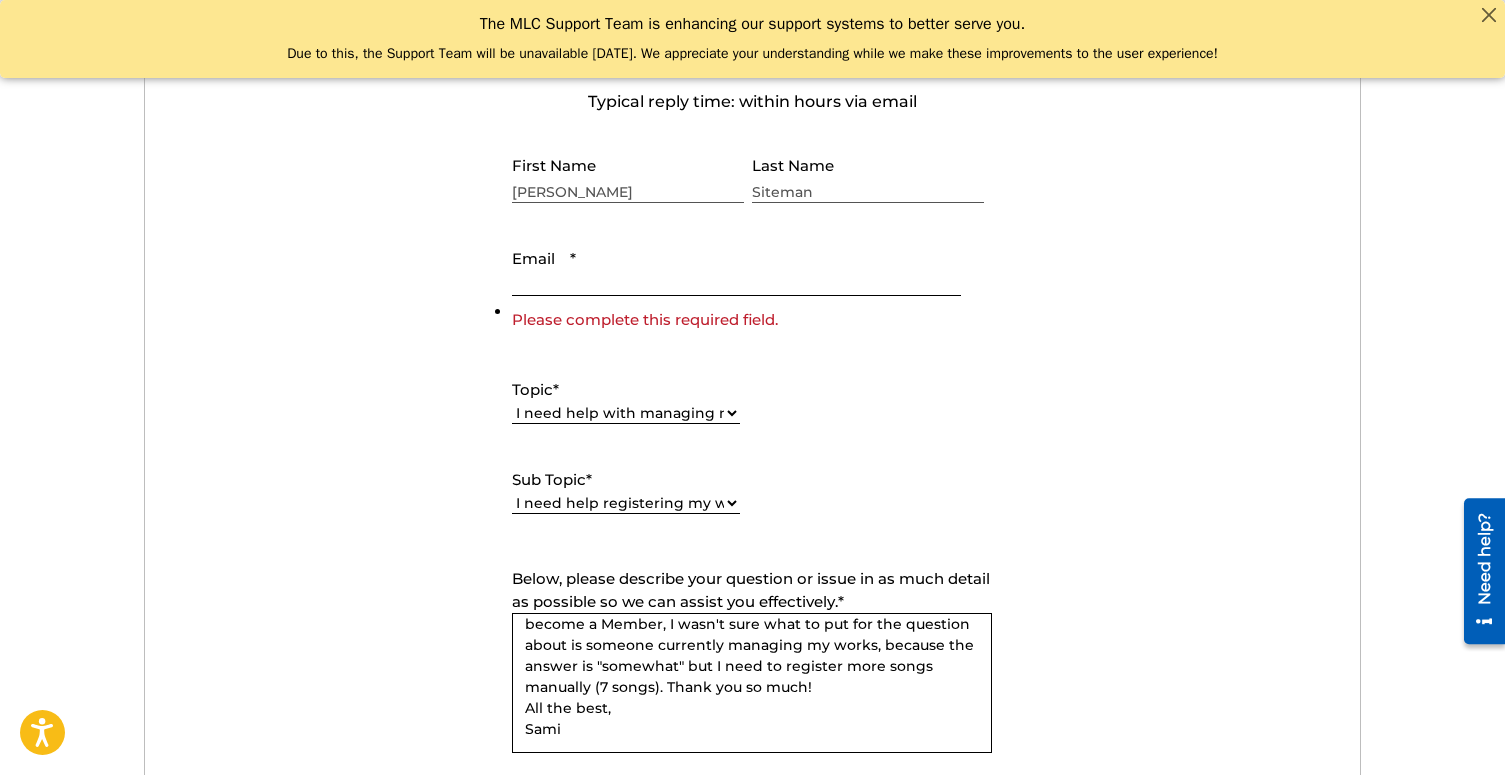 scroll, scrollTop: 702, scrollLeft: 0, axis: vertical 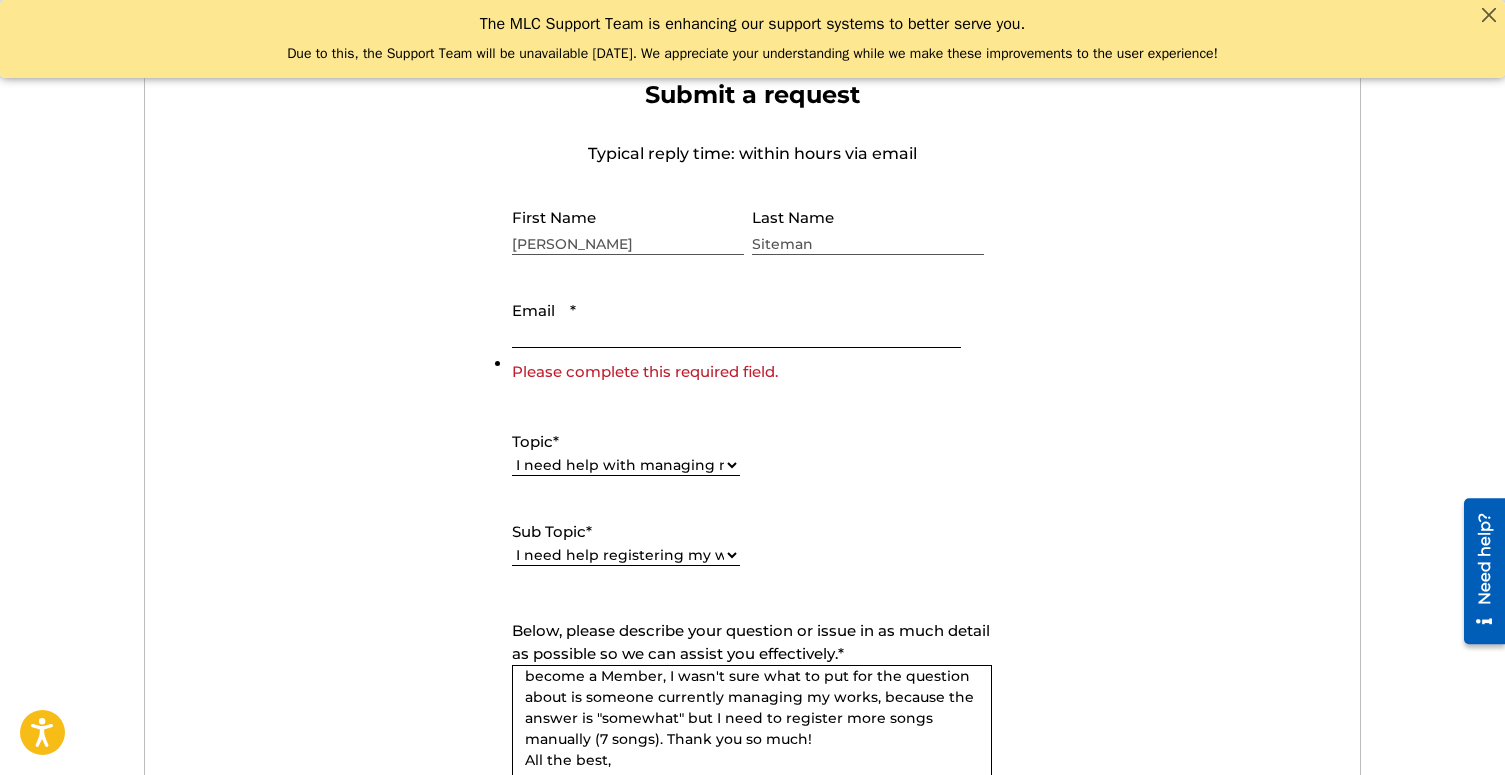 click on "Email *" at bounding box center [736, 319] 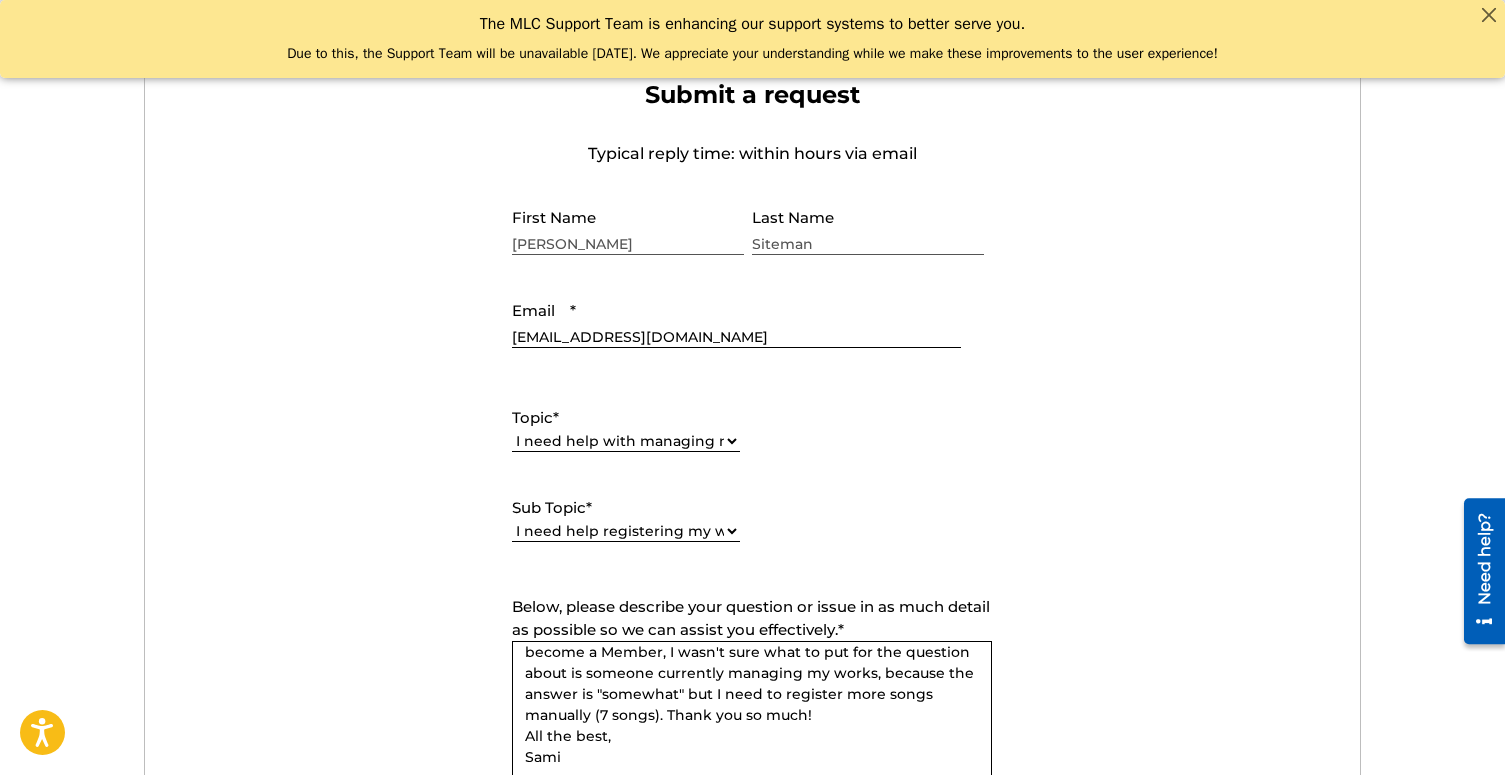 click on "[EMAIL_ADDRESS][DOMAIN_NAME]" at bounding box center (736, 319) 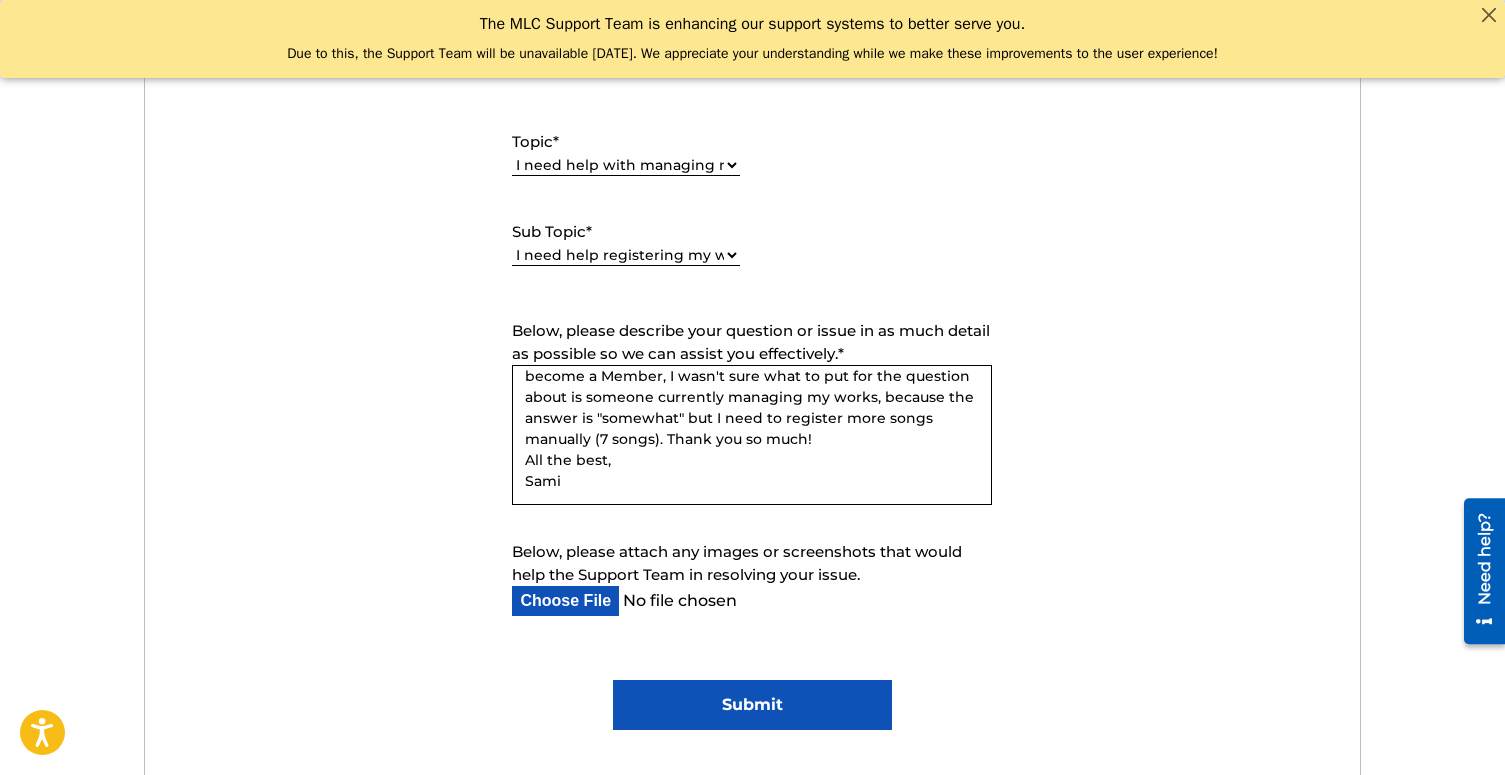scroll, scrollTop: 1056, scrollLeft: 0, axis: vertical 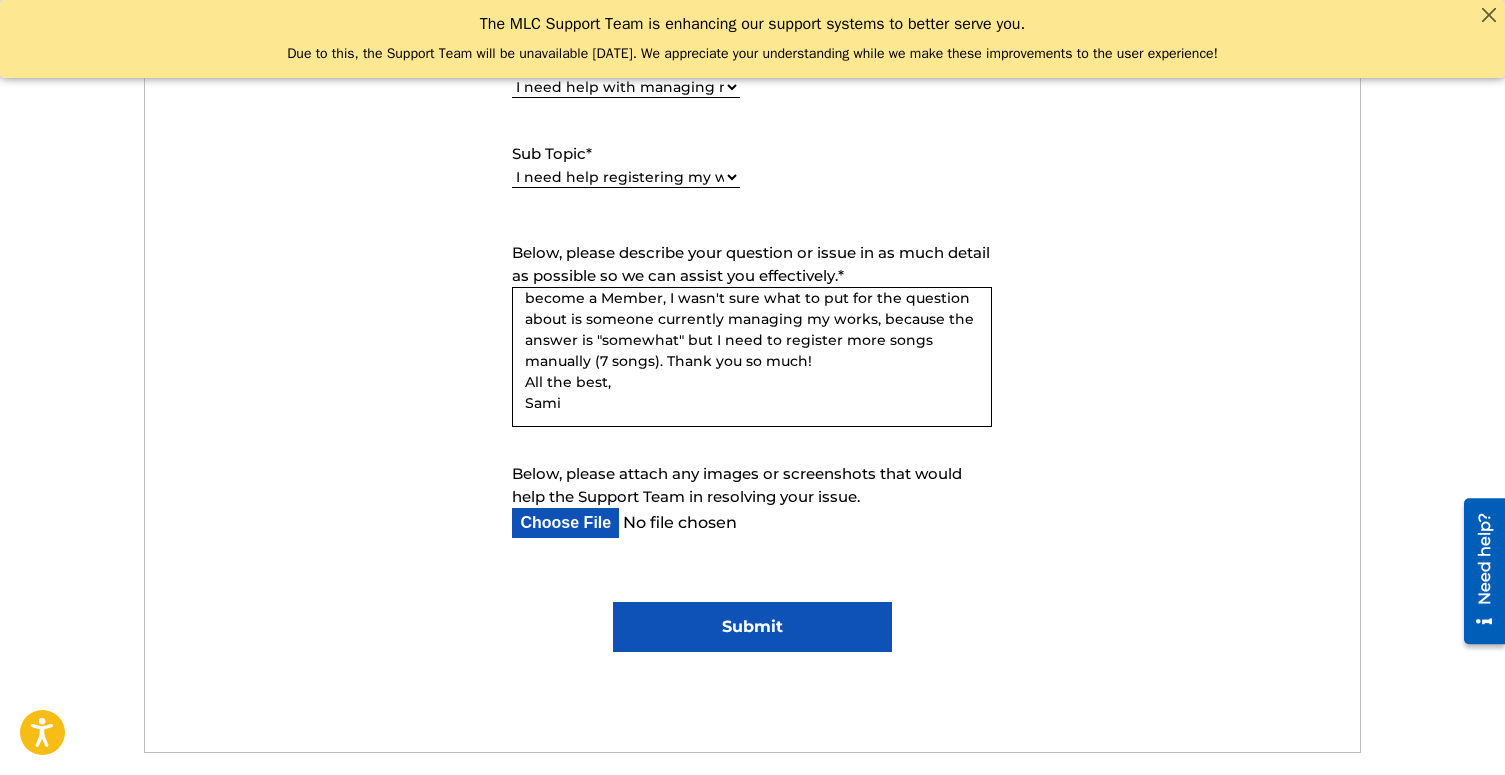 type on "[EMAIL_ADDRESS][DOMAIN_NAME]" 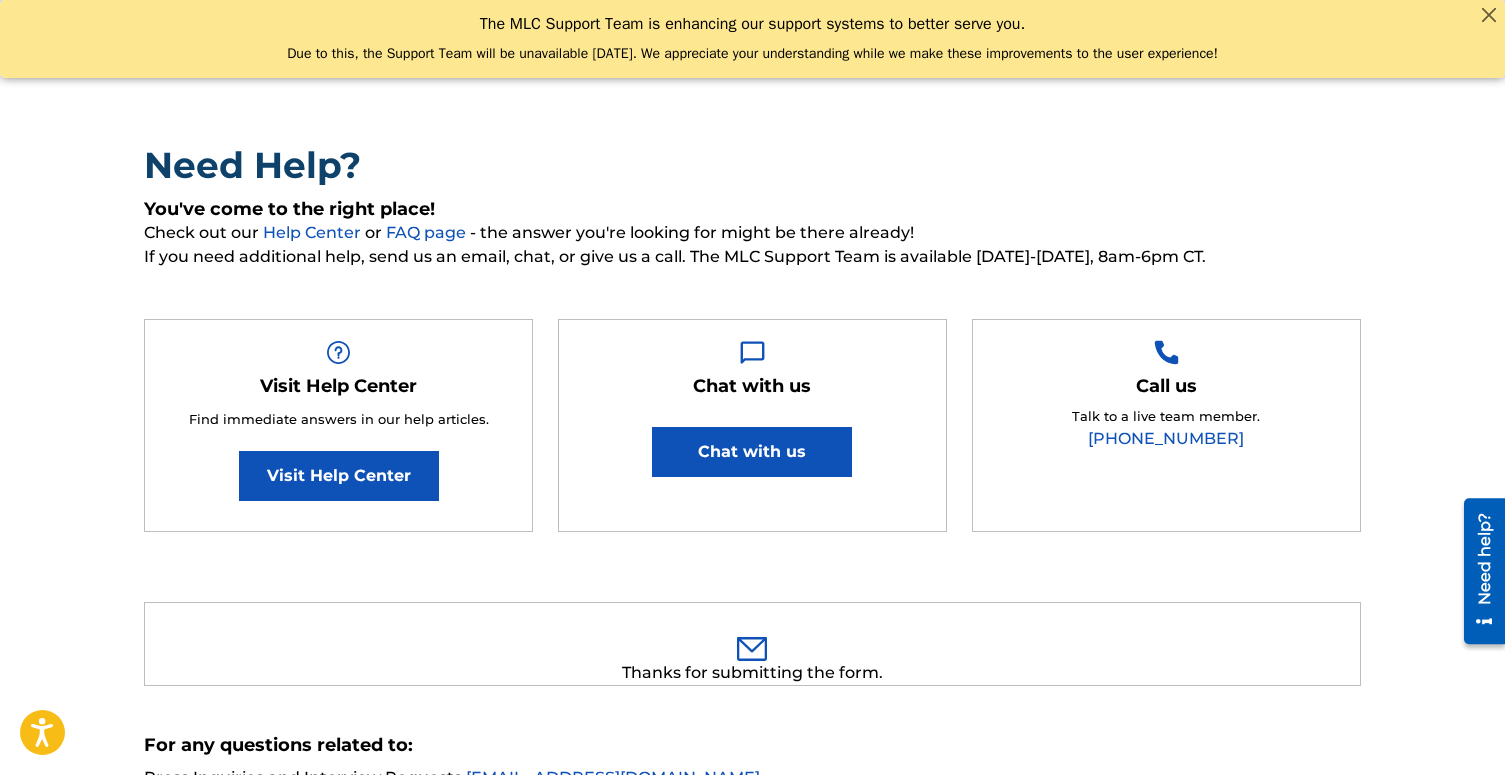 scroll, scrollTop: 0, scrollLeft: 0, axis: both 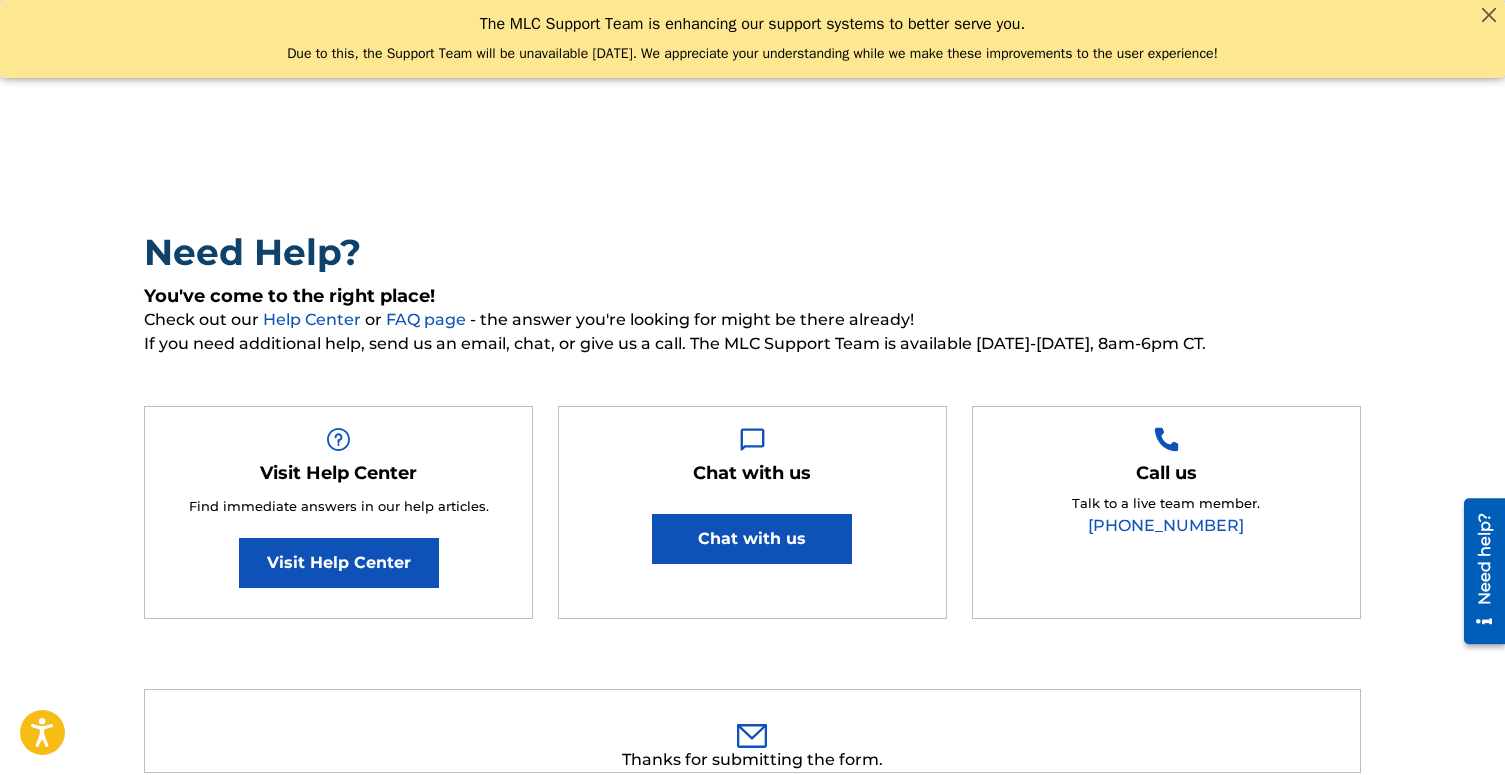 click on "Visit Help Center" at bounding box center [339, 563] 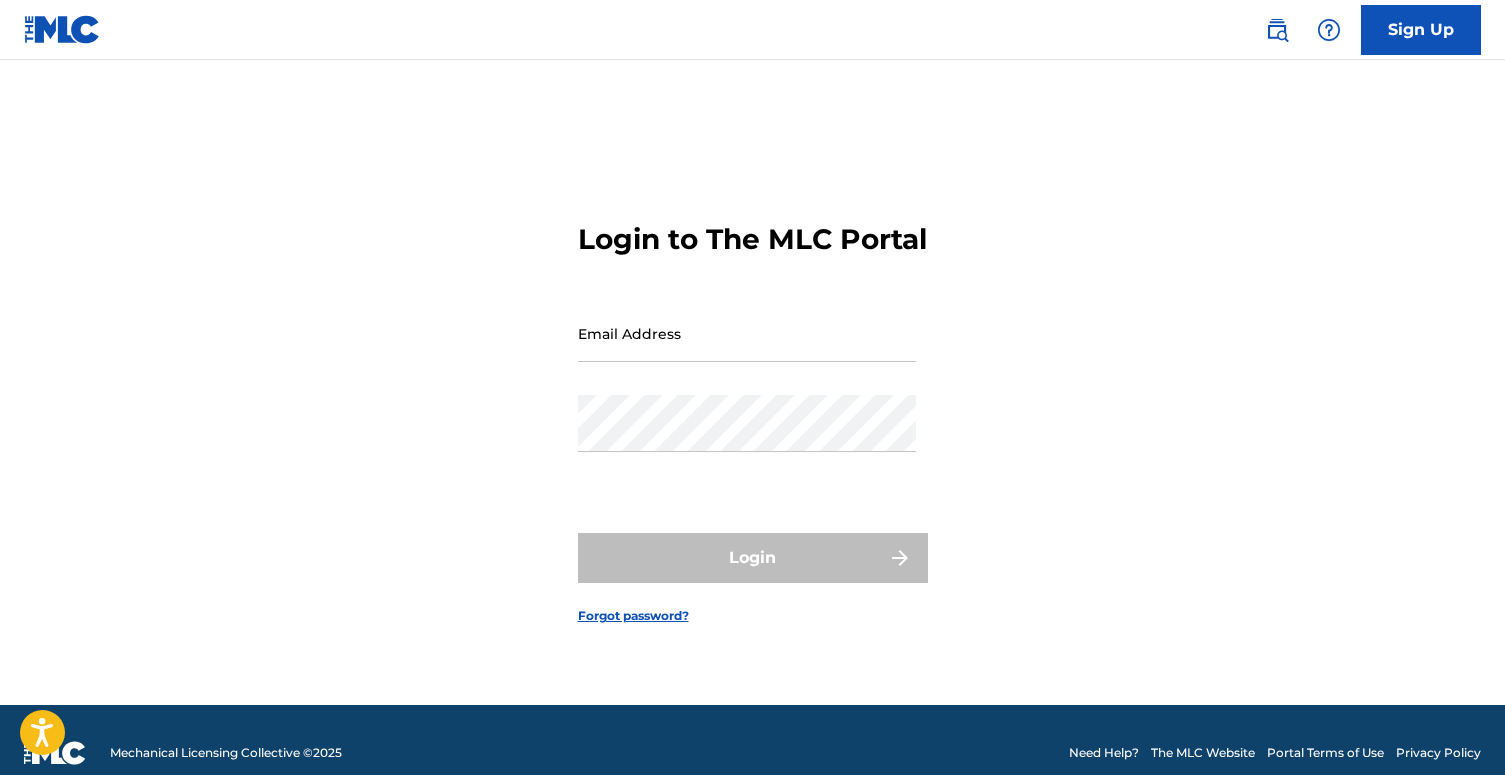 scroll, scrollTop: 0, scrollLeft: 0, axis: both 